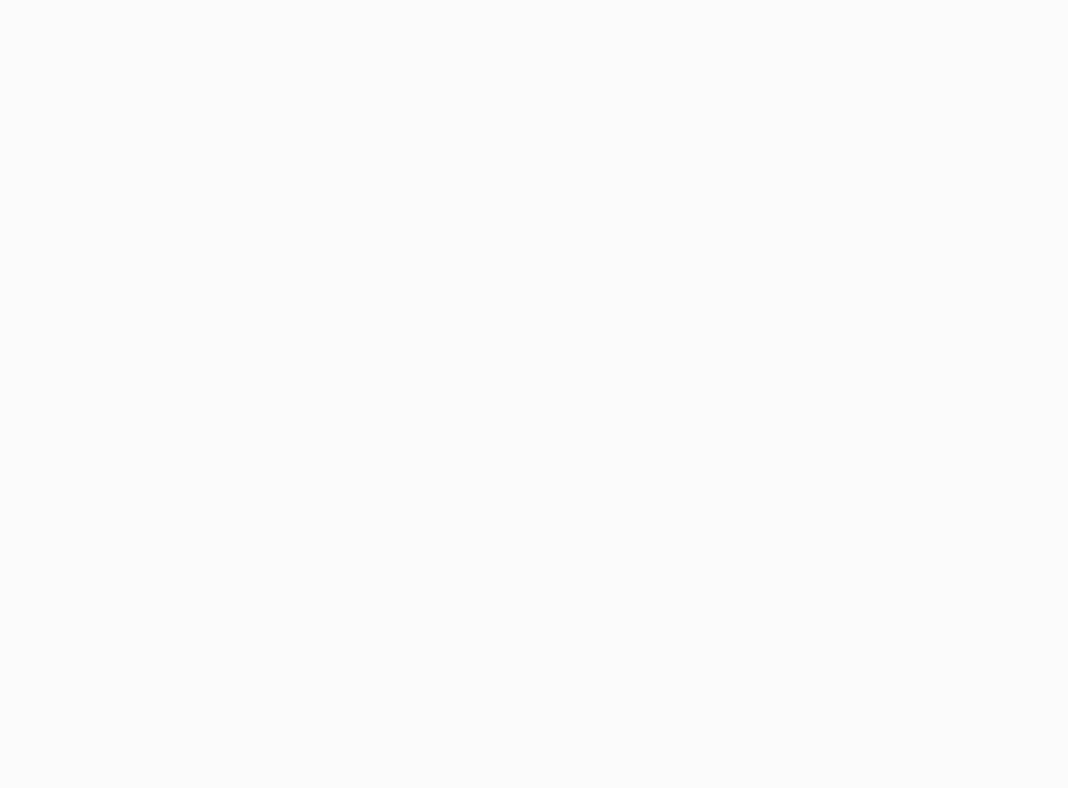 scroll, scrollTop: 0, scrollLeft: 0, axis: both 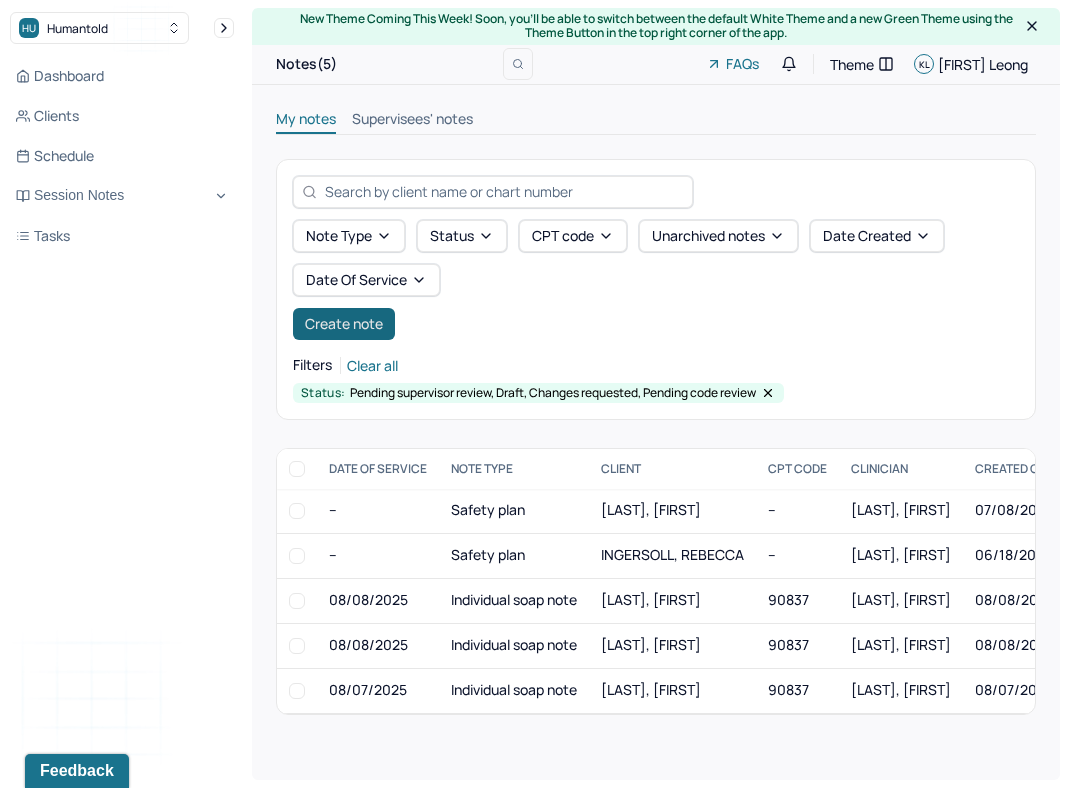 click on "Create note" at bounding box center [344, 324] 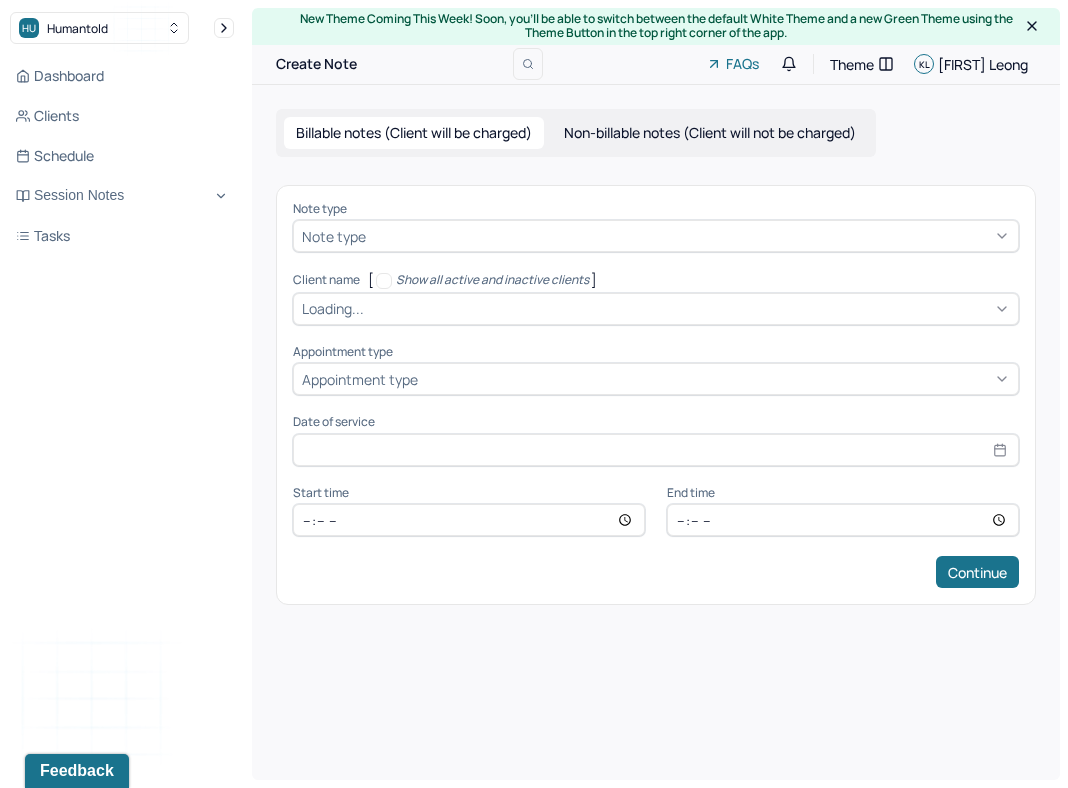 click at bounding box center (690, 236) 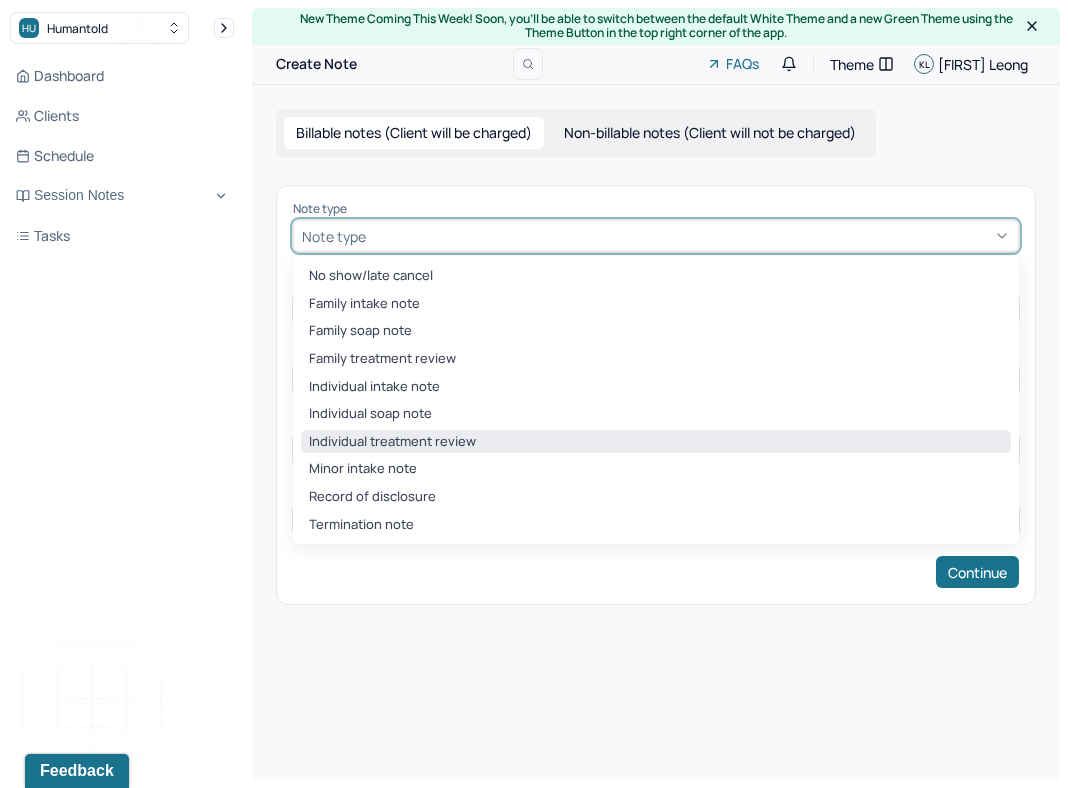 click on "Individual treatment review" at bounding box center (656, 442) 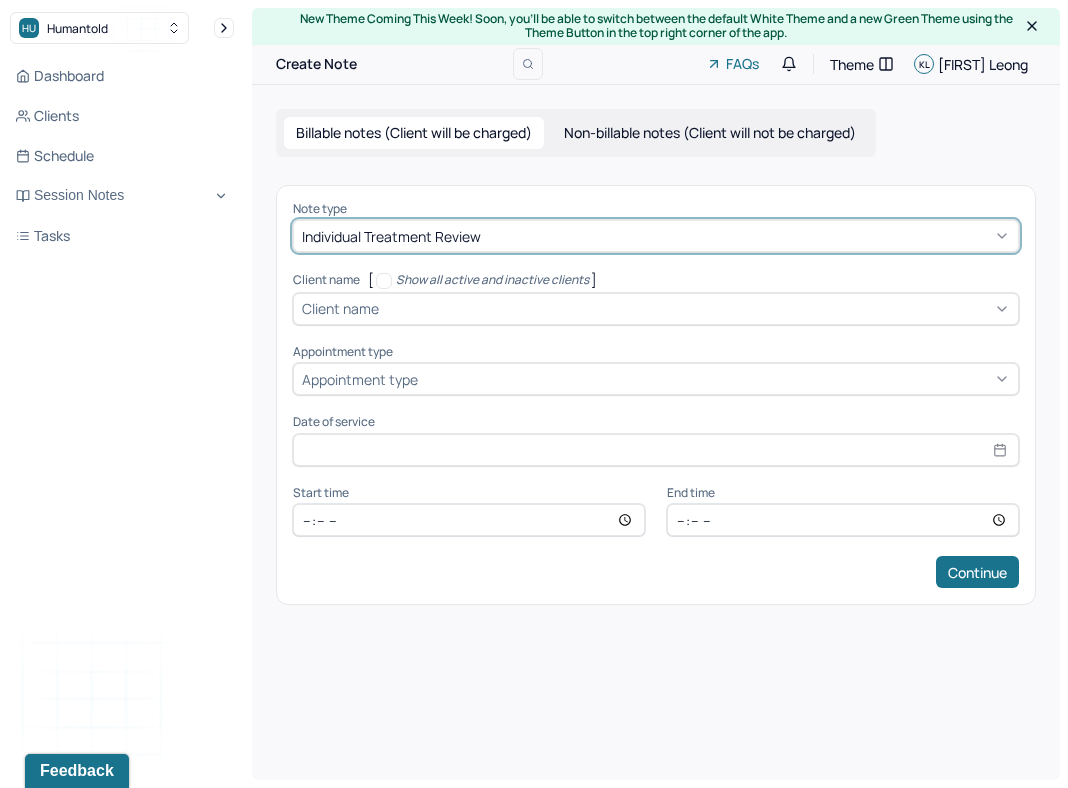 click on "Appointment type" at bounding box center [360, 379] 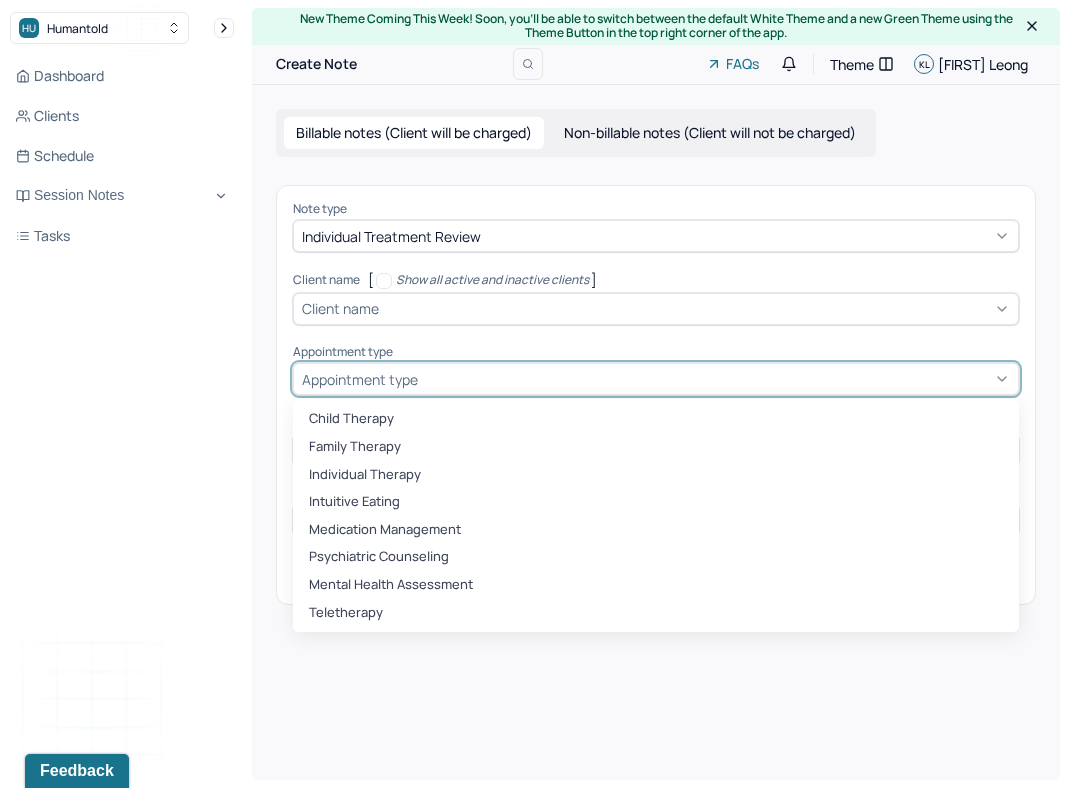 click on "Note type Individual treatment review Client name [ Show all active and inactive clients ] Client name Supervisee name Appointment type [object Object], 1 of 8. 8 results available. Use Up and Down to choose options, press Enter to select the currently focused option, press Escape to exit the menu, press Tab to select the option and exit the menu. Appointment type child therapy family therapy individual therapy intuitive eating medication management psychiatric counseling mental health assessment teletherapy Date of service Start time End time Continue" at bounding box center [656, 395] 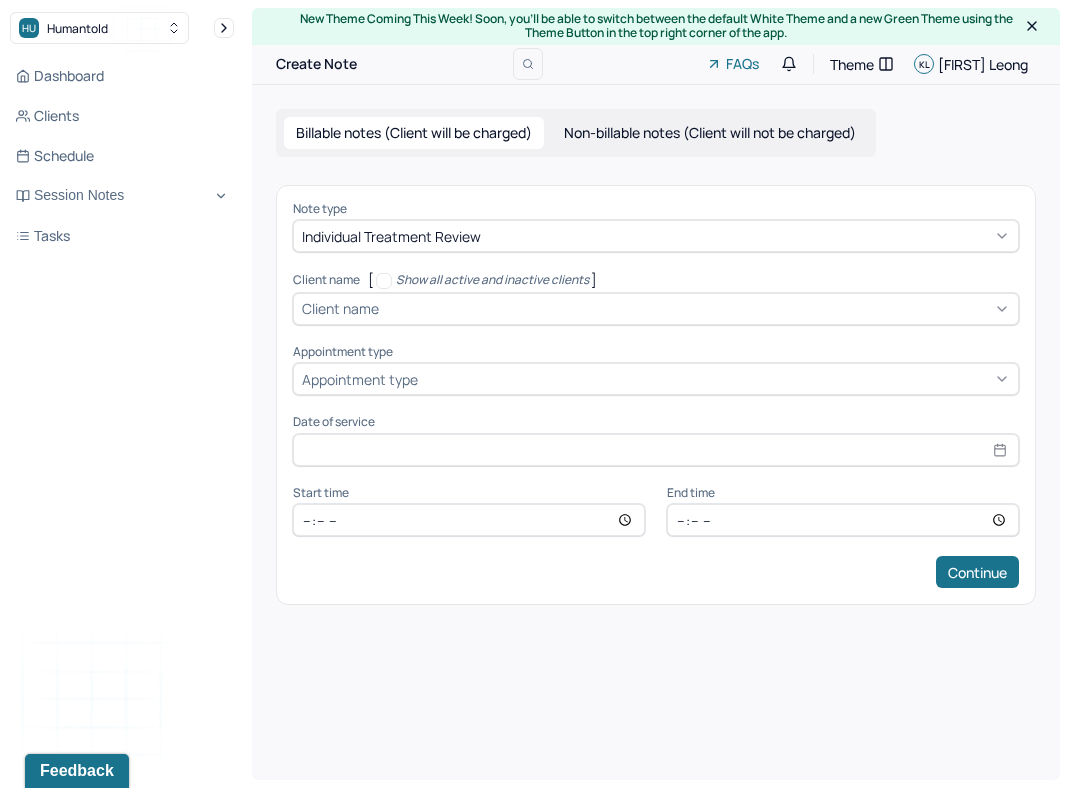 click on "Client name" at bounding box center (340, 308) 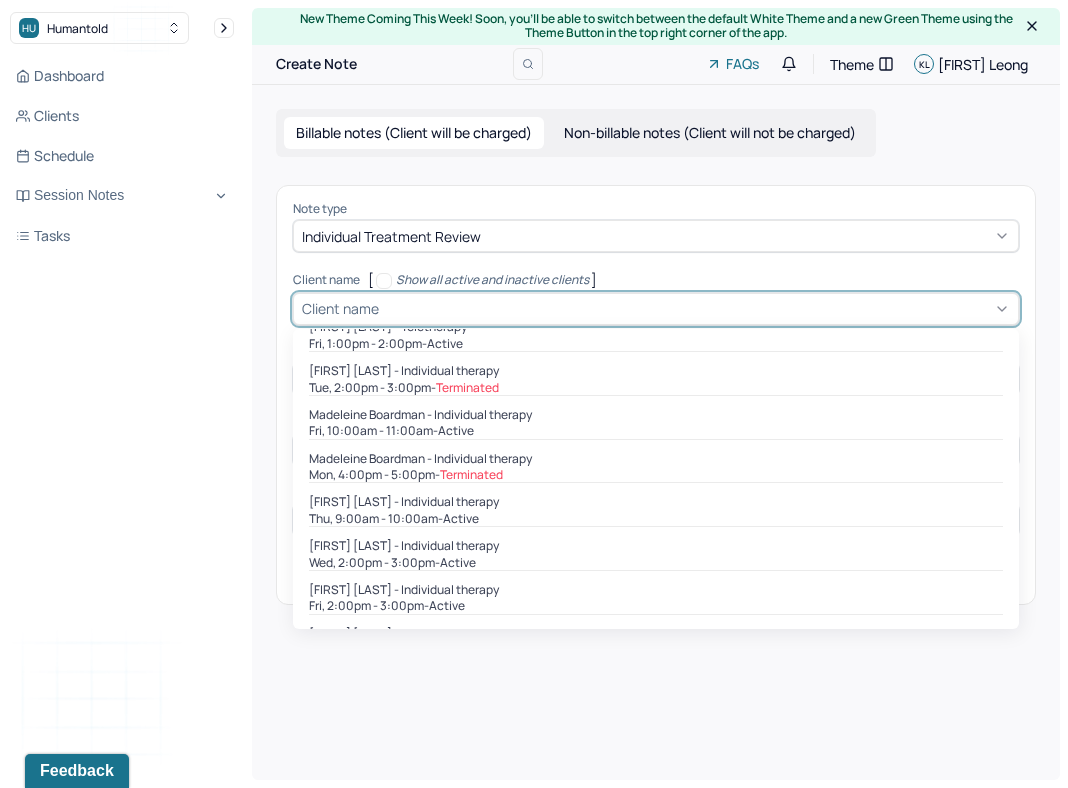 scroll, scrollTop: 558, scrollLeft: 0, axis: vertical 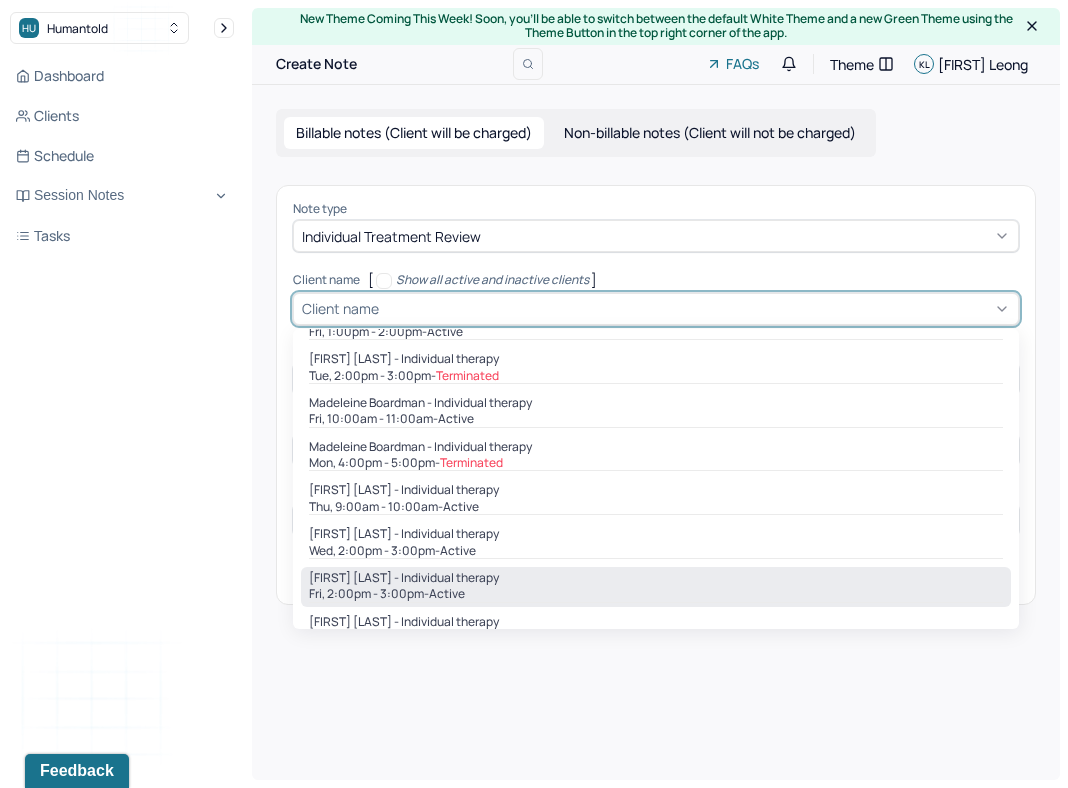 click on "[FIRST] [LAST] - Individual therapy" at bounding box center (404, 578) 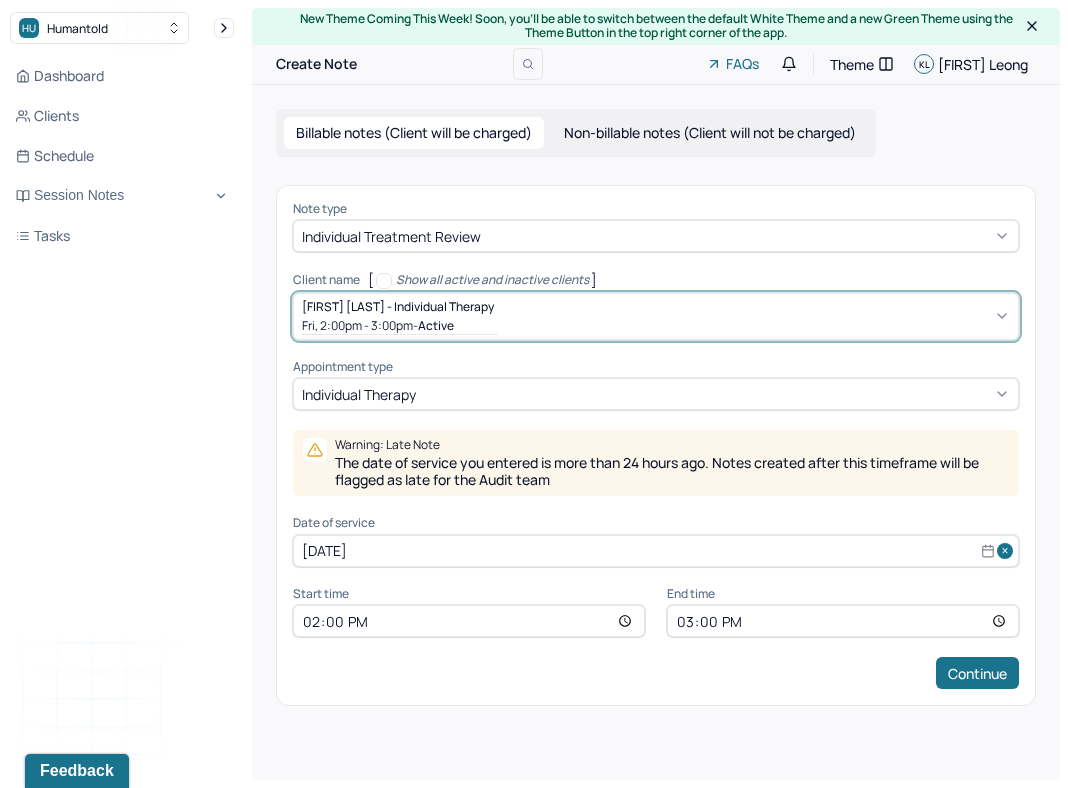click on "[DATE]" at bounding box center [656, 551] 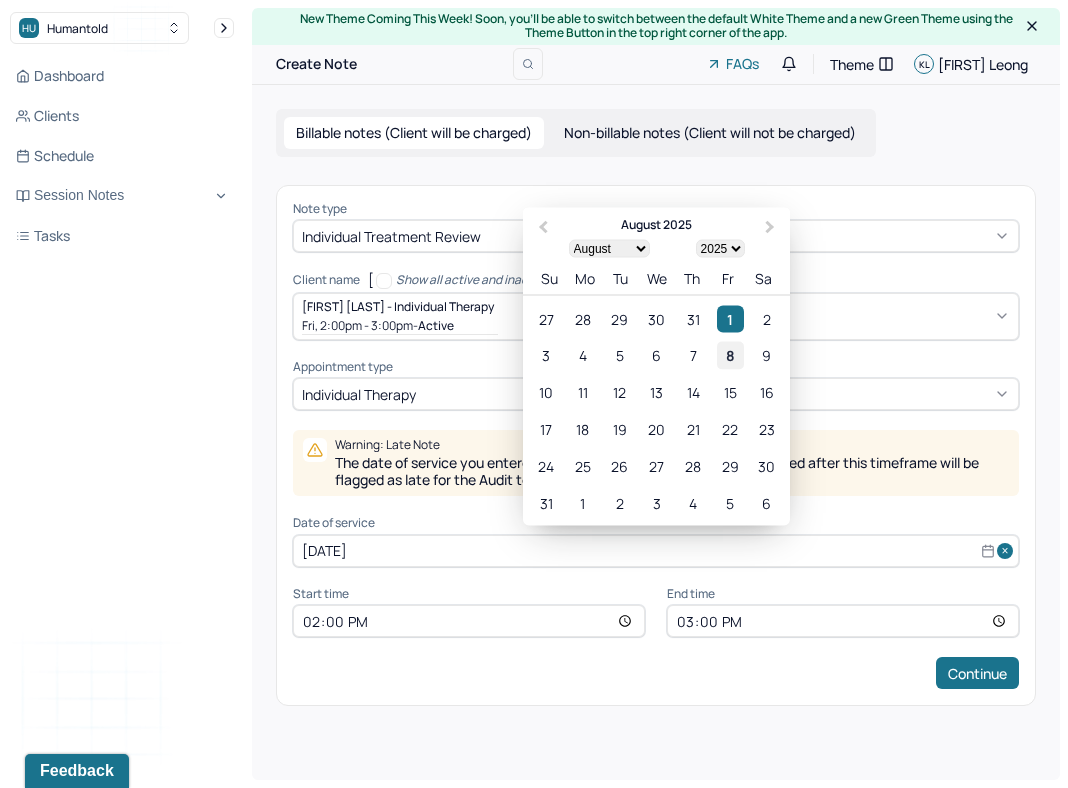click on "8" at bounding box center [730, 355] 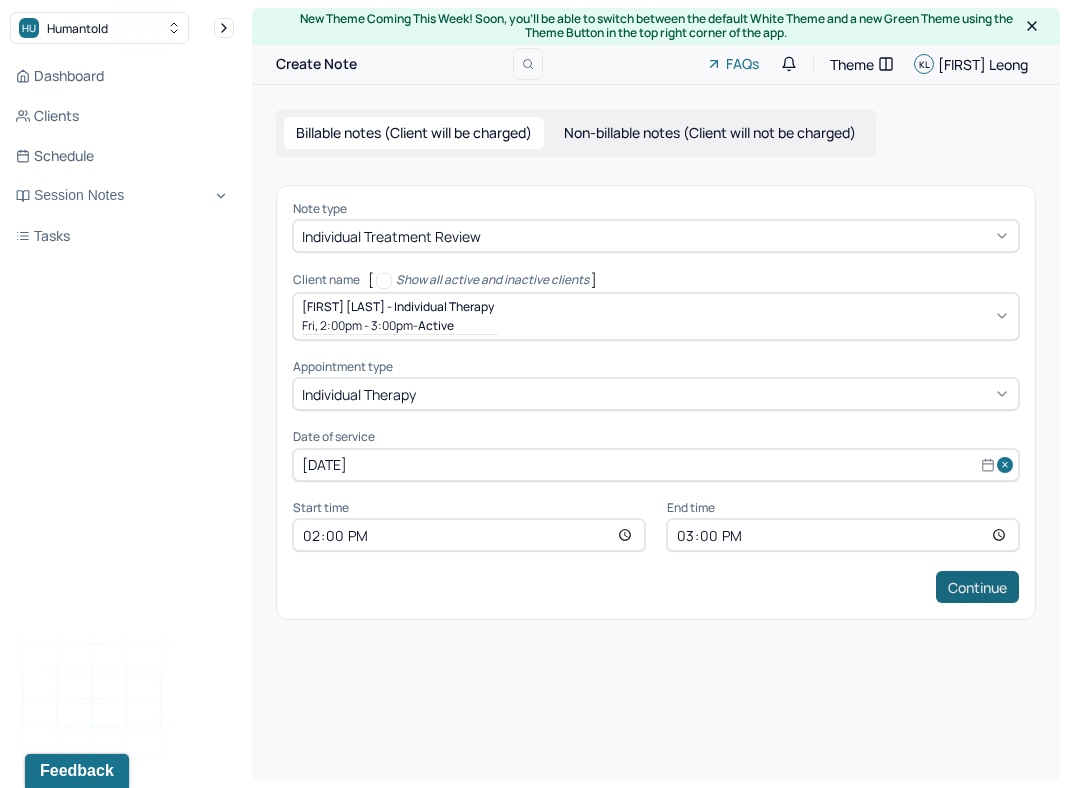 click on "Continue" at bounding box center (977, 587) 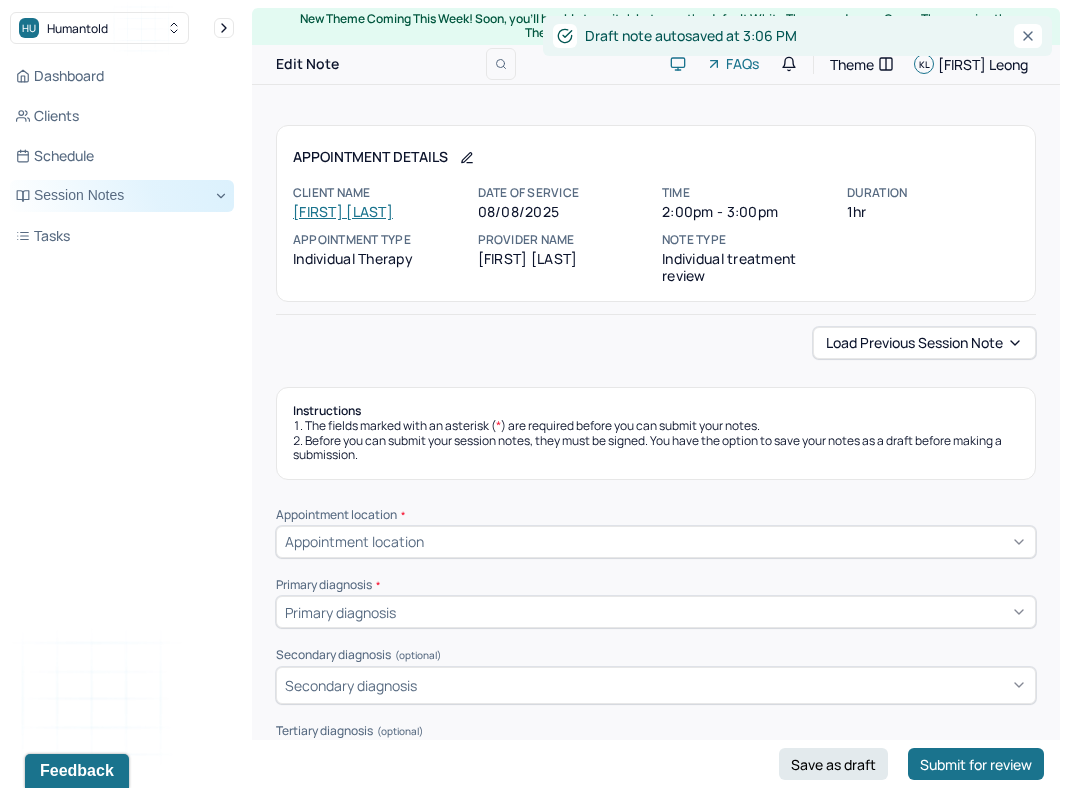 click on "Session Notes" at bounding box center [122, 196] 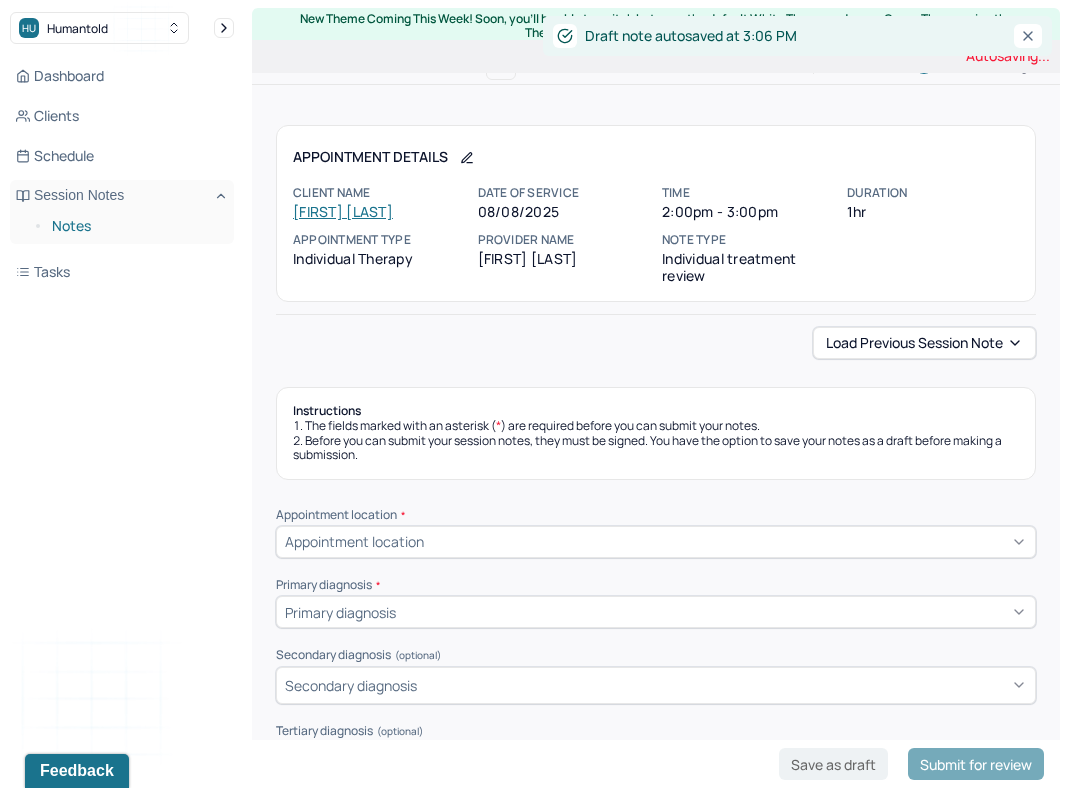 click on "Notes" at bounding box center [135, 226] 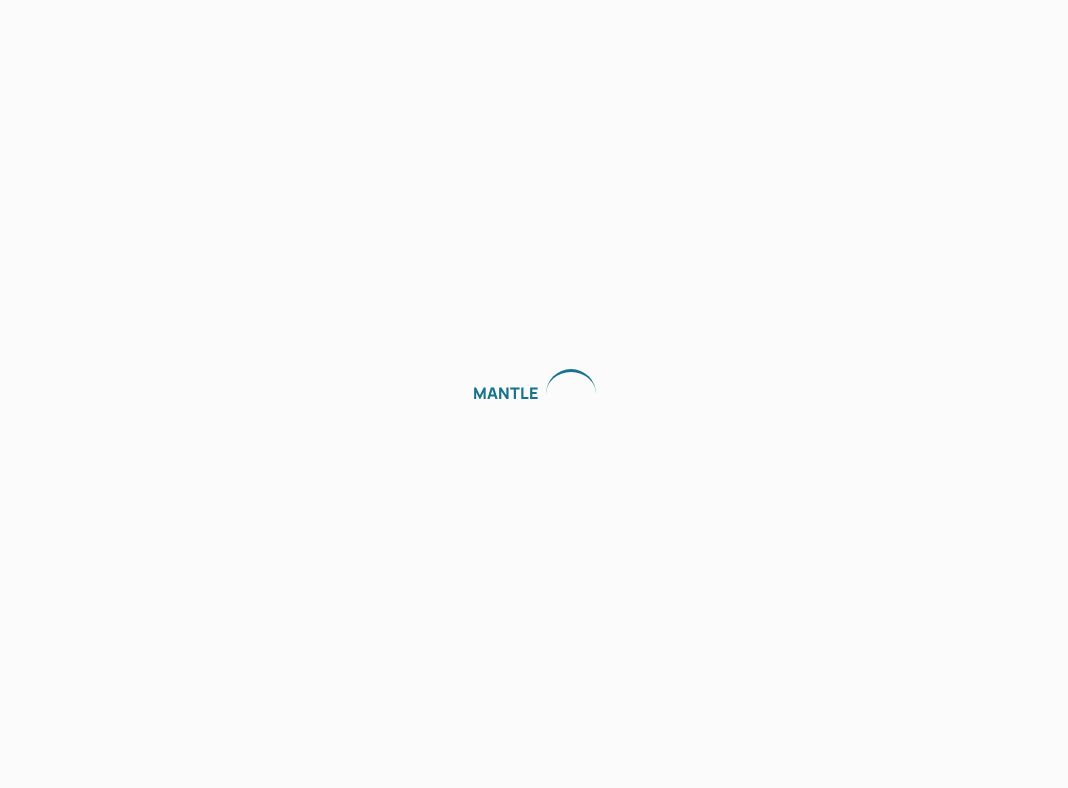 scroll, scrollTop: 0, scrollLeft: 0, axis: both 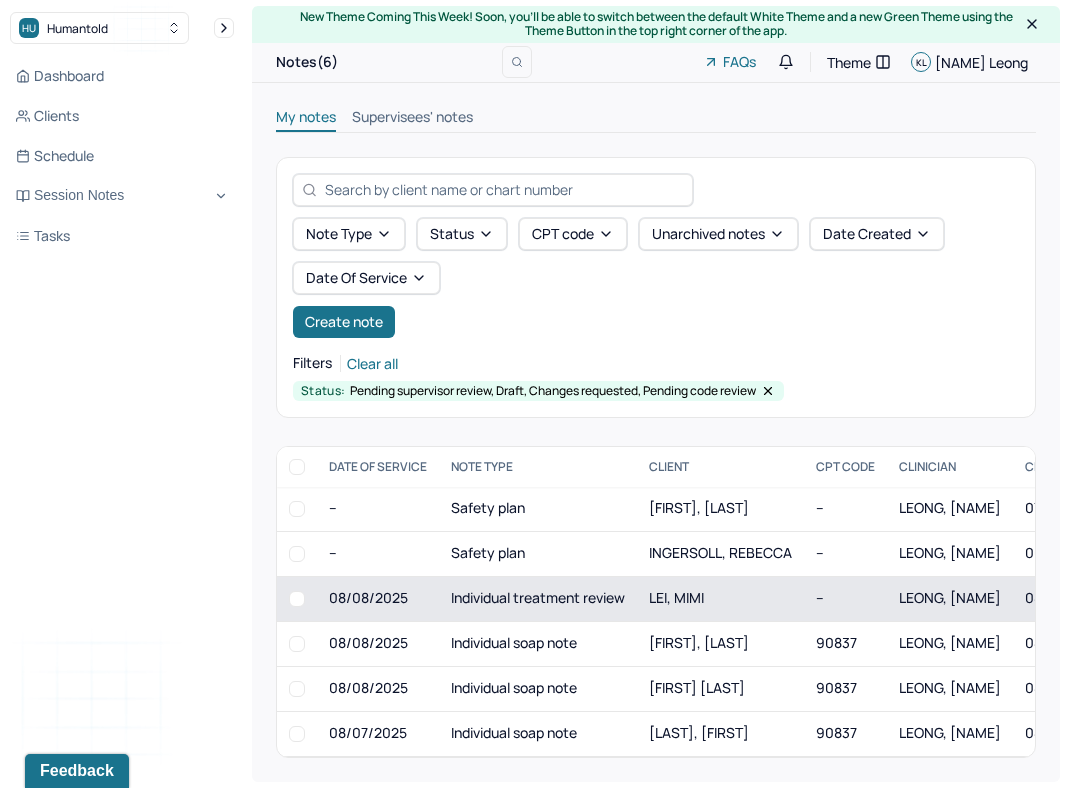 click on "Individual treatment review" at bounding box center [538, 598] 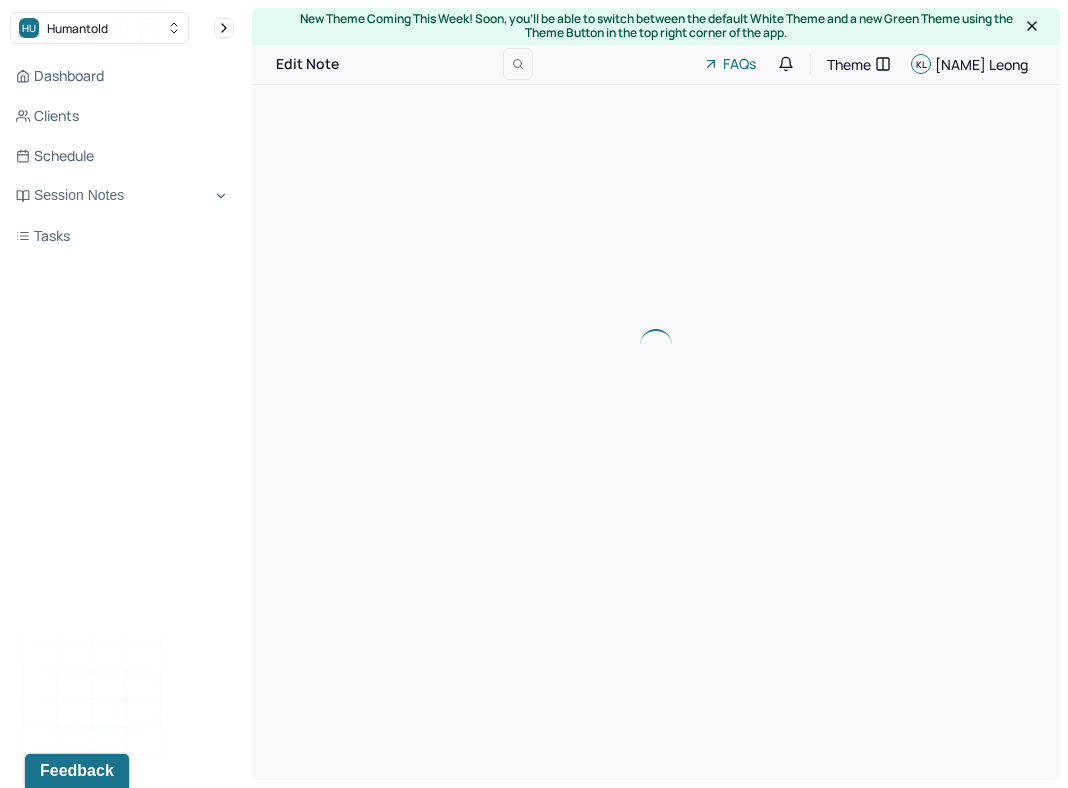 scroll, scrollTop: 0, scrollLeft: 0, axis: both 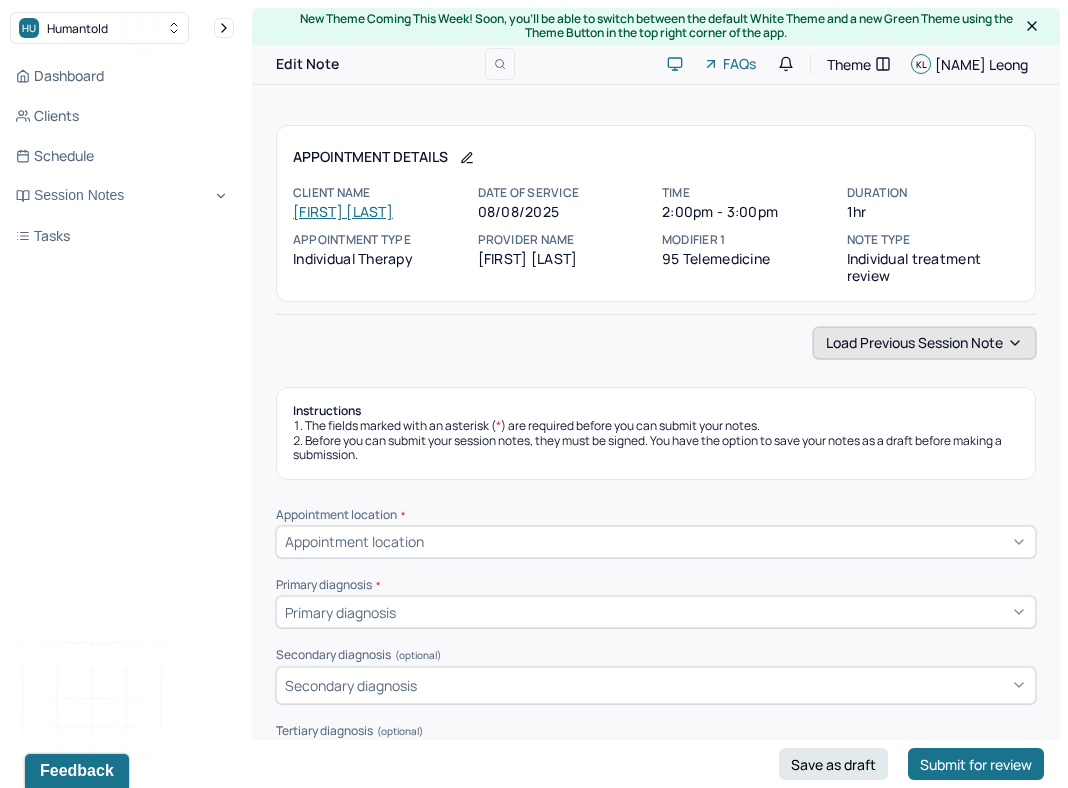 click on "Load previous session note" at bounding box center (924, 343) 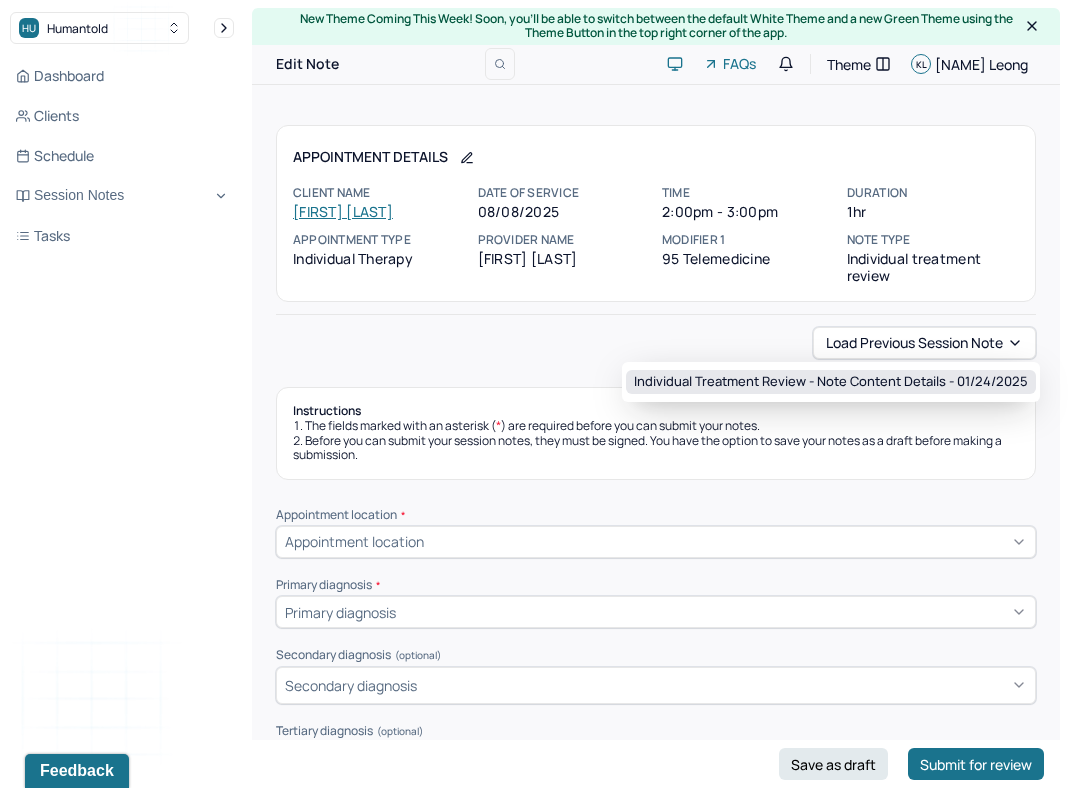 click on "Individual treatment review   - Note content Details -   [DATE]" at bounding box center [831, 382] 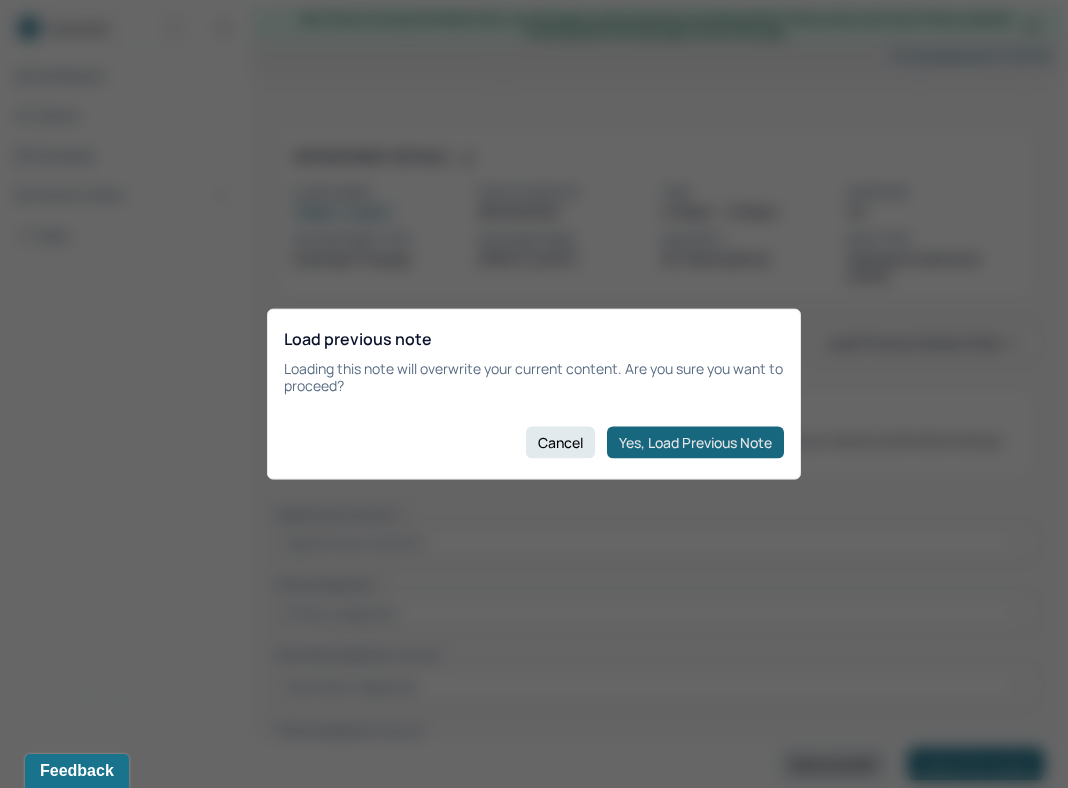 click on "Yes, Load Previous Note" at bounding box center (695, 442) 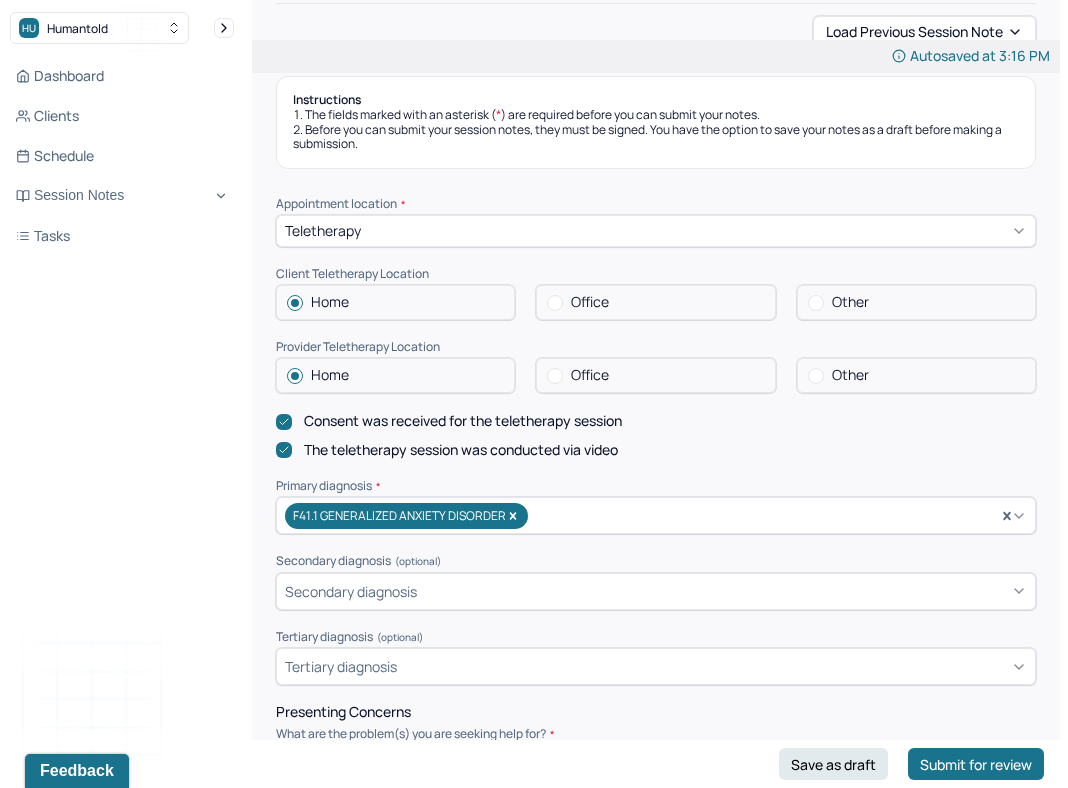 scroll, scrollTop: 326, scrollLeft: 0, axis: vertical 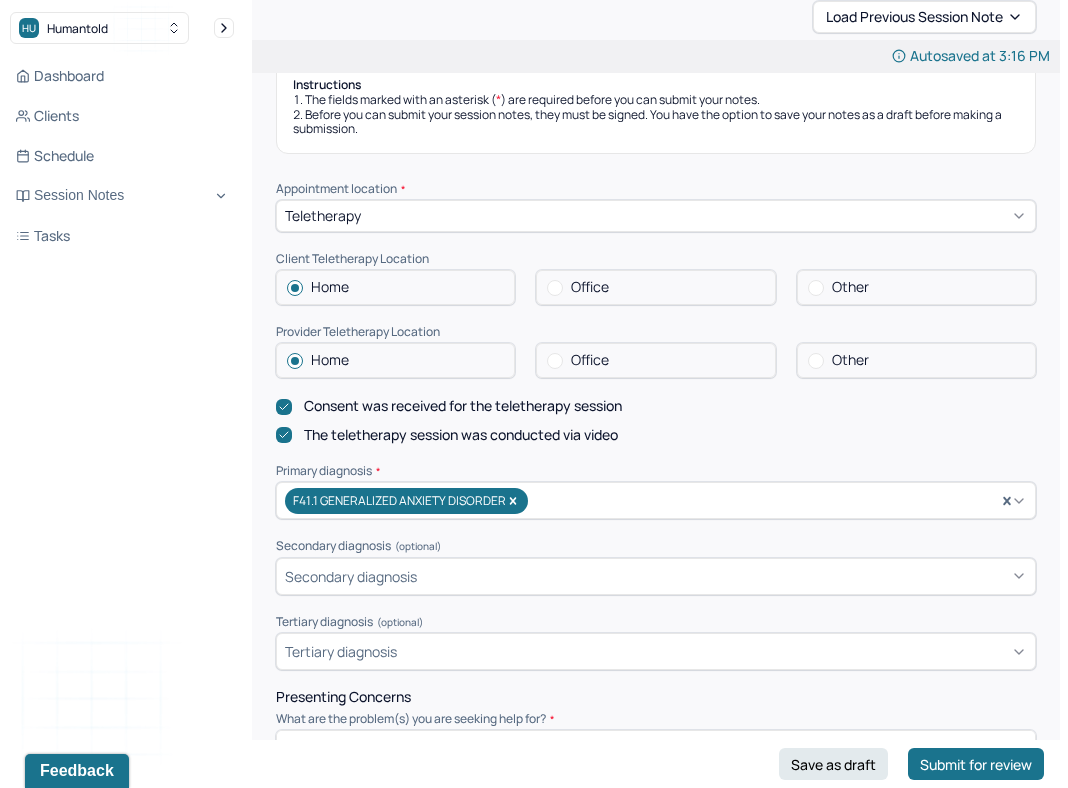 click on "Office" at bounding box center (655, 360) 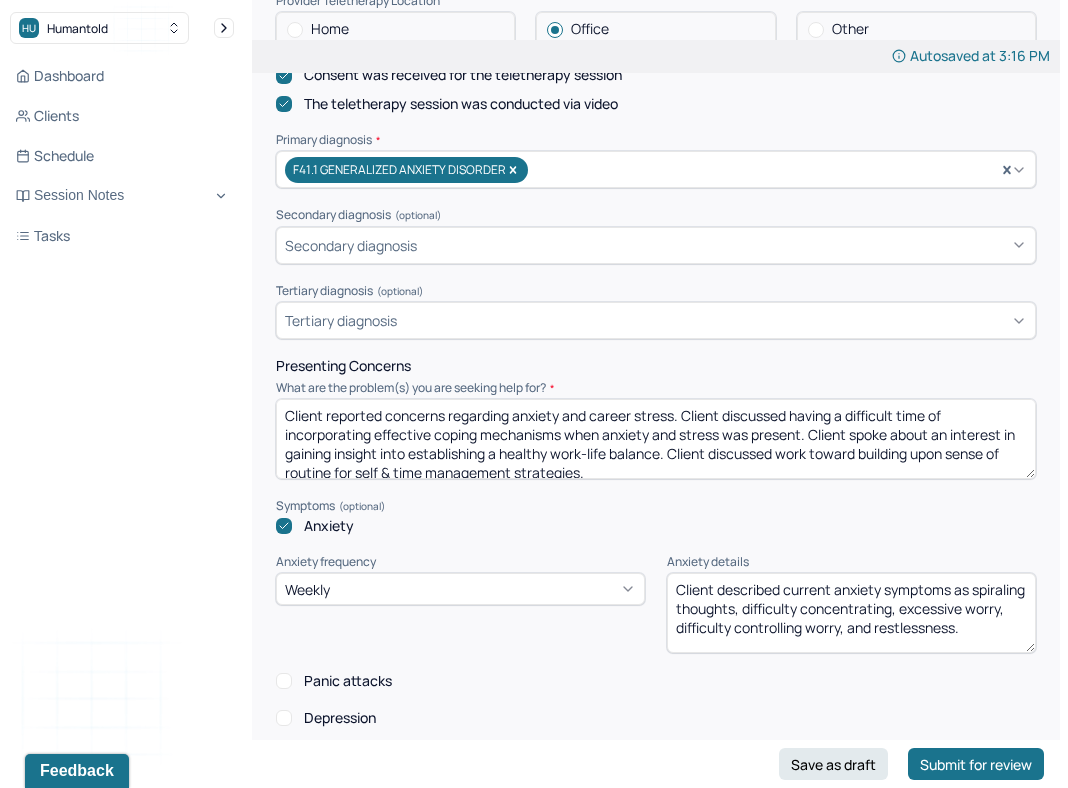 scroll, scrollTop: 674, scrollLeft: 0, axis: vertical 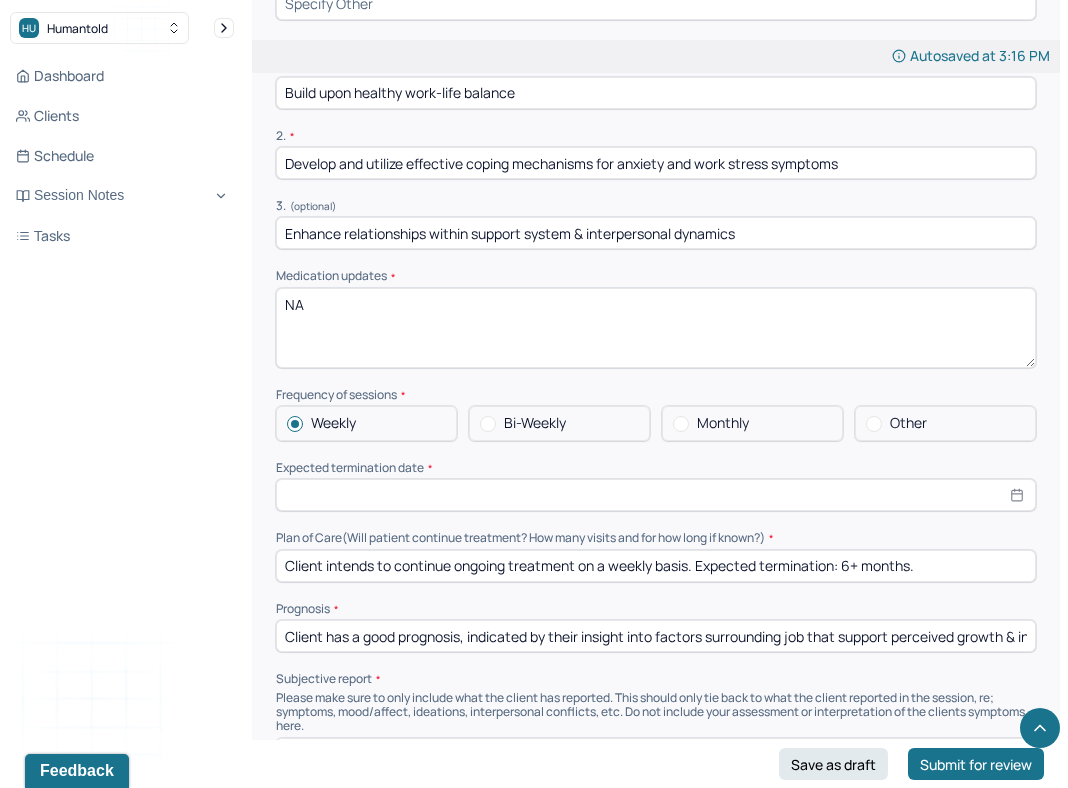 click at bounding box center [656, 495] 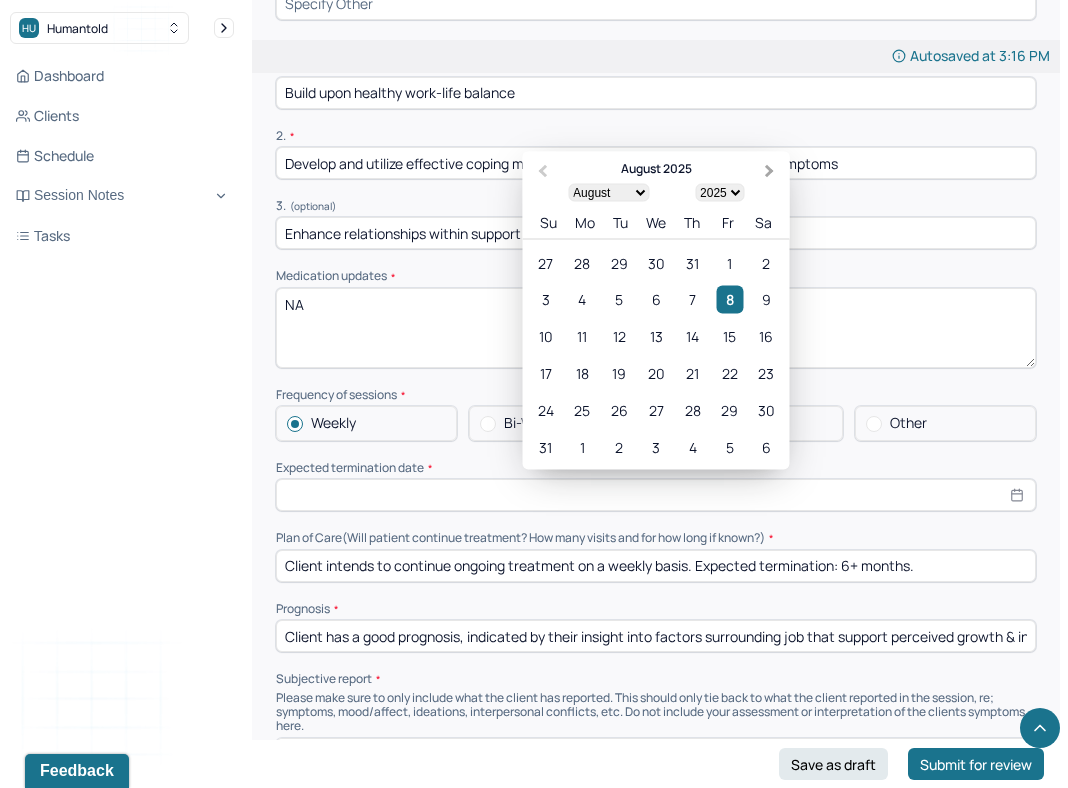 click on "Next Month" at bounding box center (772, 173) 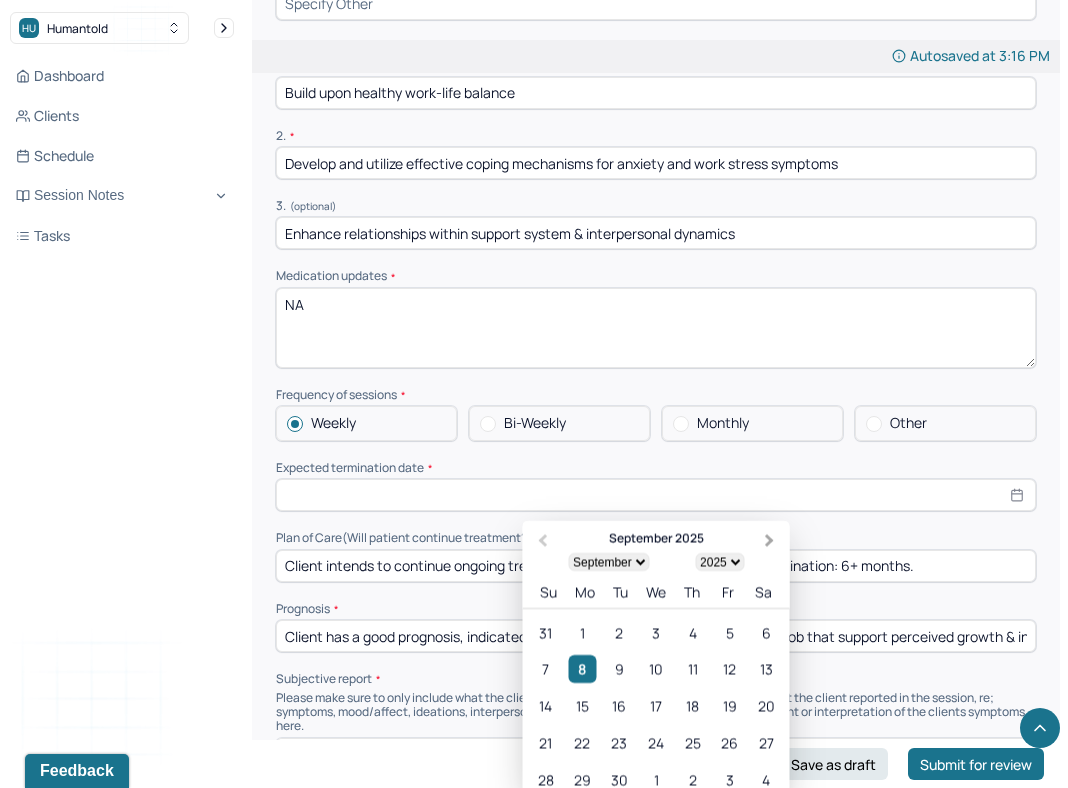 click on "Develop and utilize effective coping mechanisms for anxiety and work stress symptoms" at bounding box center [656, 163] 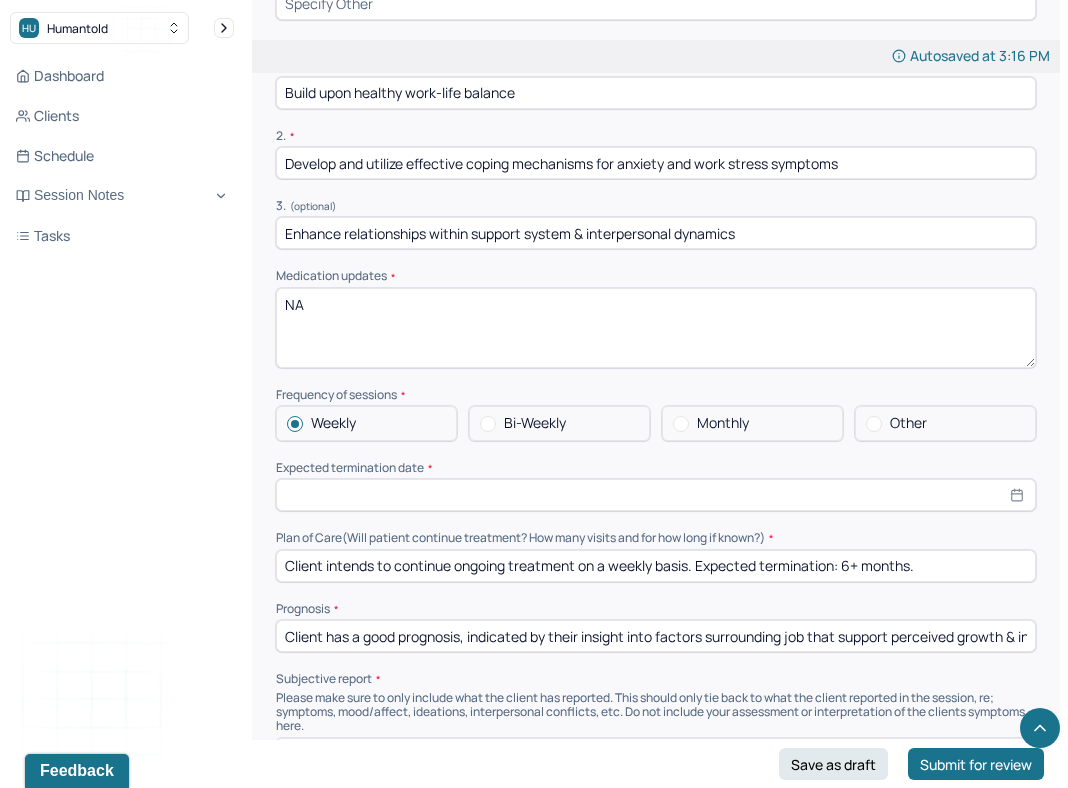 click on "1. * Build upon healthy work-life balance 2. * Develop and utilize effective coping mechanisms for anxiety and work stress symptoms 3. (optional) Enhance relationships within support system & interpersonal dynamics" at bounding box center [656, 153] 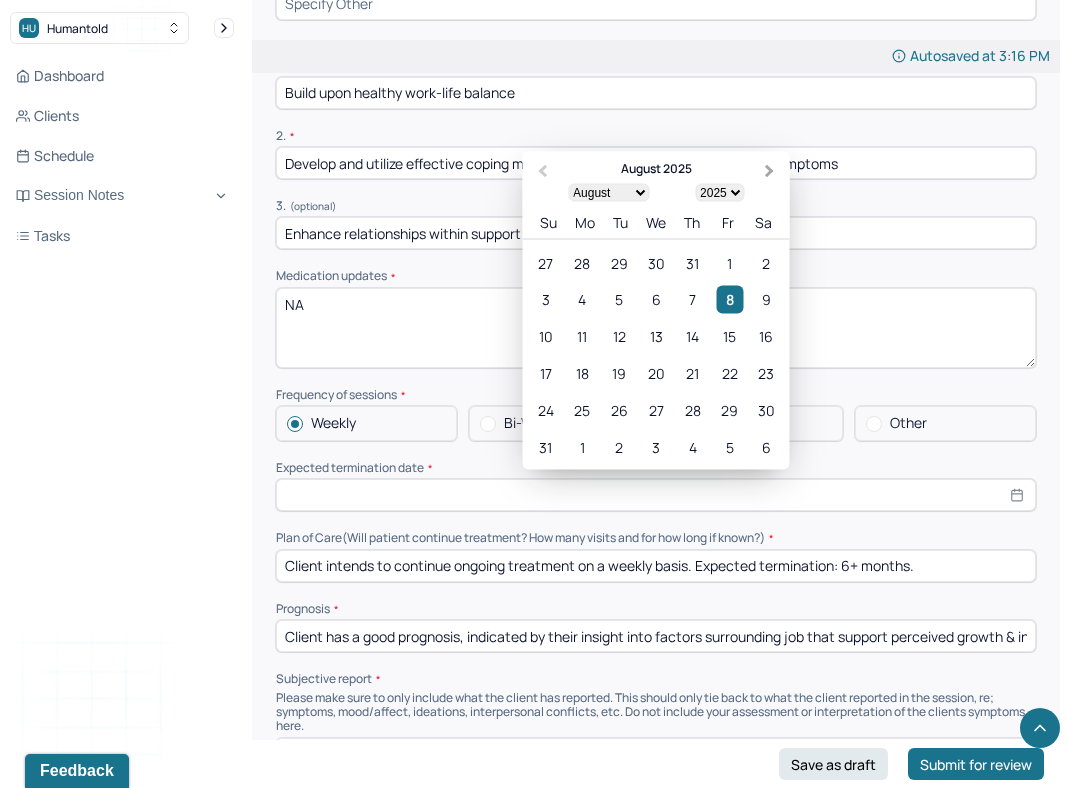 click on "Next Month" at bounding box center (770, 171) 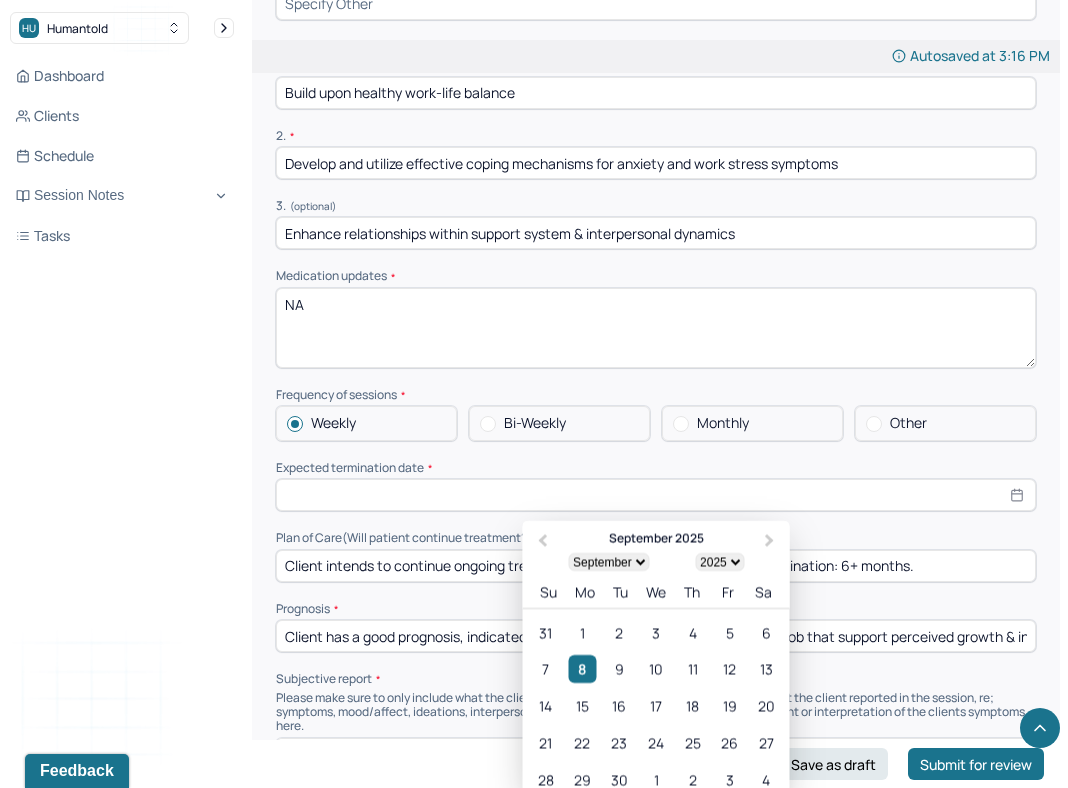 click on "January February March April May June July August September October November December" at bounding box center (608, 562) 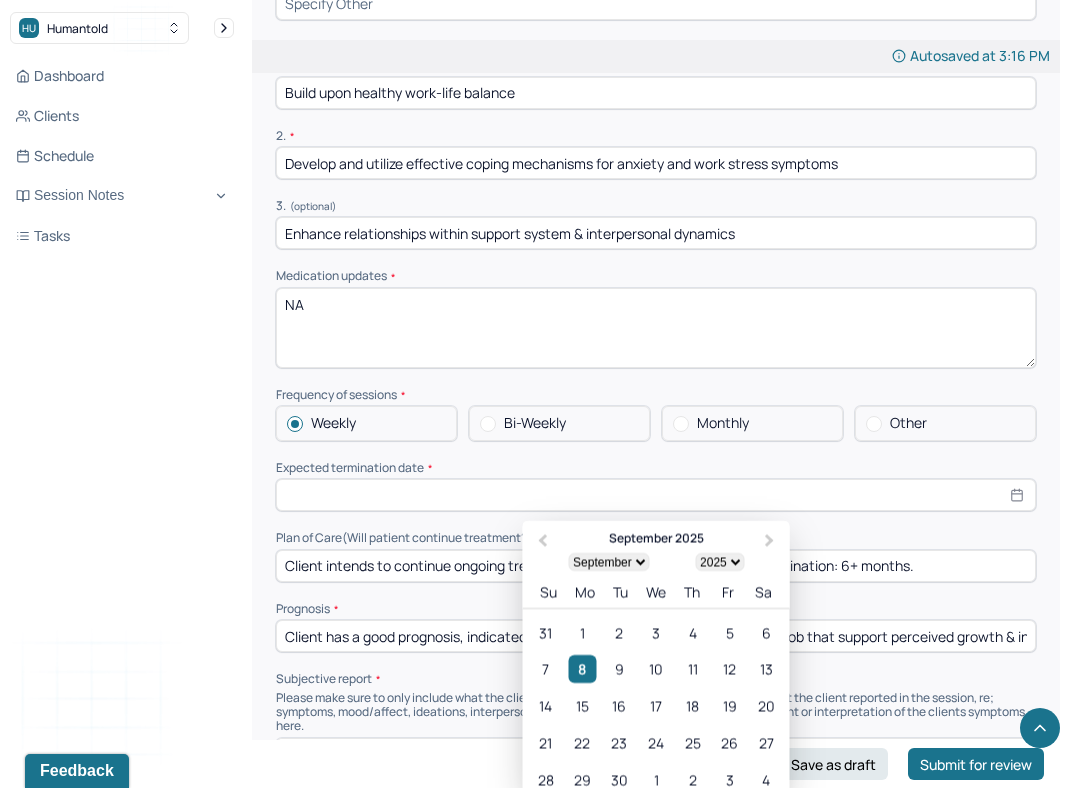 select on "1" 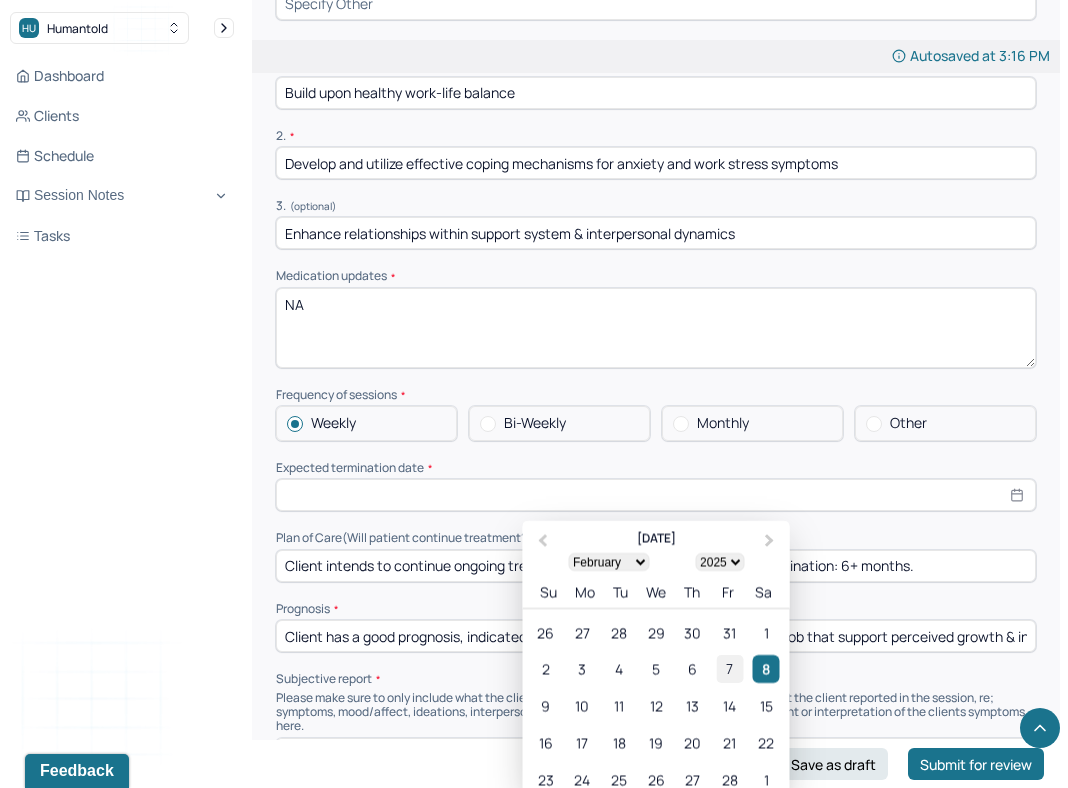 click on "7" at bounding box center [729, 669] 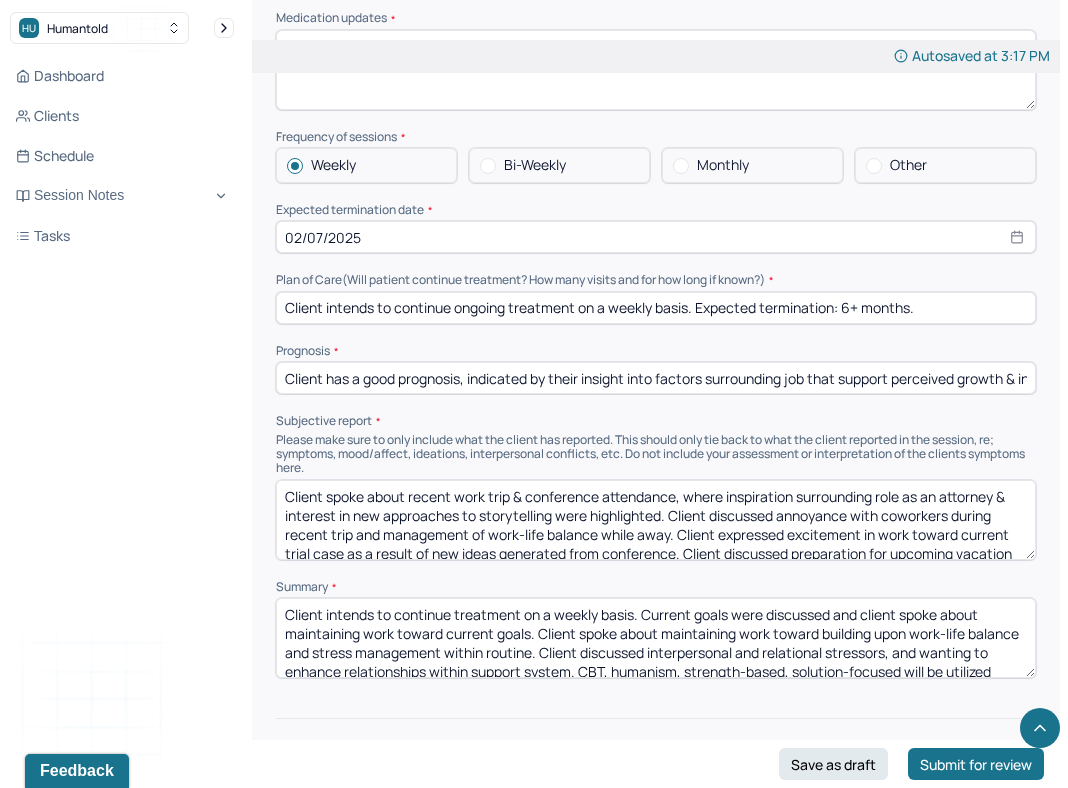 scroll, scrollTop: 4528, scrollLeft: 0, axis: vertical 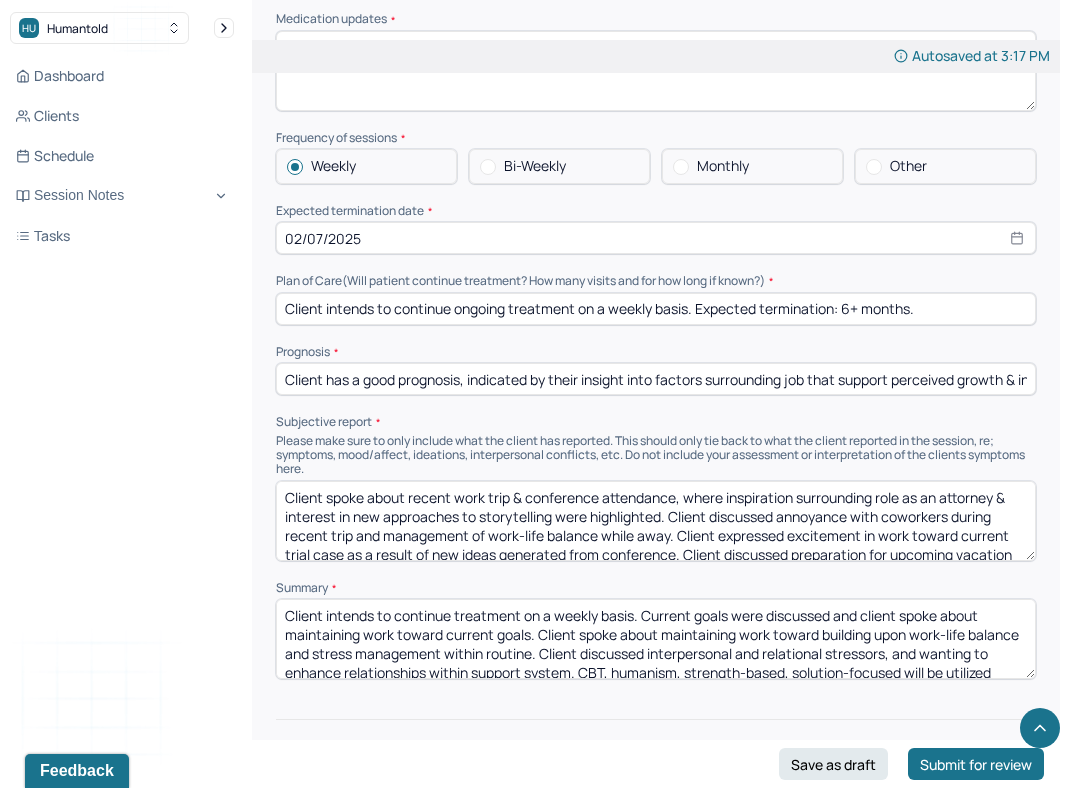 click on "Client spoke about recent work trip & conference attendance, where inspiration surrounding role as an attorney & interest in new approaches to storytelling were highlighted. Client discussed annoyance with coworkers during recent trip and management of work-life balance while away. Client expressed excitement in work toward current trial case as a result of new ideas generated from conference. Client discussed preparation for upcoming vacation and task management over upcoming week in navigating anticipation/anxiety symptoms." at bounding box center (656, 521) 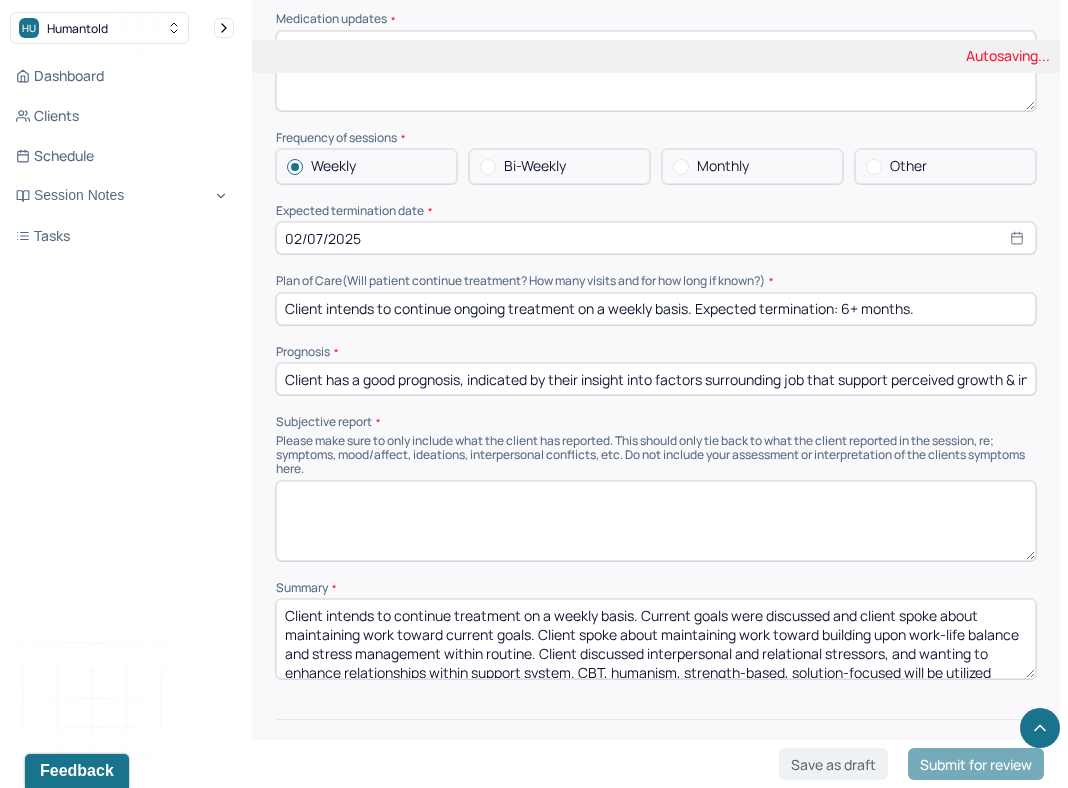 type 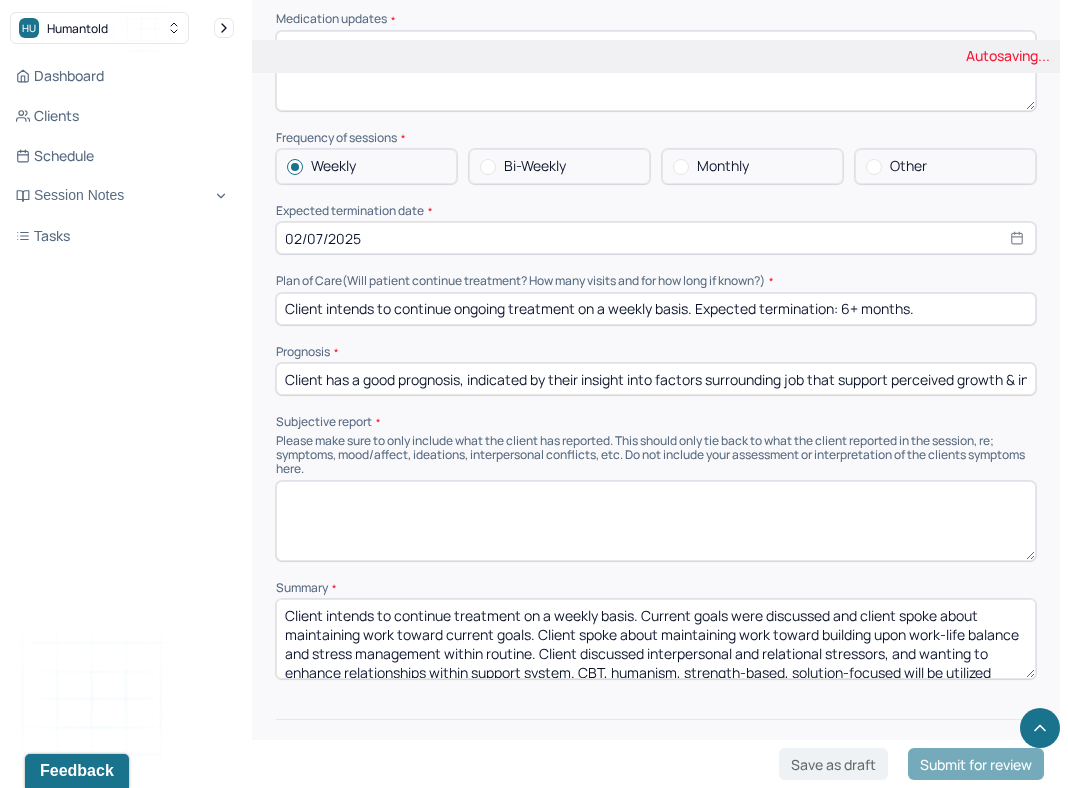 click on "Please make sure to only include what the client has reported. This should only tie back to what the client reported in the session, re; symptoms, mood/affect, ideations, interpersonal conflicts, etc. Do not include your assessment or interpretation of the clients symptoms here." at bounding box center [656, 455] 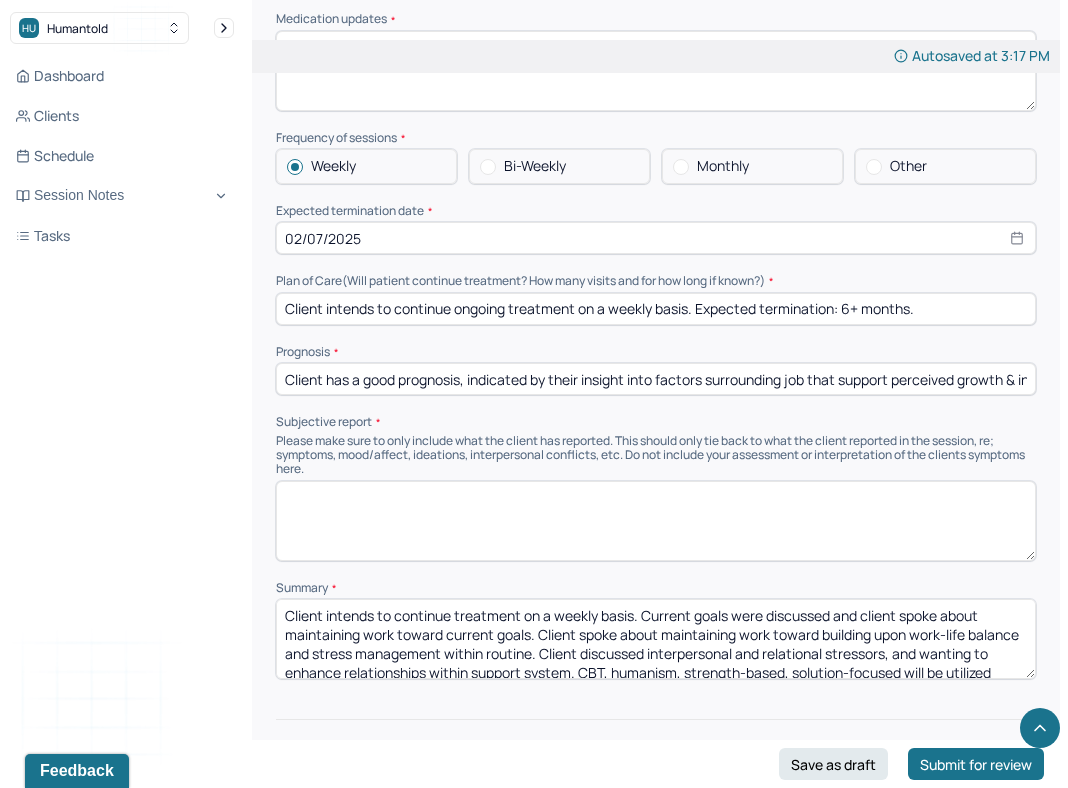 scroll, scrollTop: 0, scrollLeft: 749, axis: horizontal 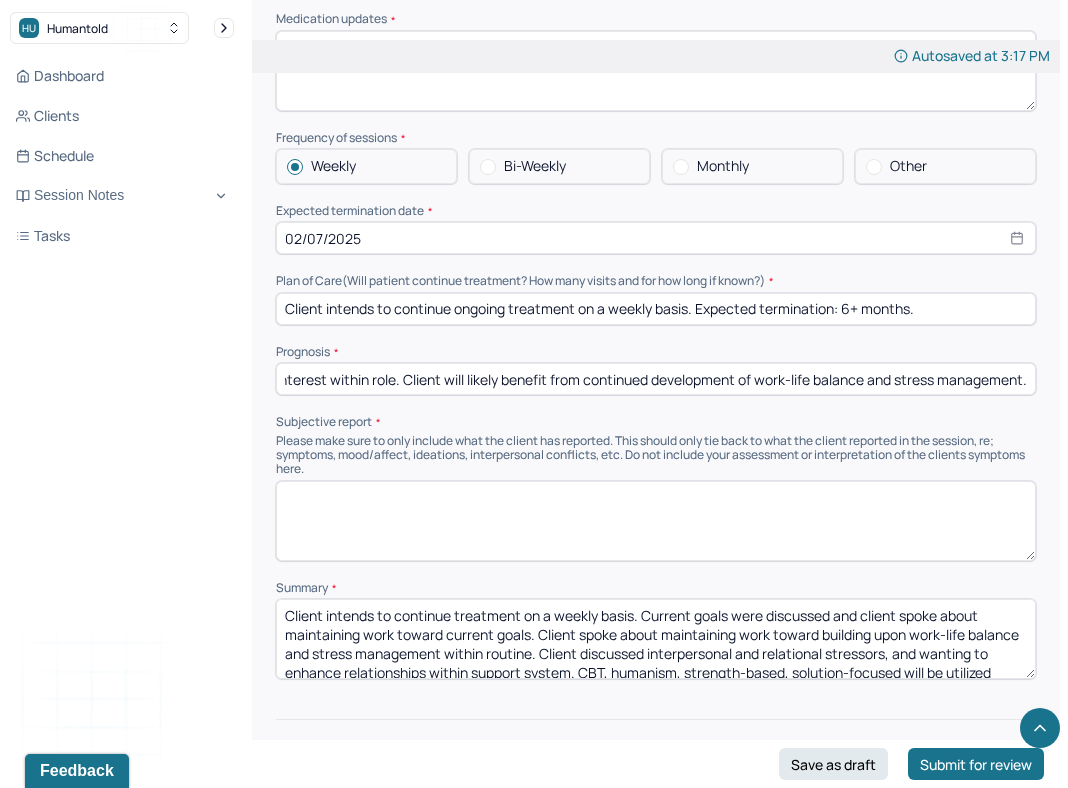 drag, startPoint x: 771, startPoint y: 352, endPoint x: 1204, endPoint y: 342, distance: 433.11545 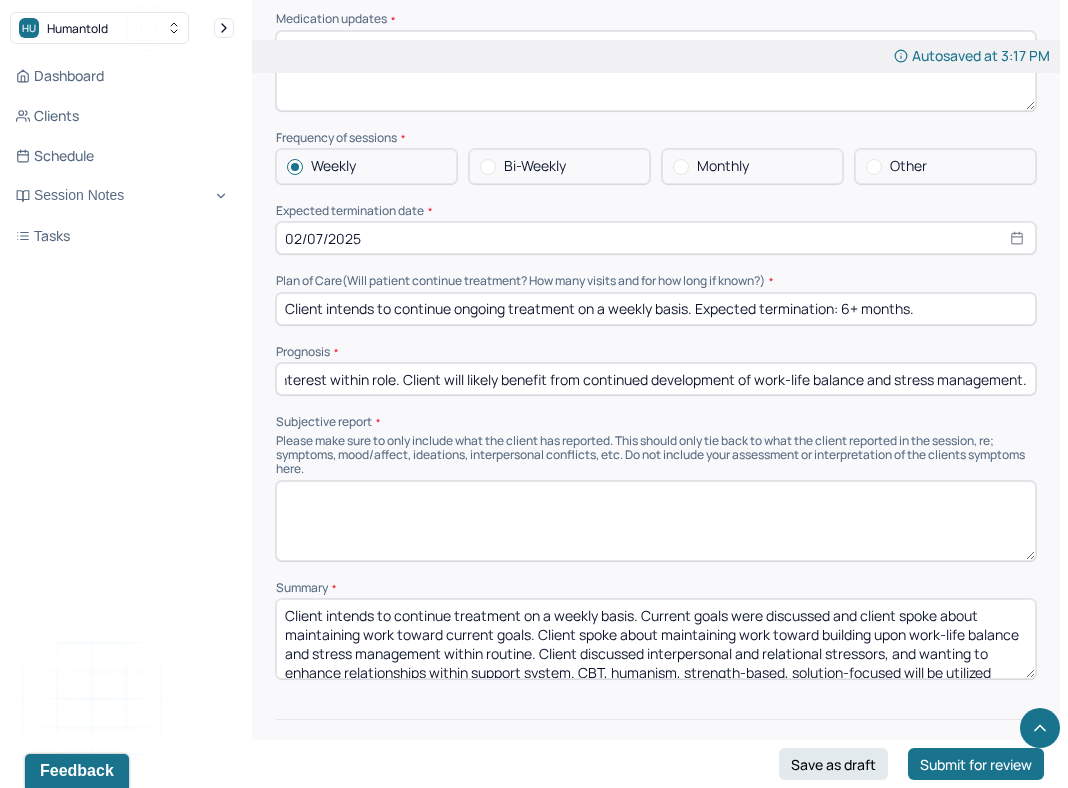 click on "Client has a good prognosis, indicated by their insight into factors surrounding job that support perceived growth & interest within role. Client will likely benefit from continued development of work-life balance and stress management." at bounding box center (656, 379) 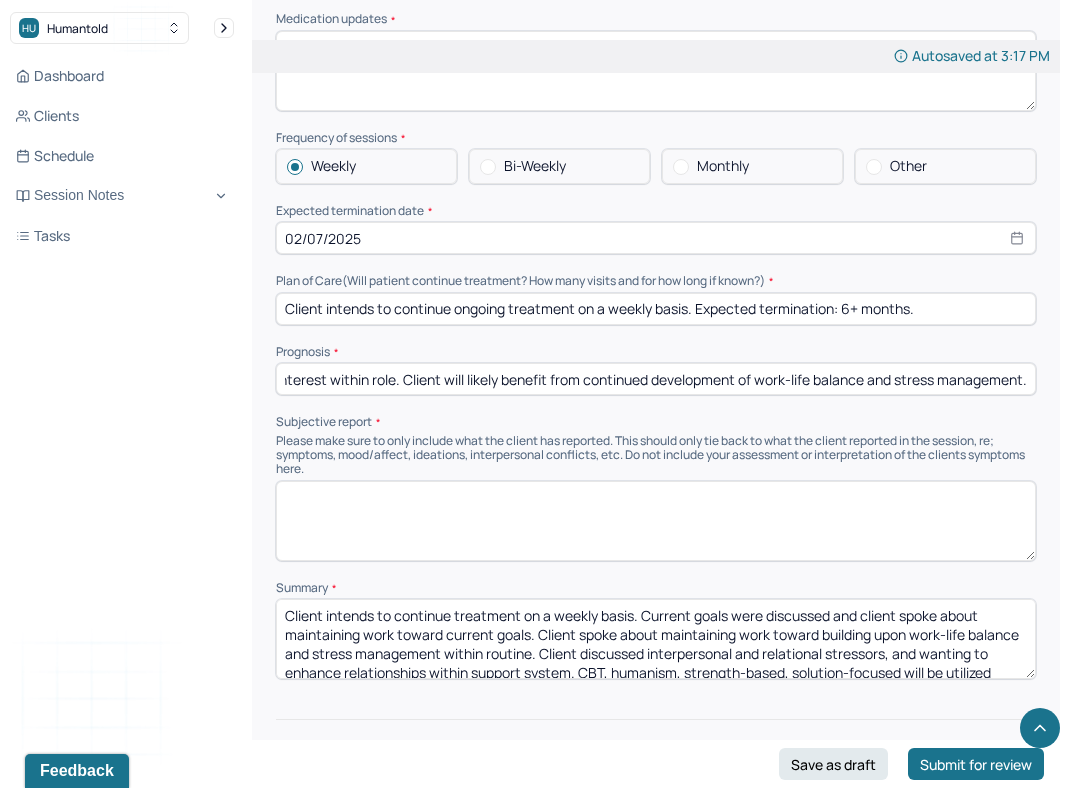 click on "Client has a good prognosis, indicated by their insight into factors surrounding job that support perceived growth & interest within role. Client will likely benefit from continued development of work-life balance and stress management." at bounding box center (656, 379) 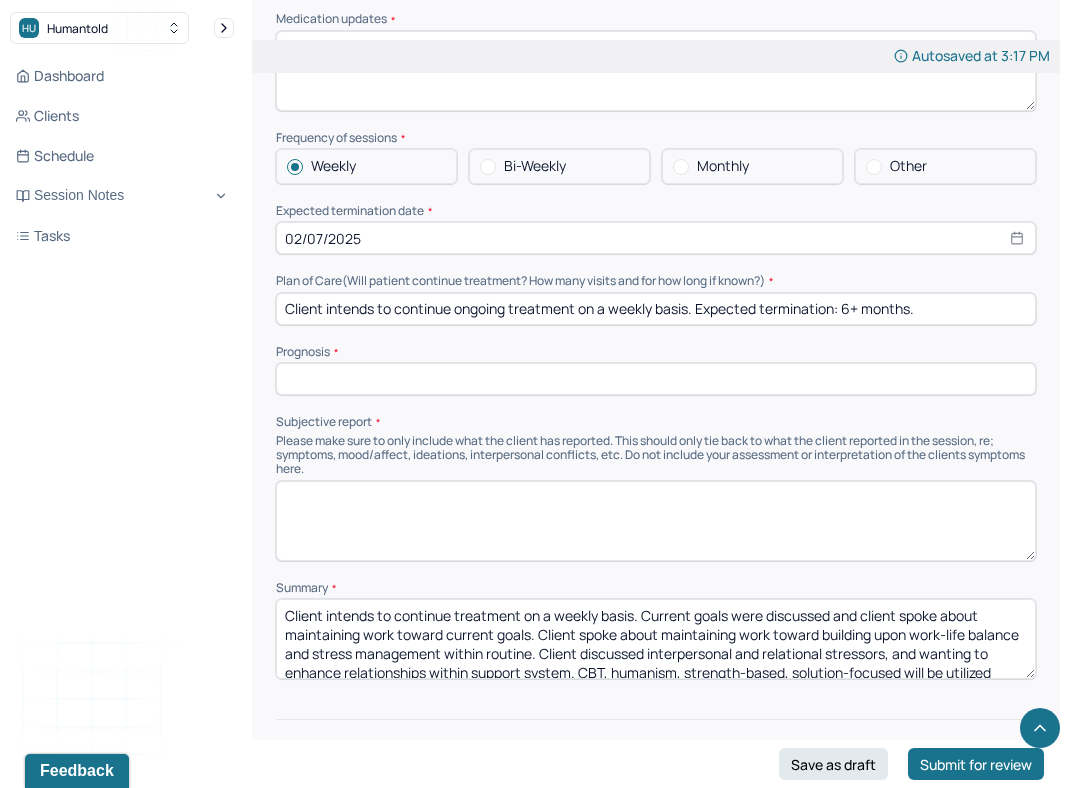scroll, scrollTop: 0, scrollLeft: 0, axis: both 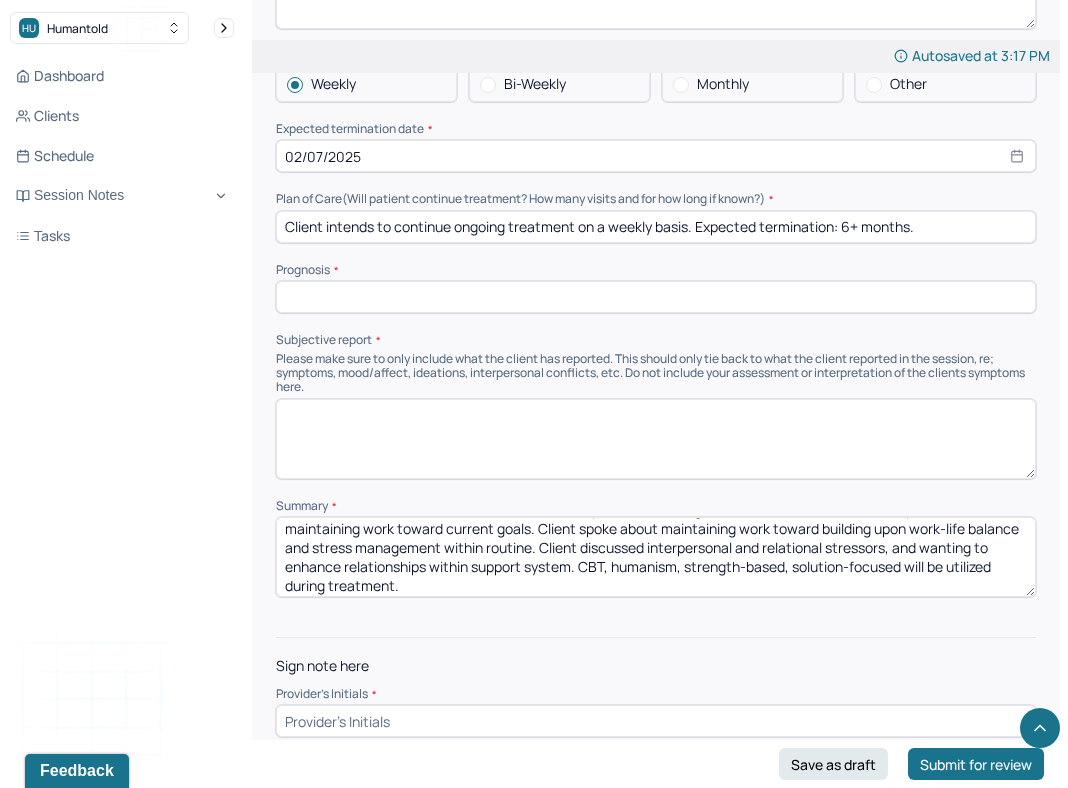 type 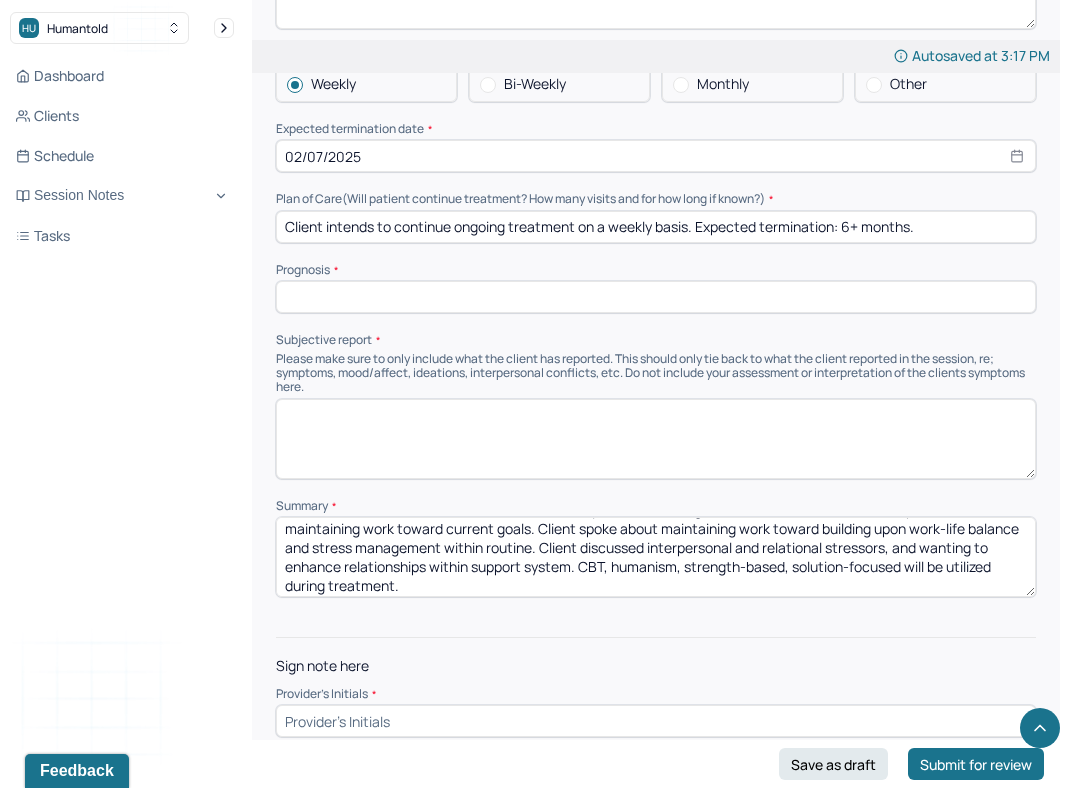 click on "Please make sure to only include what the client has reported. This should only tie back to what the client reported in the session, re; symptoms, mood/affect, ideations, interpersonal conflicts, etc. Do not include your assessment or interpretation of the clients symptoms here." at bounding box center [656, 373] 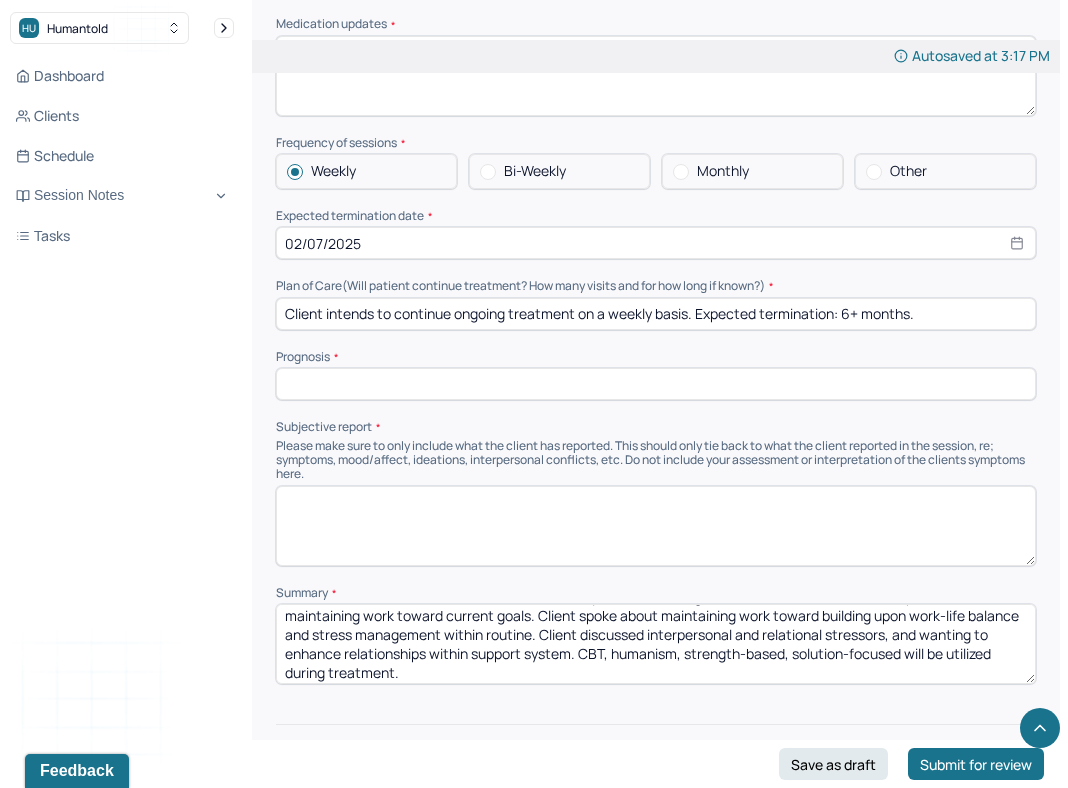 scroll, scrollTop: 4525, scrollLeft: 0, axis: vertical 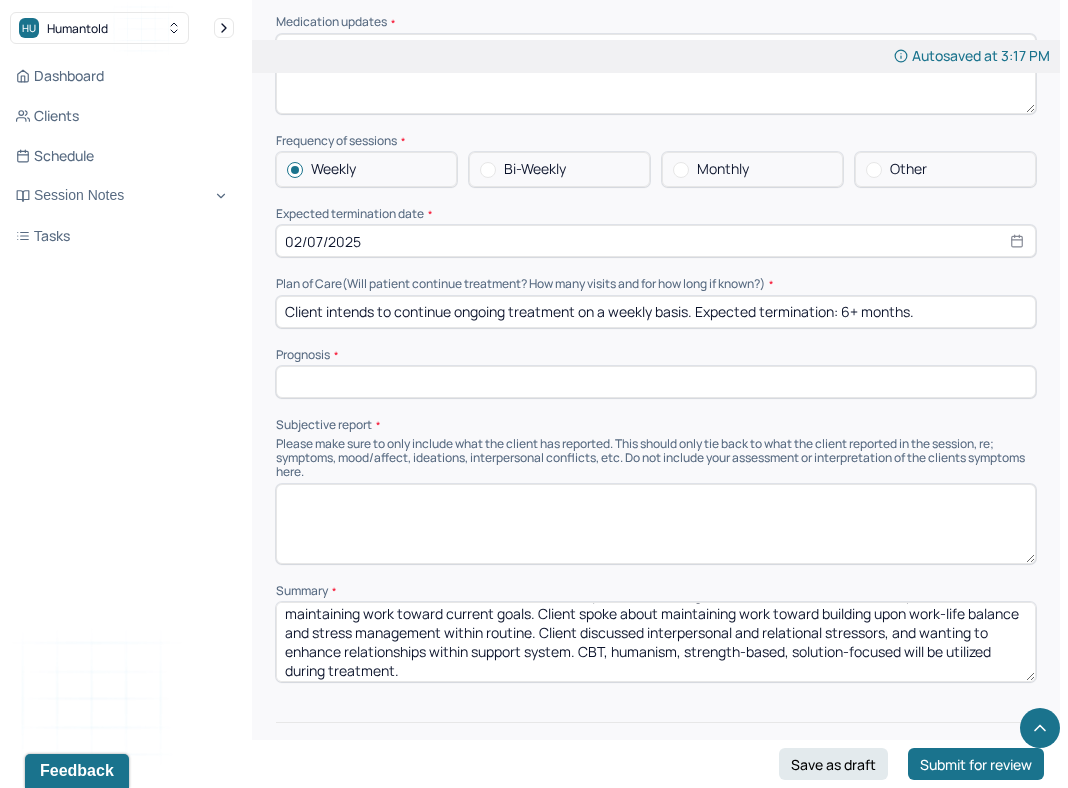 click on "Client intends to continue treatment on a weekly basis. Current goals were discussed and client spoke about maintaining work toward current goals. Client spoke about maintaining work toward building upon work-life balance and stress management within routine. Client discussed interpersonal and relational stressors, and wanting to enhance relationships within support system. CBT, humanism, strength-based, solution-focused will be utilized during treatment." at bounding box center (656, 642) 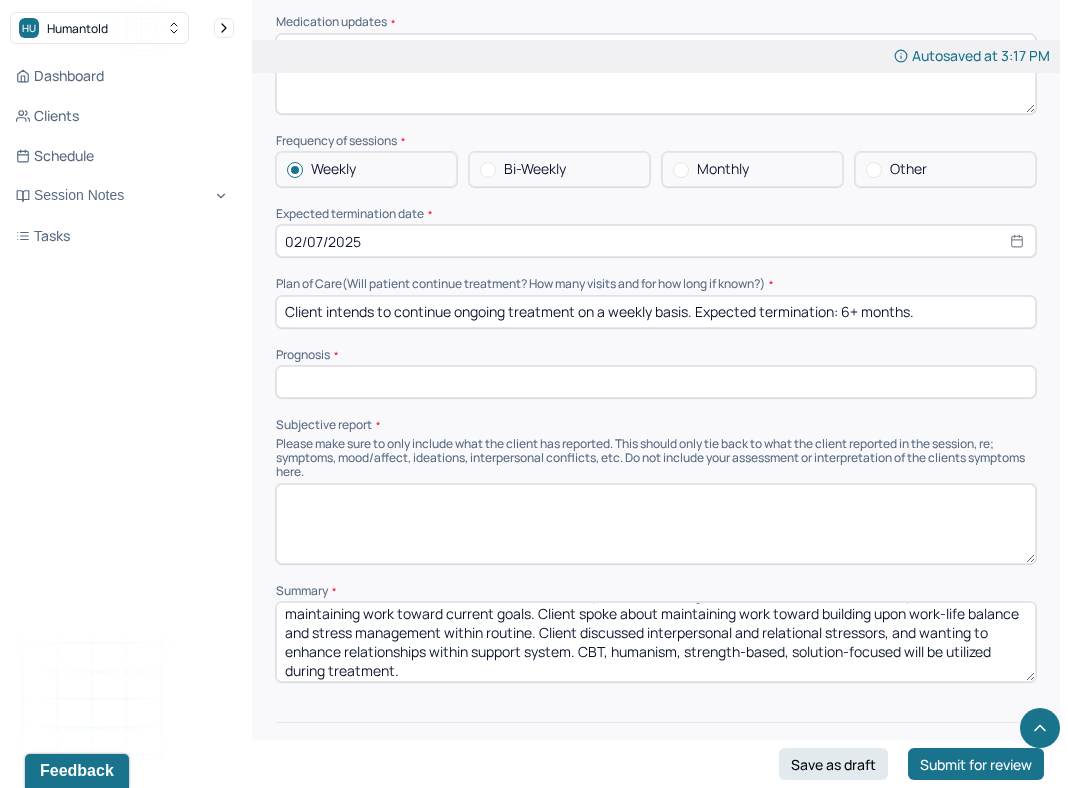 drag, startPoint x: 540, startPoint y: 610, endPoint x: 571, endPoint y: 635, distance: 39.824615 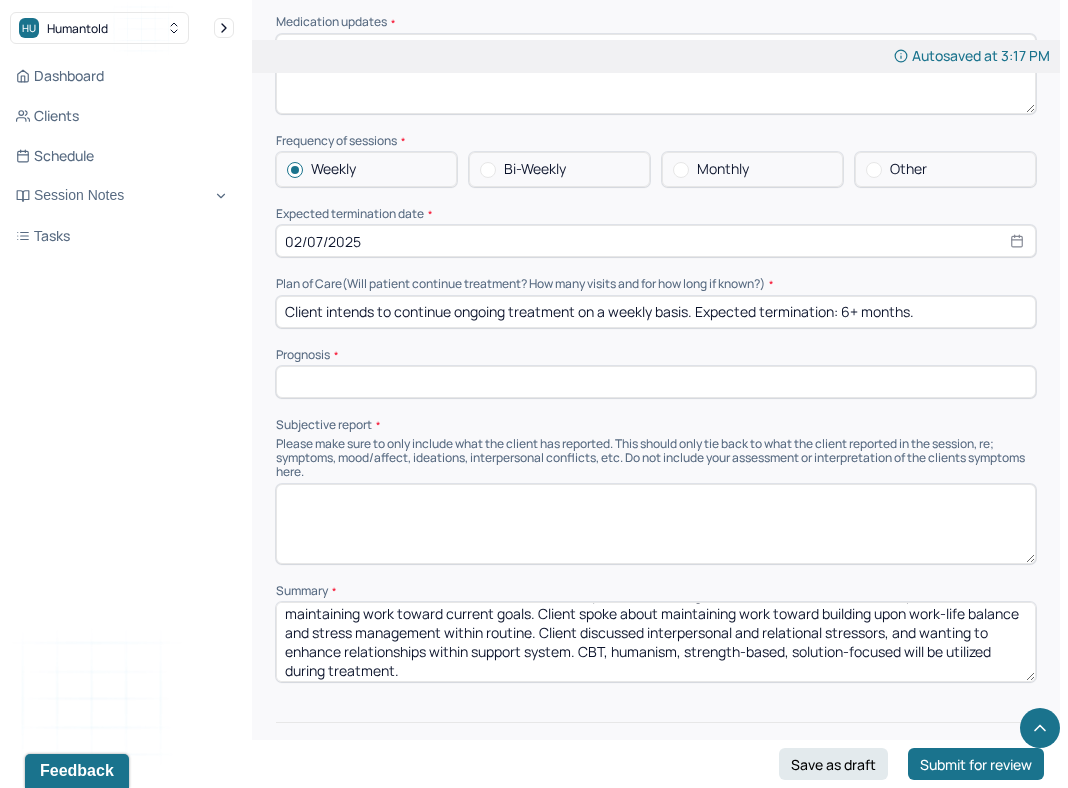 click on "Client intends to continue treatment on a weekly basis. Current goals were discussed and client spoke about maintaining work toward current goals. Client spoke about maintaining work toward building upon work-life balance and stress management within routine. Client discussed interpersonal and relational stressors, and wanting to enhance relationships within support system. CBT, humanism, strength-based, solution-focused will be utilized during treatment." at bounding box center (656, 642) 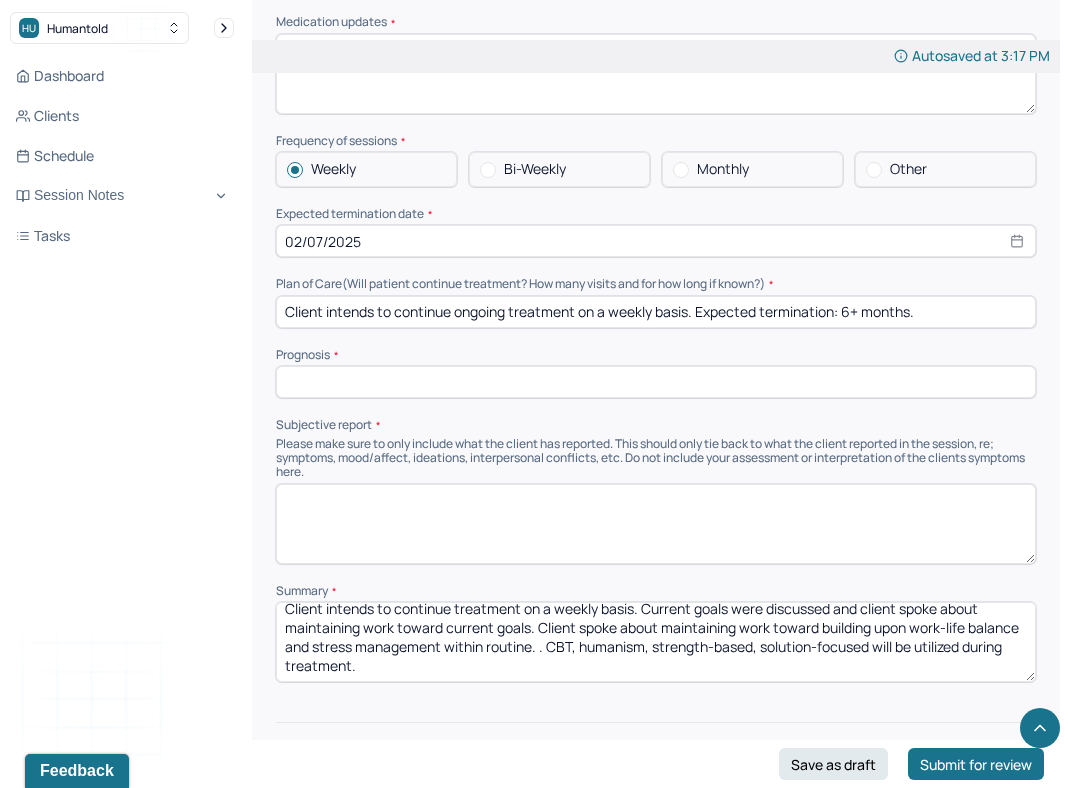 scroll, scrollTop: 9, scrollLeft: 0, axis: vertical 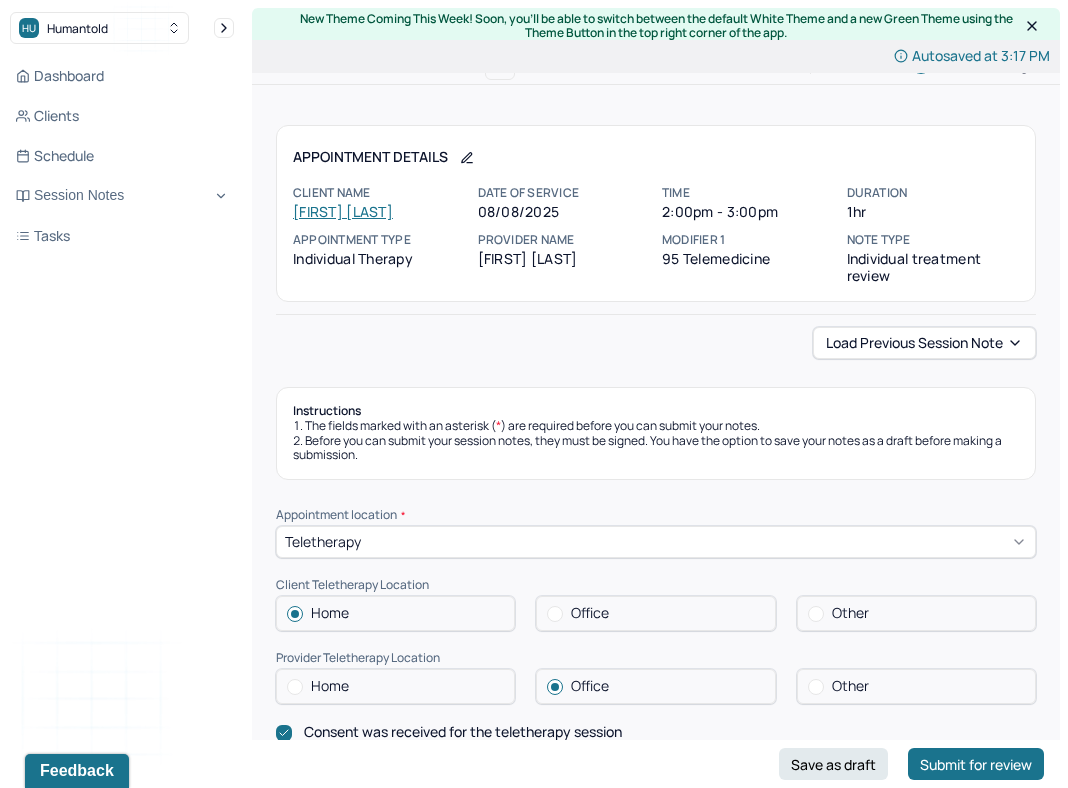 type on "Client intends to continue treatment on a weekly basis. Current goals were discussed and client spoke about maintaining work toward current goals. Client spoke about maintaining work toward building upon work-life balance and stress management within routine.
CBT, humanism, strength-based, solution-focused will be utilized during treatment." 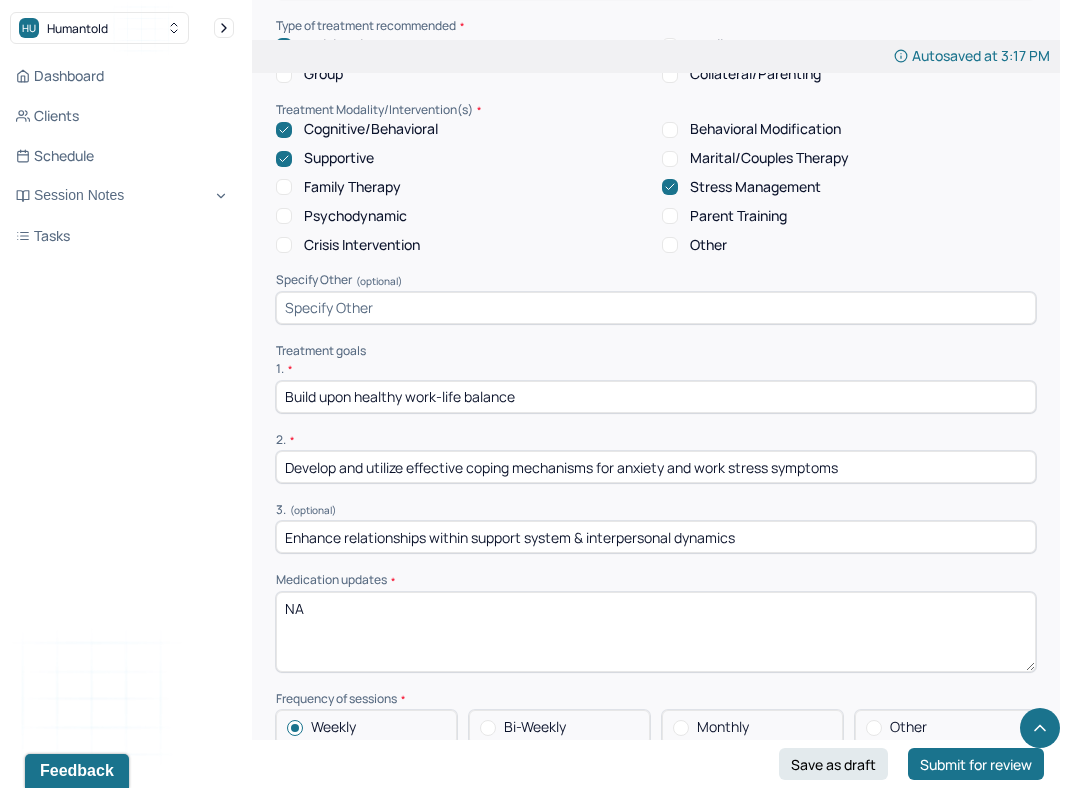 scroll, scrollTop: 3971, scrollLeft: 0, axis: vertical 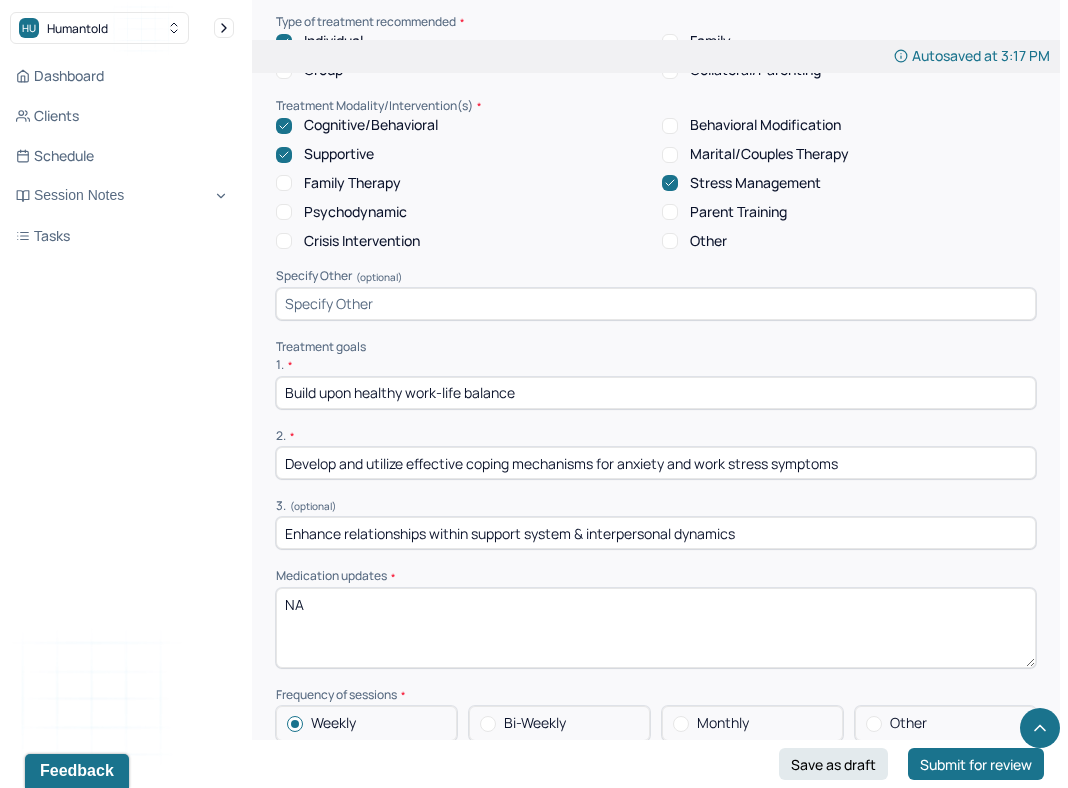 click on "Enhance relationships within support system & interpersonal dynamics" at bounding box center [656, 533] 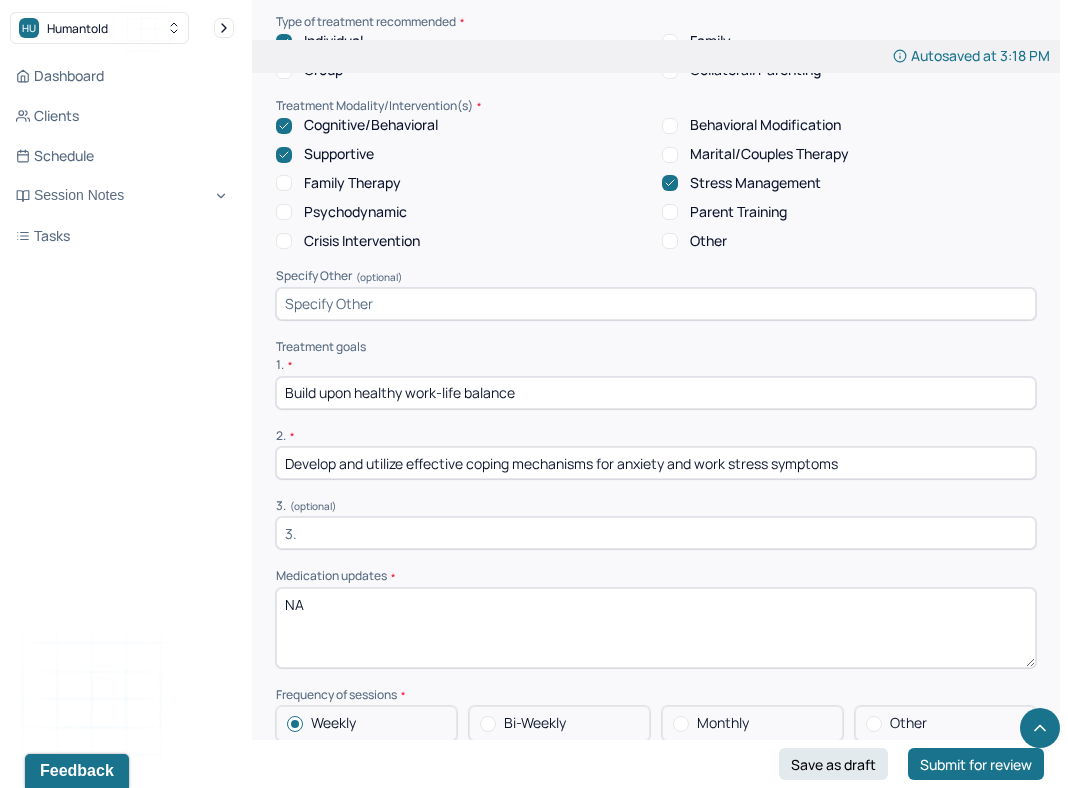 type 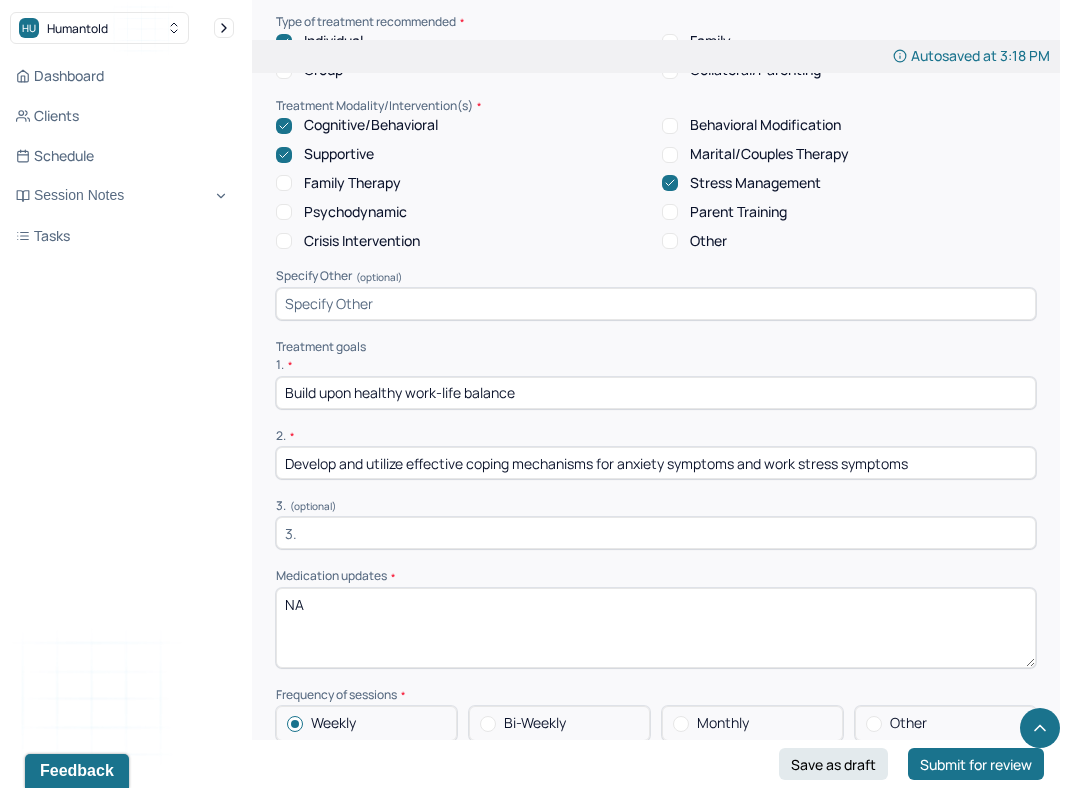 click on "Develop and utilize effective coping mechanisms for anxiety symptoms and work stress symptoms" at bounding box center [656, 463] 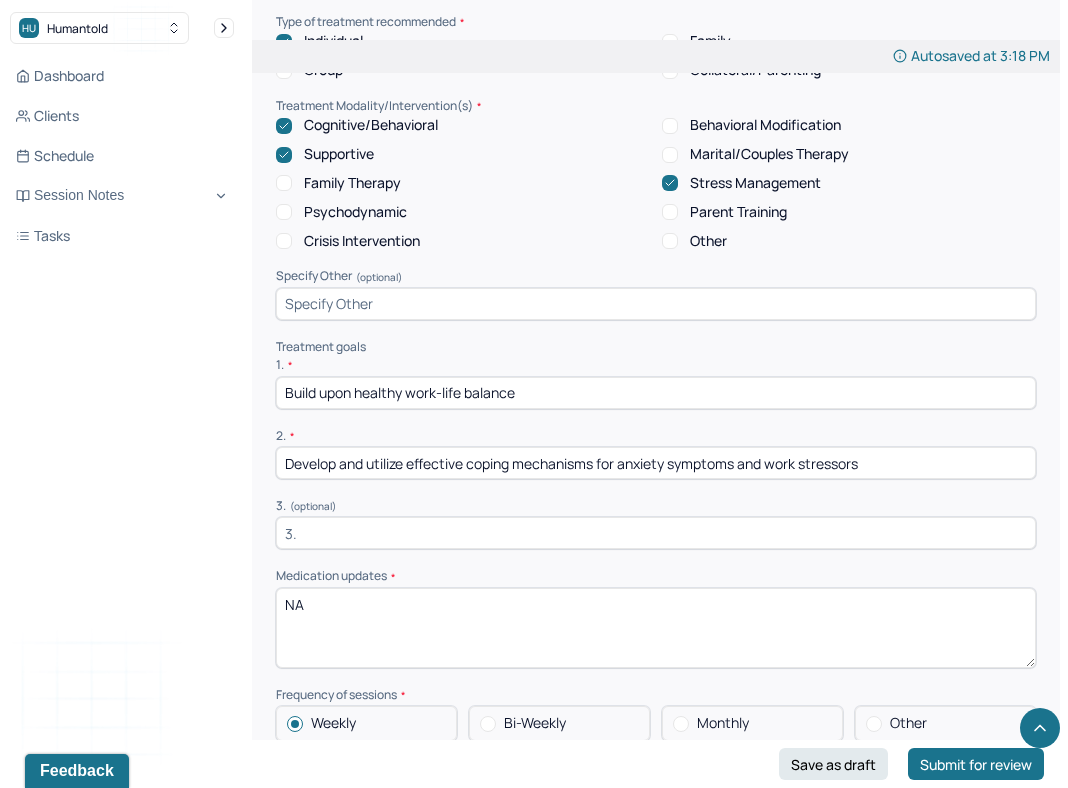 type on "Develop and utilize effective coping mechanisms for anxiety symptoms and work stressors" 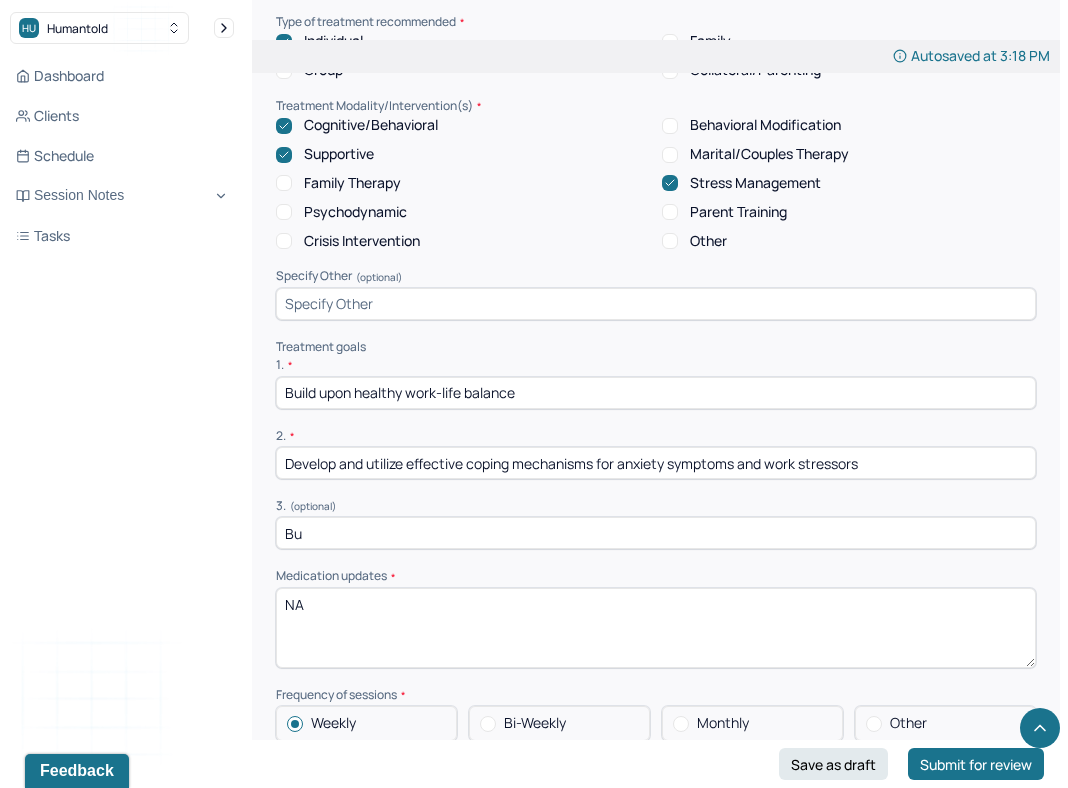 type on "B" 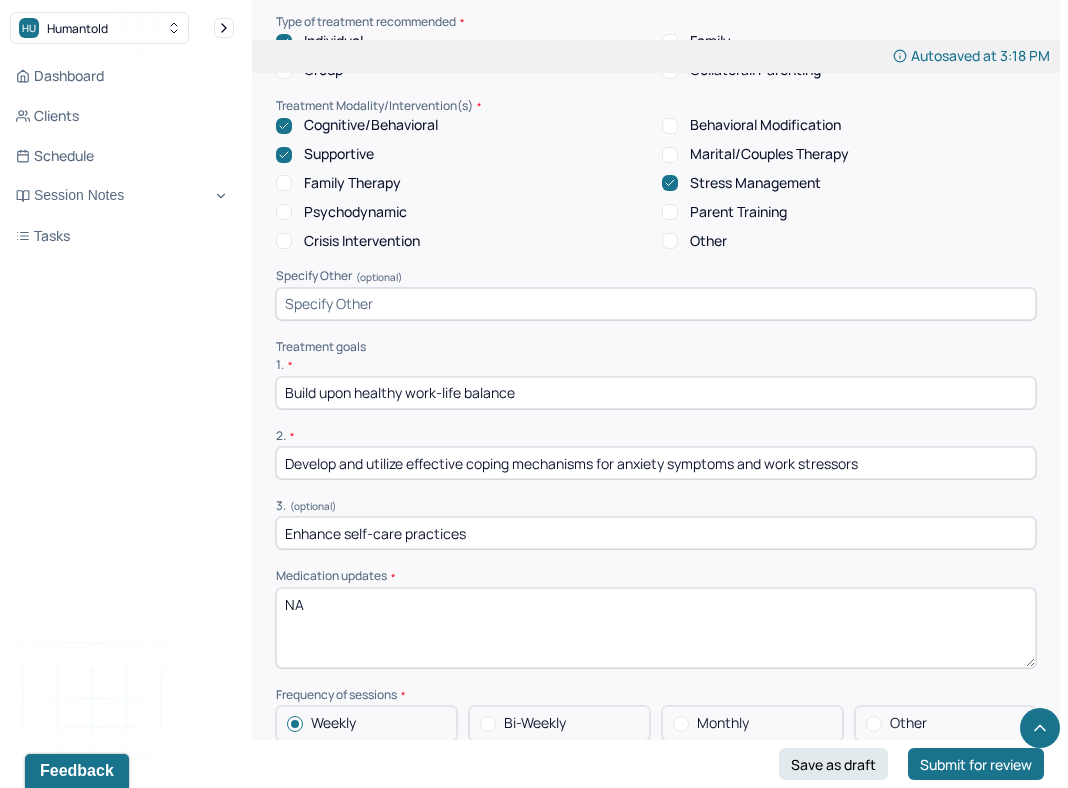 click on "Enhance self-care practices" at bounding box center [656, 533] 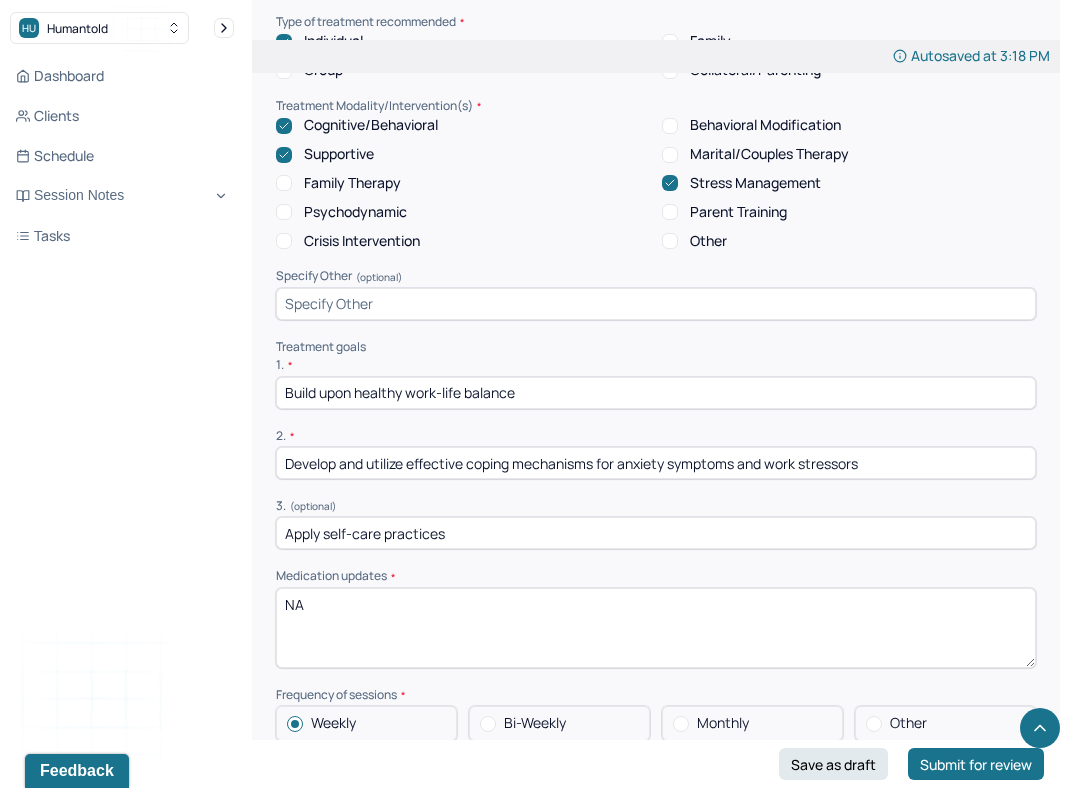 type on "Apply self-care practices" 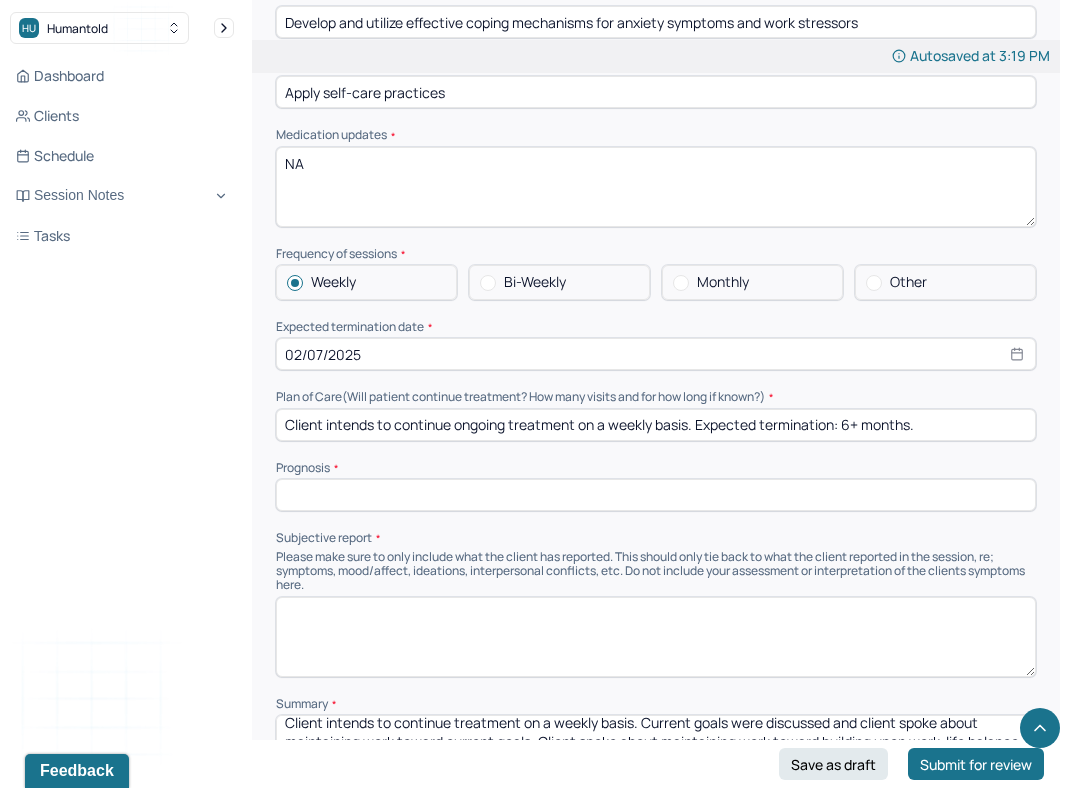 scroll, scrollTop: 4413, scrollLeft: 0, axis: vertical 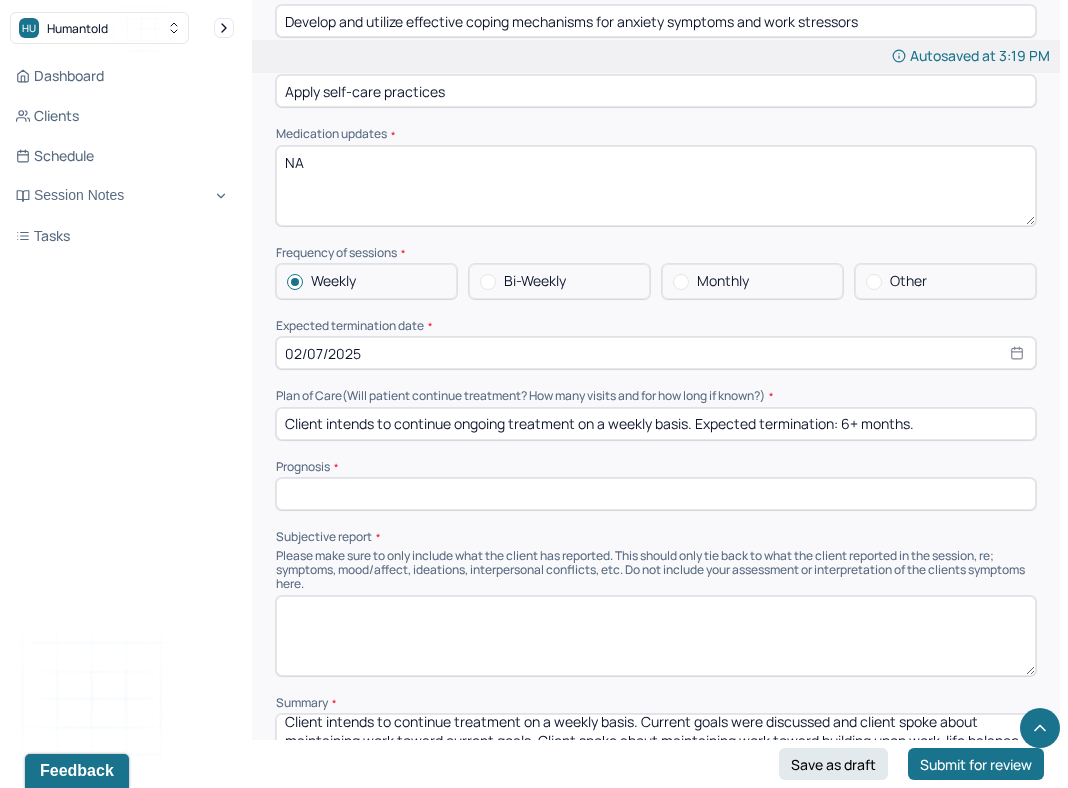 click at bounding box center (656, 494) 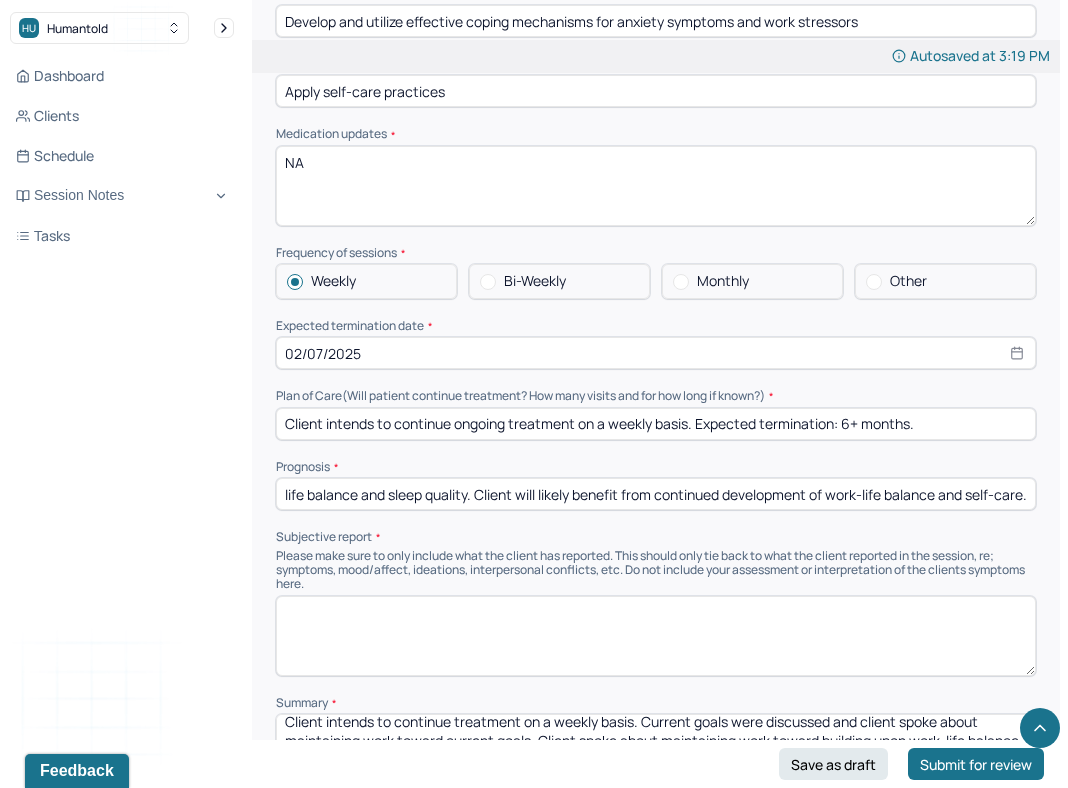 scroll, scrollTop: 0, scrollLeft: 602, axis: horizontal 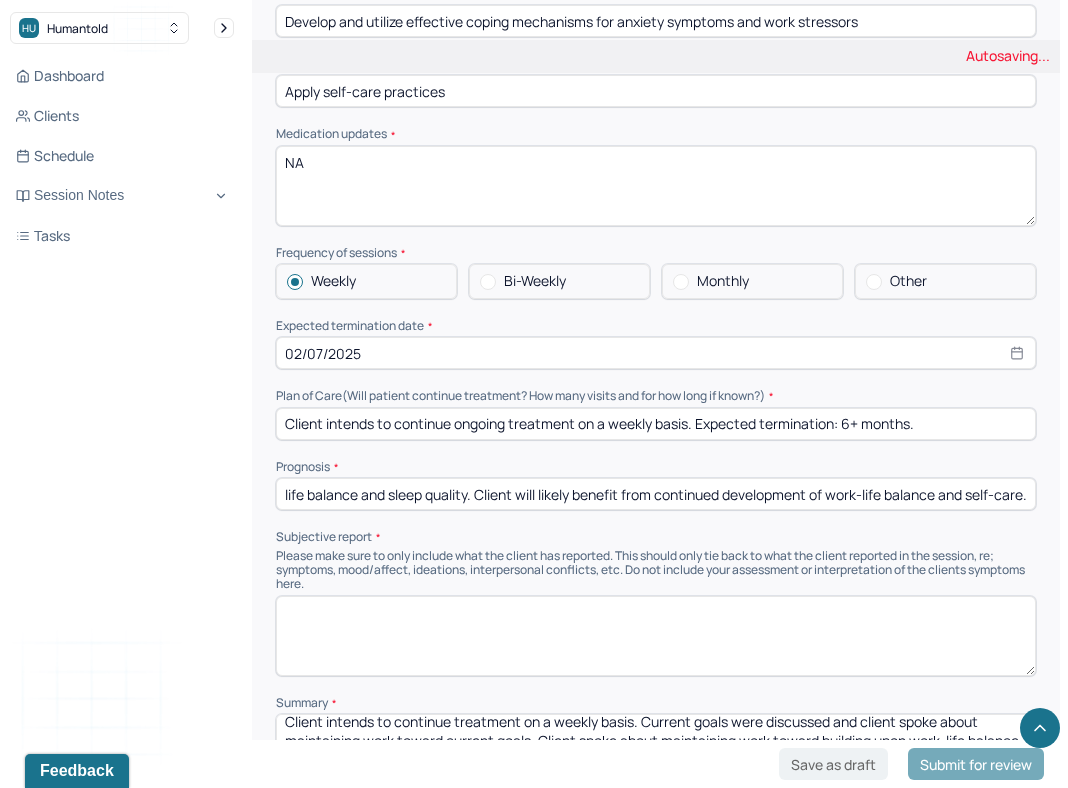 type on "Client has a good prognosis, indicated by their insight into areas for development within work-life balance and sleep quality. Client will likely benefit from continued development of work-life balance and self-care." 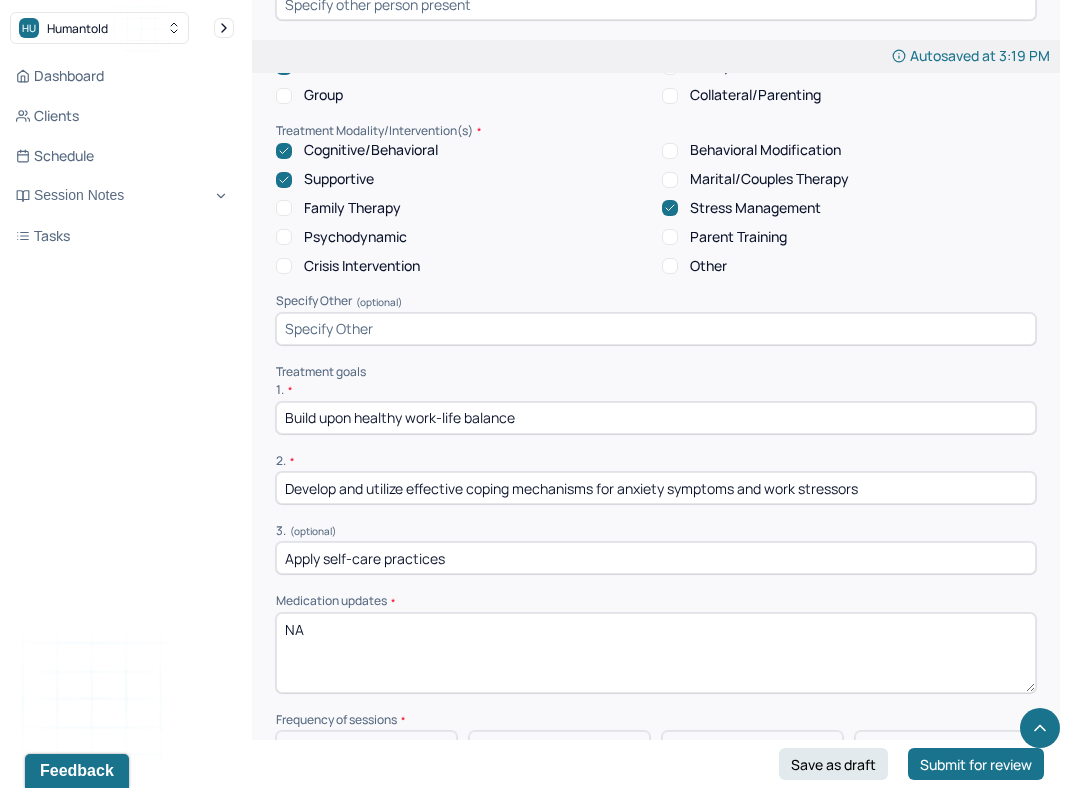 scroll, scrollTop: 3967, scrollLeft: 0, axis: vertical 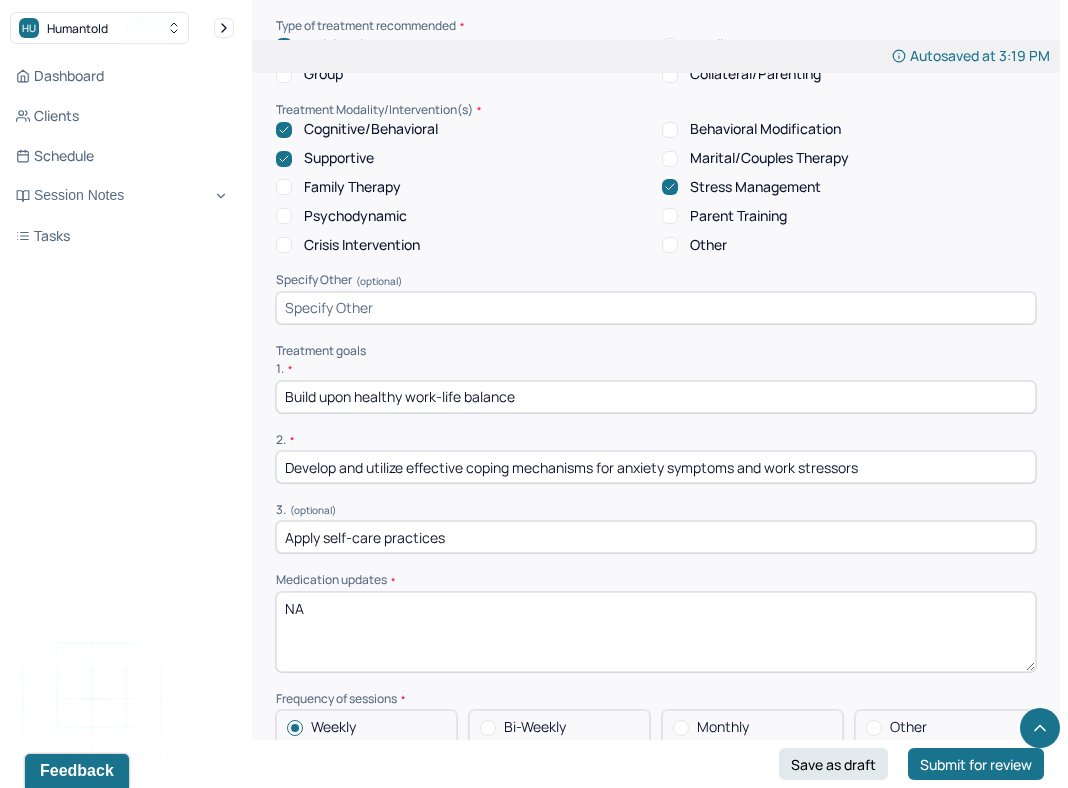 click on "Apply self-care practices" at bounding box center [656, 537] 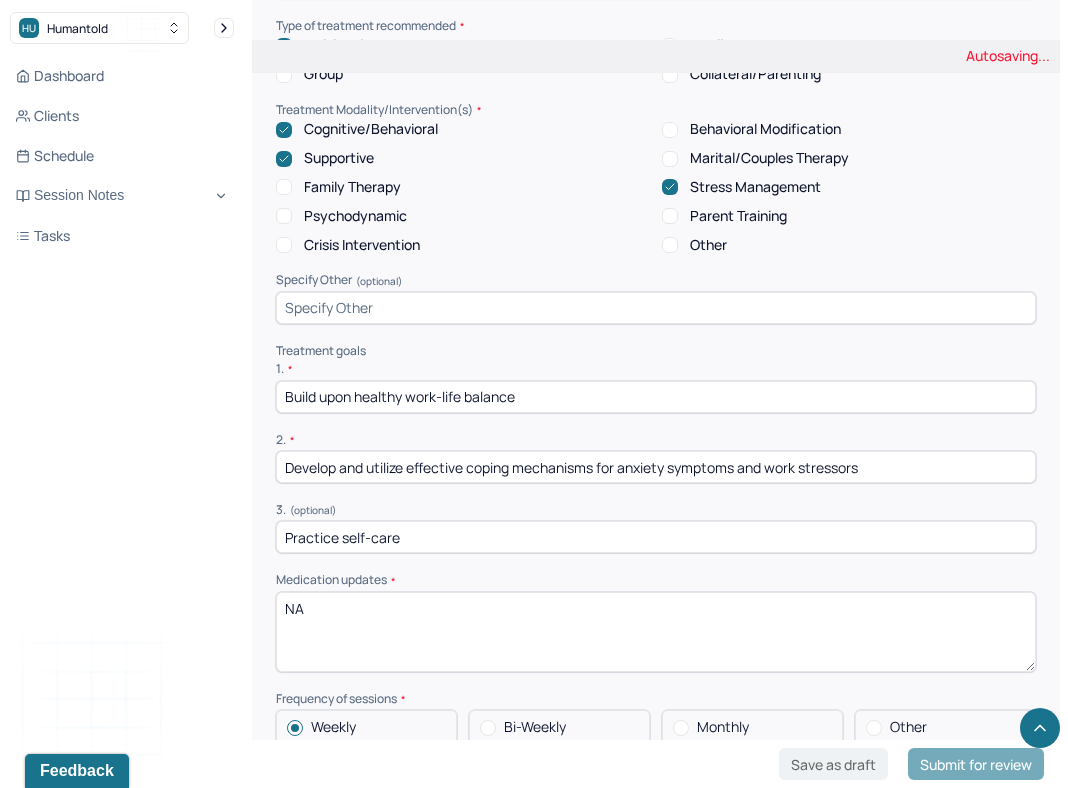 click on "Summary Present at session Patient Mother Stepfather Spouse Father Stepmother Partner Guardian Other Specify other person present (optional) Type of treatment recommended Individual Family Group Collateral/Parenting Treatment Modality/Intervention(s) Cognitive/Behavioral Behavioral Modification Supportive Marital/Couples Therapy Family Therapy Stress Management Psychodynamic Parent Training Crisis Intervention Other Specify Other (optional) Treatment goals 1. * Build upon healthy work-life balance 2. * Develop and utilize effective coping mechanisms for anxiety symptoms and work stressors 3. (optional) Practice self-care Medication updates * NA Frequency of sessions Weekly Bi-Weekly Monthly Other Expected termination date * 02/07/2025 Plan of Care (Will patient continue treatment? How many visits and for how long if known?) Client intends to continue ongoing treatment on a weekly basis. Expected termination: 6+ months. Prognosis Subjective report Summary" at bounding box center [656, 498] 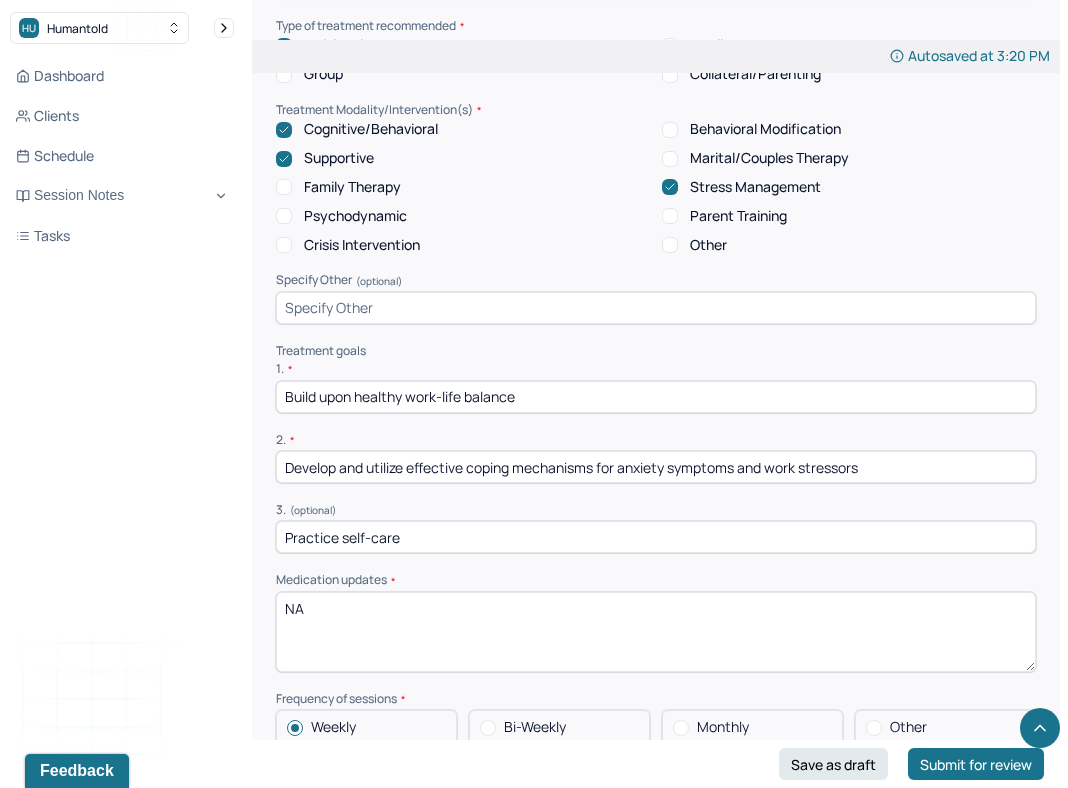 click on "Practice self-care" at bounding box center [656, 537] 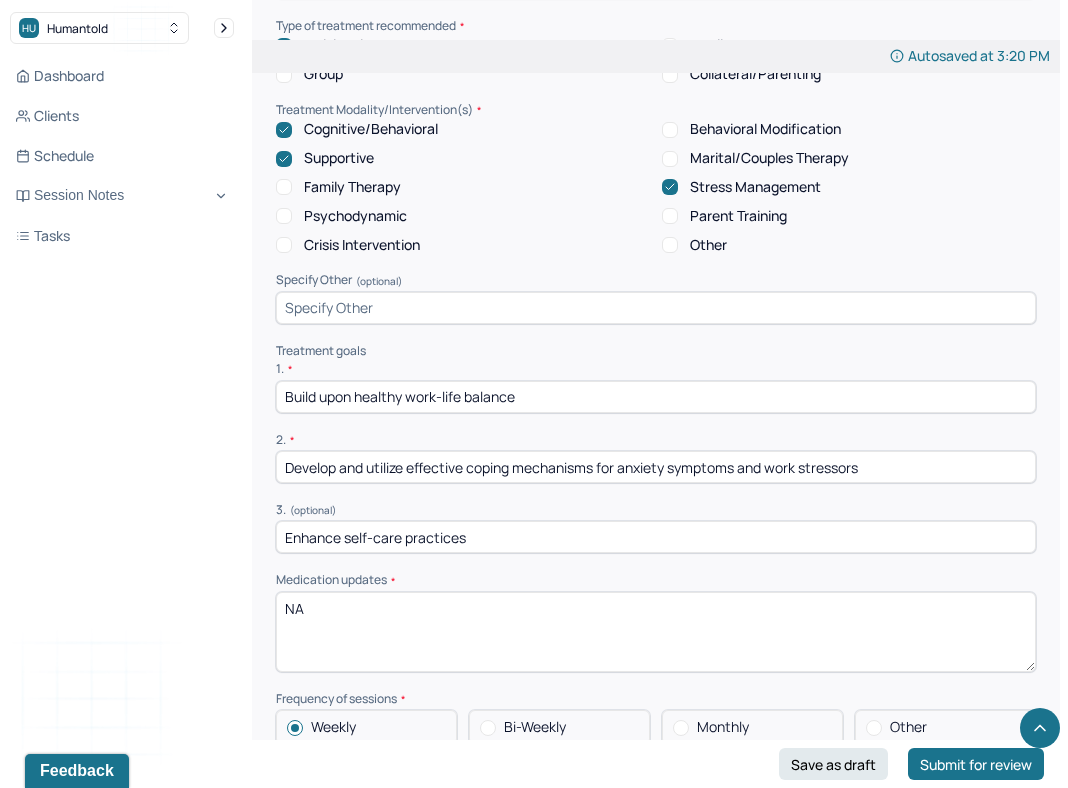 type on "Enhance self-care practices" 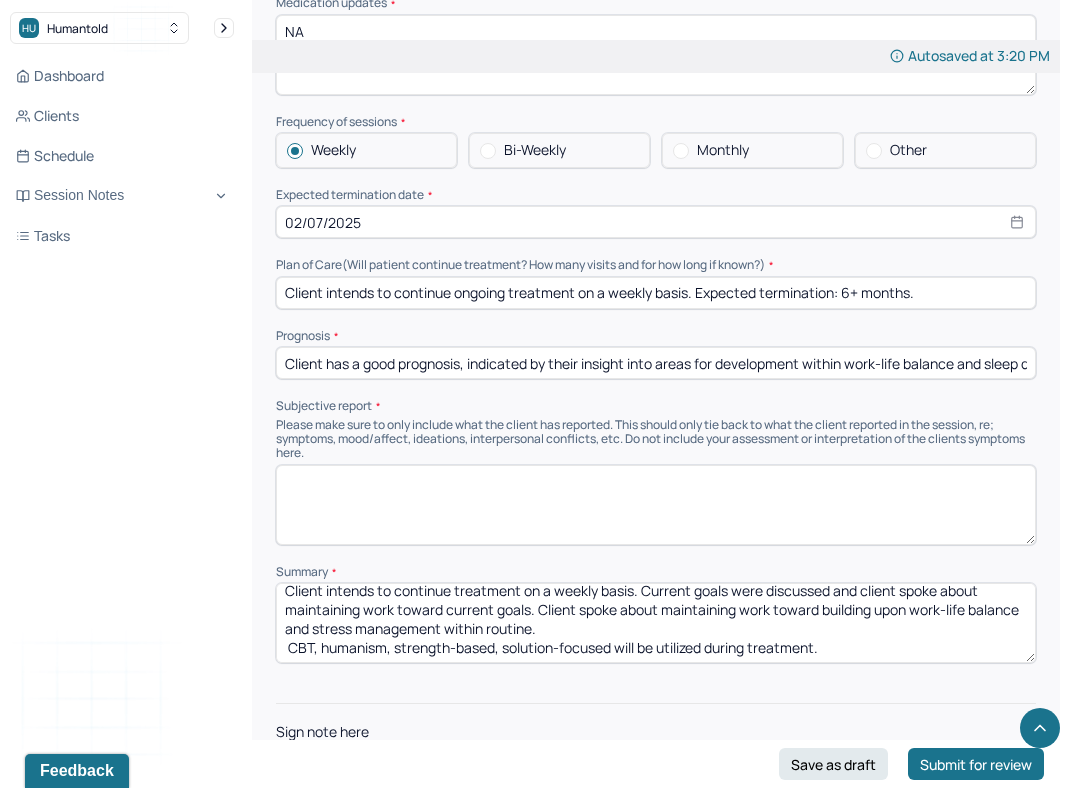 scroll, scrollTop: 4612, scrollLeft: 0, axis: vertical 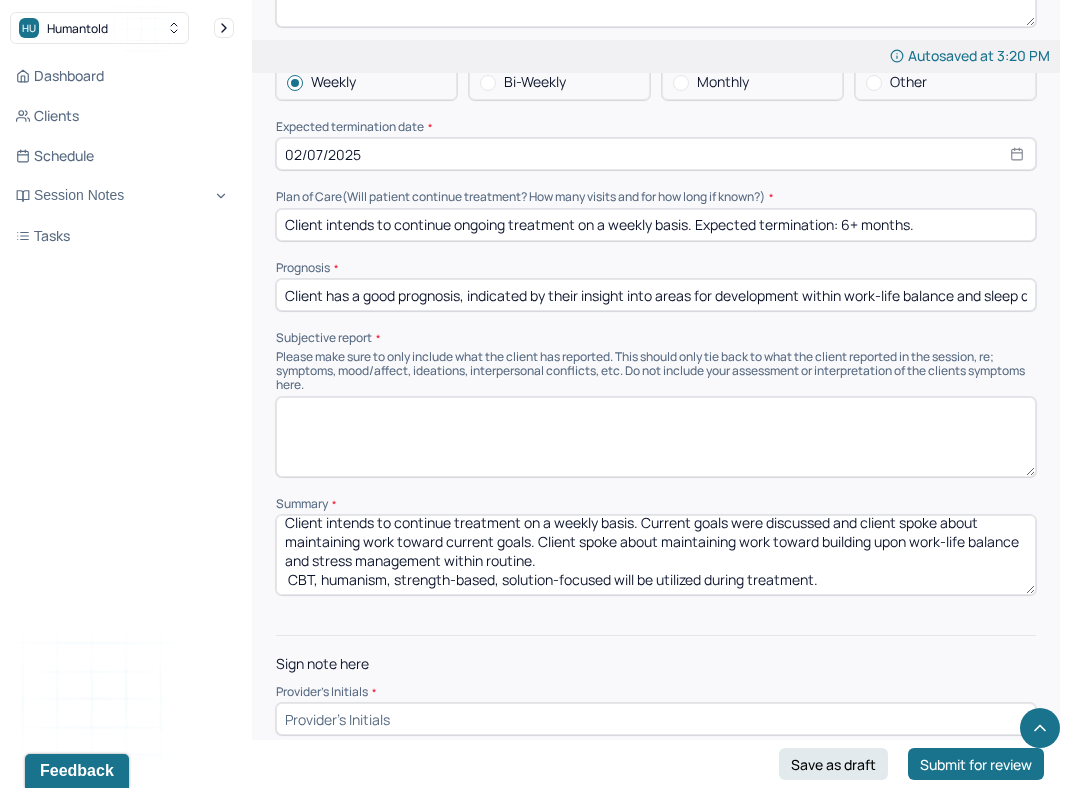 click on "Client intends to continue treatment on a weekly basis. Current goals were discussed and client spoke about maintaining work toward current goals. Client spoke about maintaining work toward building upon work-life balance and stress management within routine.
CBT, humanism, strength-based, solution-focused will be utilized during treatment." at bounding box center (656, 555) 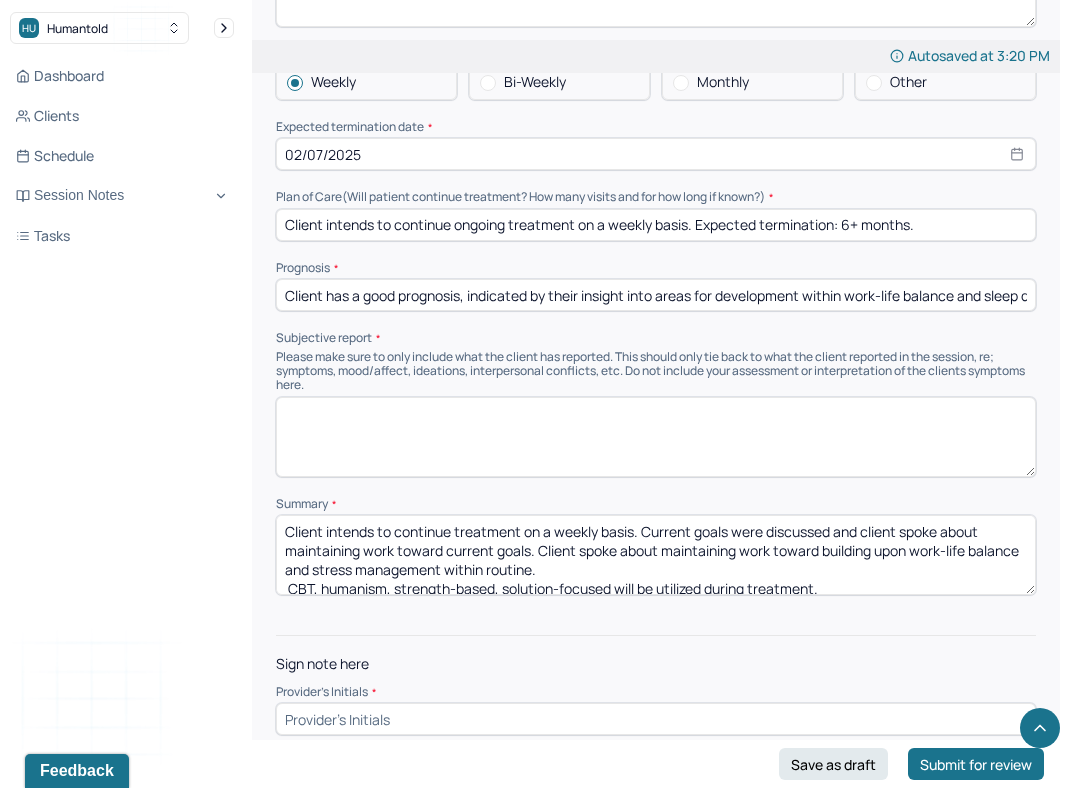 scroll, scrollTop: 9, scrollLeft: 0, axis: vertical 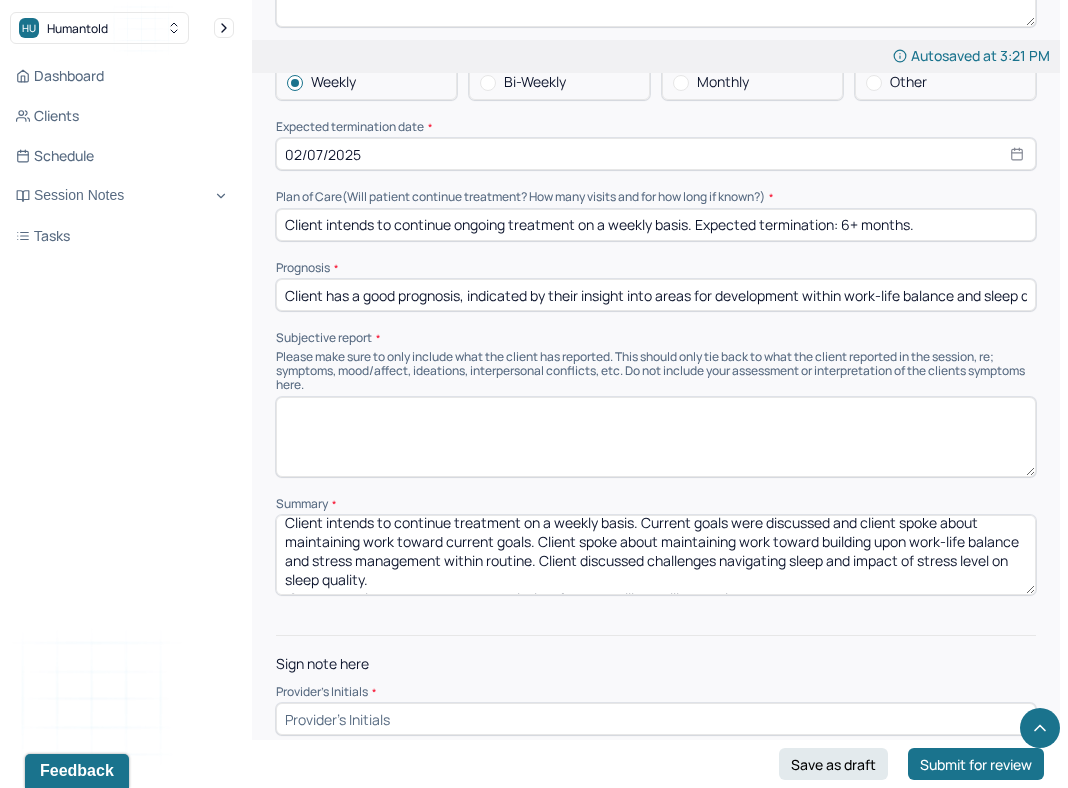 click on "Client intends to continue treatment on a weekly basis. Current goals were discussed and client spoke about maintaining work toward current goals. Client spoke about maintaining work toward building upon work-life balance and stress management within routine. Client discussed challenges navigating sleep and quality of sleep
CBT, humanism, strength-based, solution-focused will be utilized during treatment." at bounding box center [656, 555] 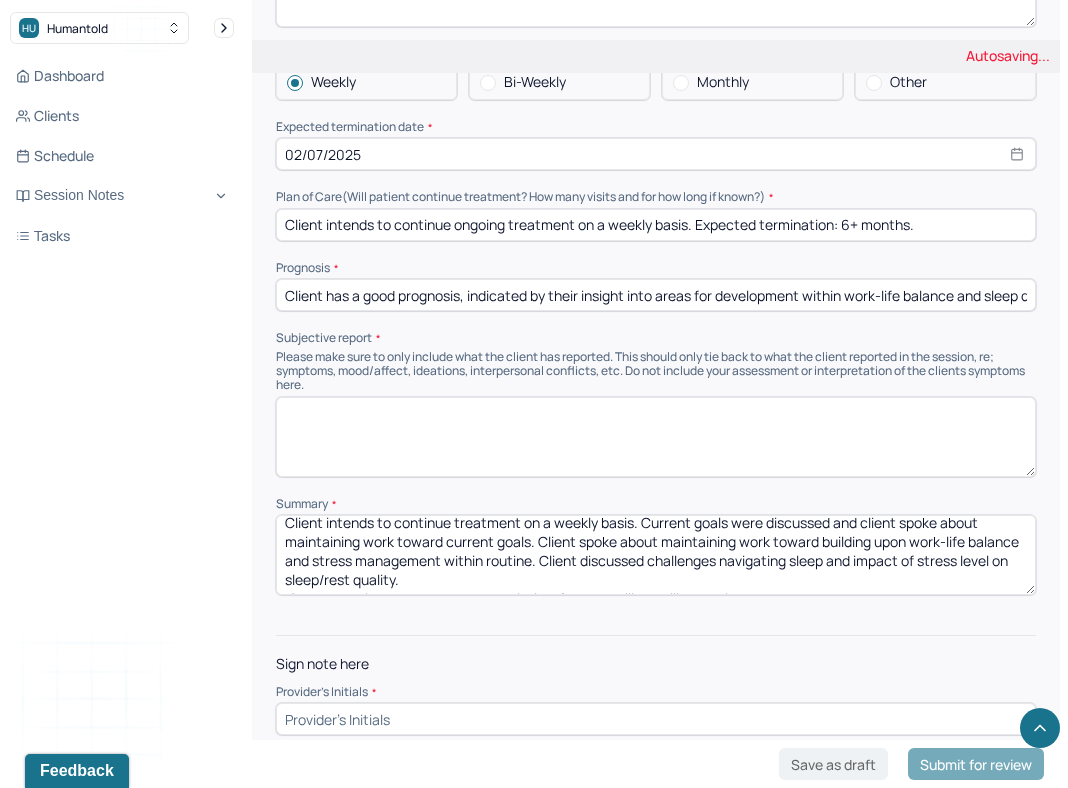 scroll, scrollTop: 28, scrollLeft: 0, axis: vertical 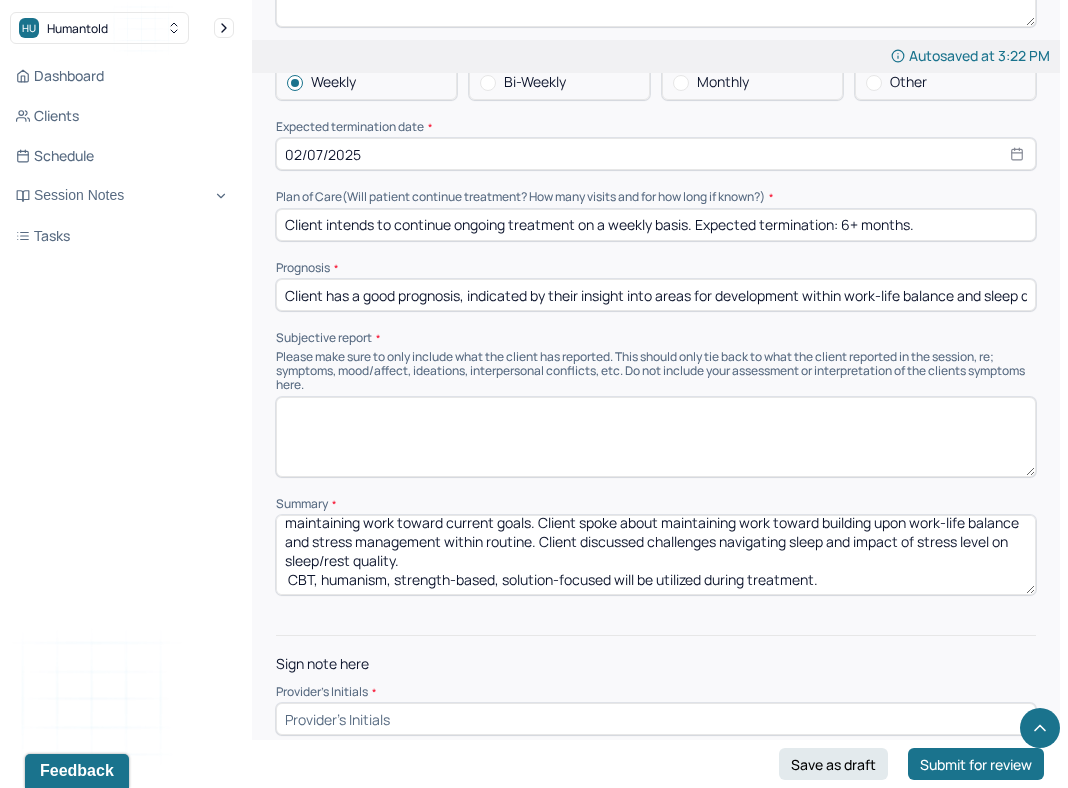 click on "Client intends to continue treatment on a weekly basis. Current goals were discussed and client spoke about maintaining work toward current goals. Client spoke about maintaining work toward building upon work-life balance and stress management within routine. Client discussed challenges navigating sleep and impact of stress level on sleep/rest quality.
CBT, humanism, strength-based, solution-focused will be utilized during treatment." at bounding box center [656, 555] 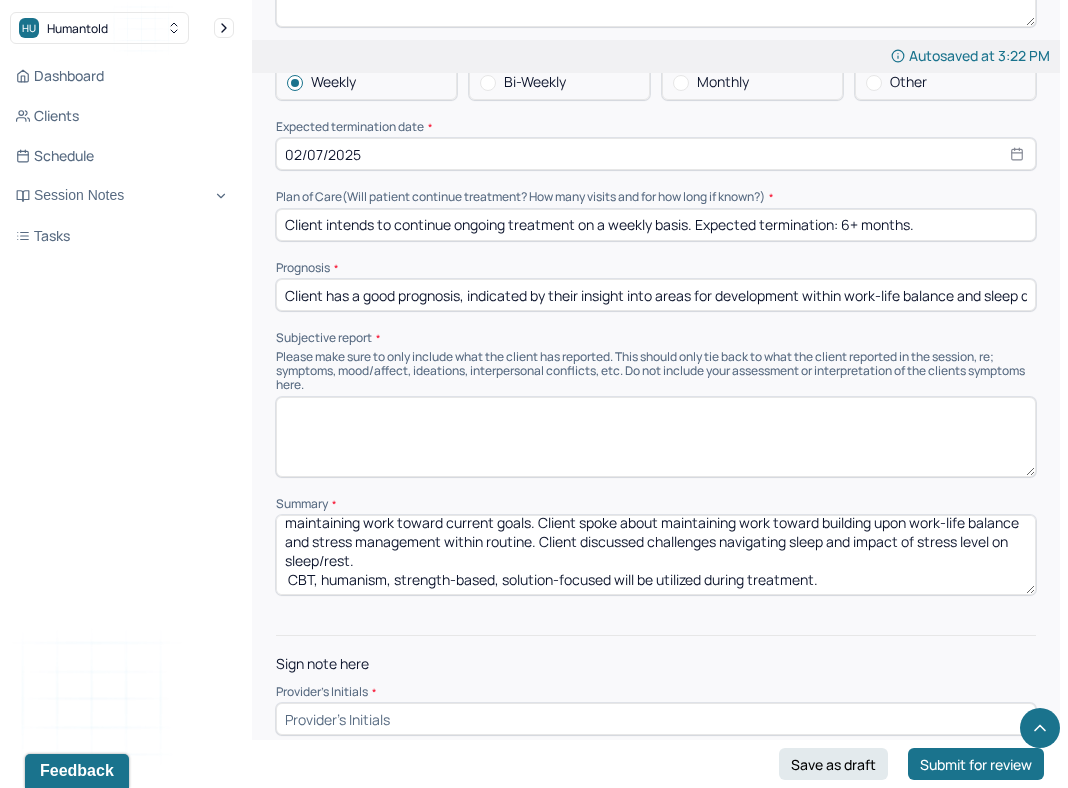 click on "Client intends to continue treatment on a weekly basis. Current goals were discussed and client spoke about maintaining work toward current goals. Client spoke about maintaining work toward building upon work-life balance and stress management within routine. Client discussed challenges navigating sleep and impact of stress level on sleep/rest quality.
CBT, humanism, strength-based, solution-focused will be utilized during treatment." at bounding box center [656, 555] 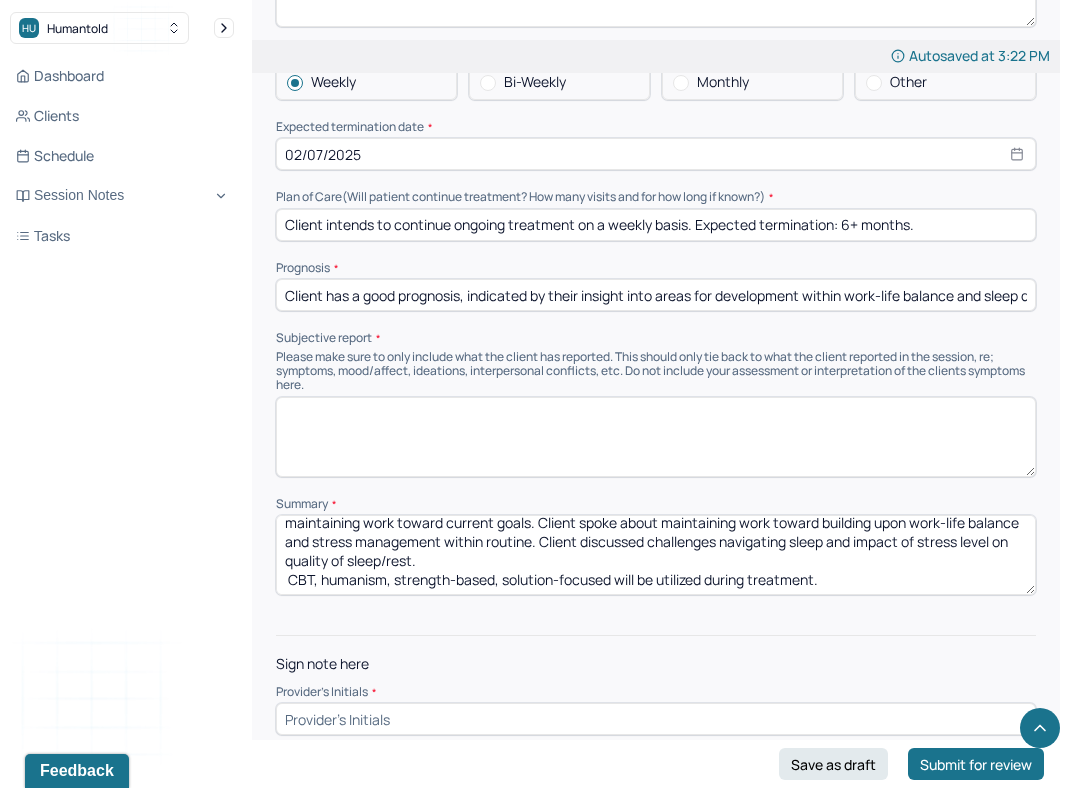 click on "Client intends to continue treatment on a weekly basis. Current goals were discussed and client spoke about maintaining work toward current goals. Client spoke about maintaining work toward building upon work-life balance and stress management within routine. Client discussed challenges navigating sleep and impact of stress level on sleep/rest.
CBT, humanism, strength-based, solution-focused will be utilized during treatment." at bounding box center [656, 555] 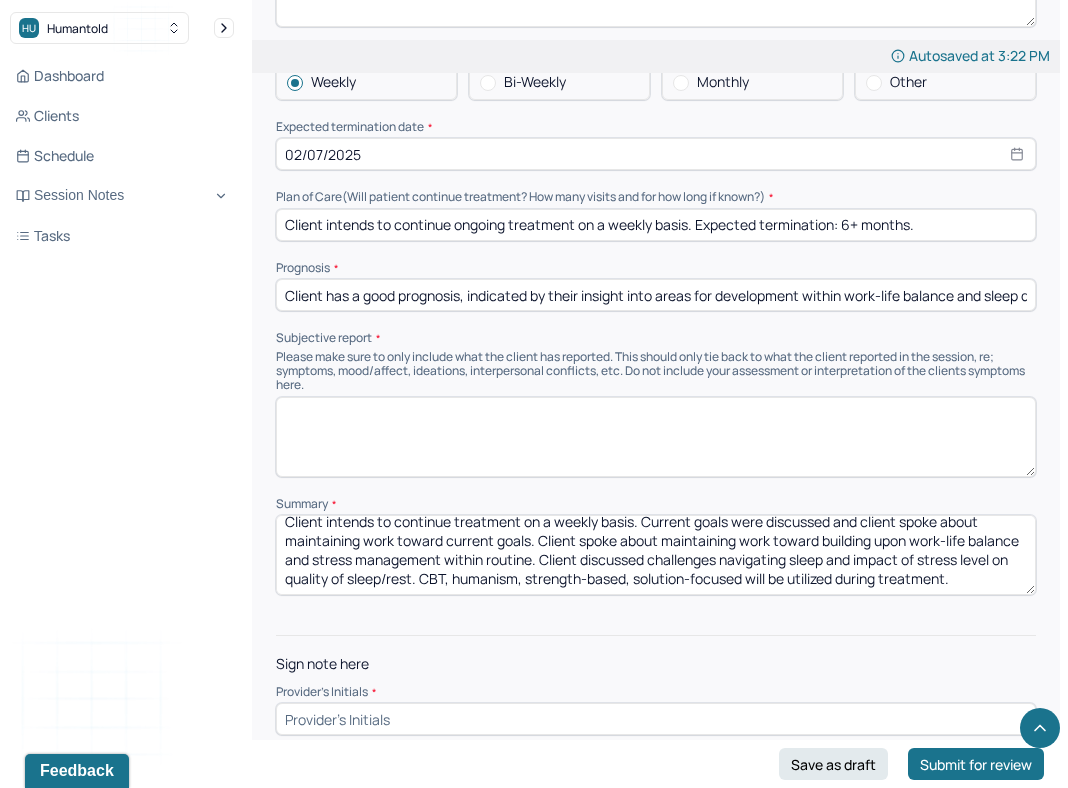 scroll, scrollTop: 9, scrollLeft: 0, axis: vertical 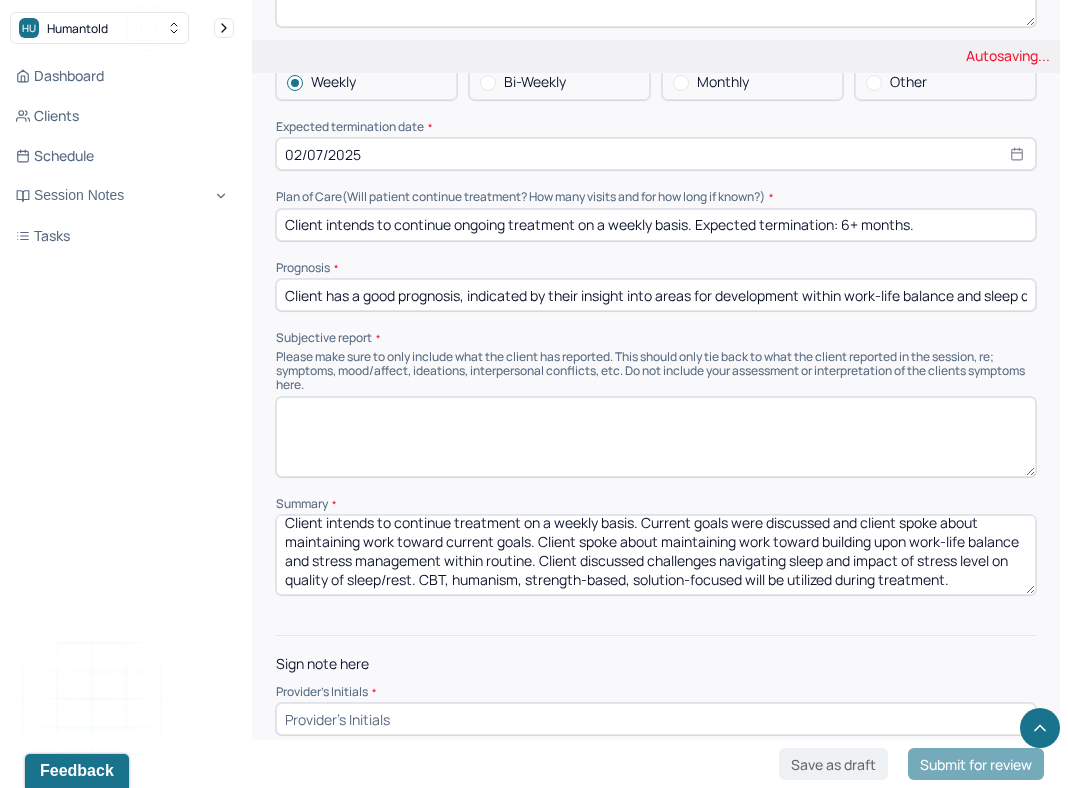 click on "Client intends to continue treatment on a weekly basis. Current goals were discussed and client spoke about maintaining work toward current goals. Client spoke about maintaining work toward building upon work-life balance and stress management within routine. Client discussed challenges navigating sleep and impact of stress level on quality of sleep/rest.
CBT, humanism, strength-based, solution-focused will be utilized during treatment." at bounding box center [656, 555] 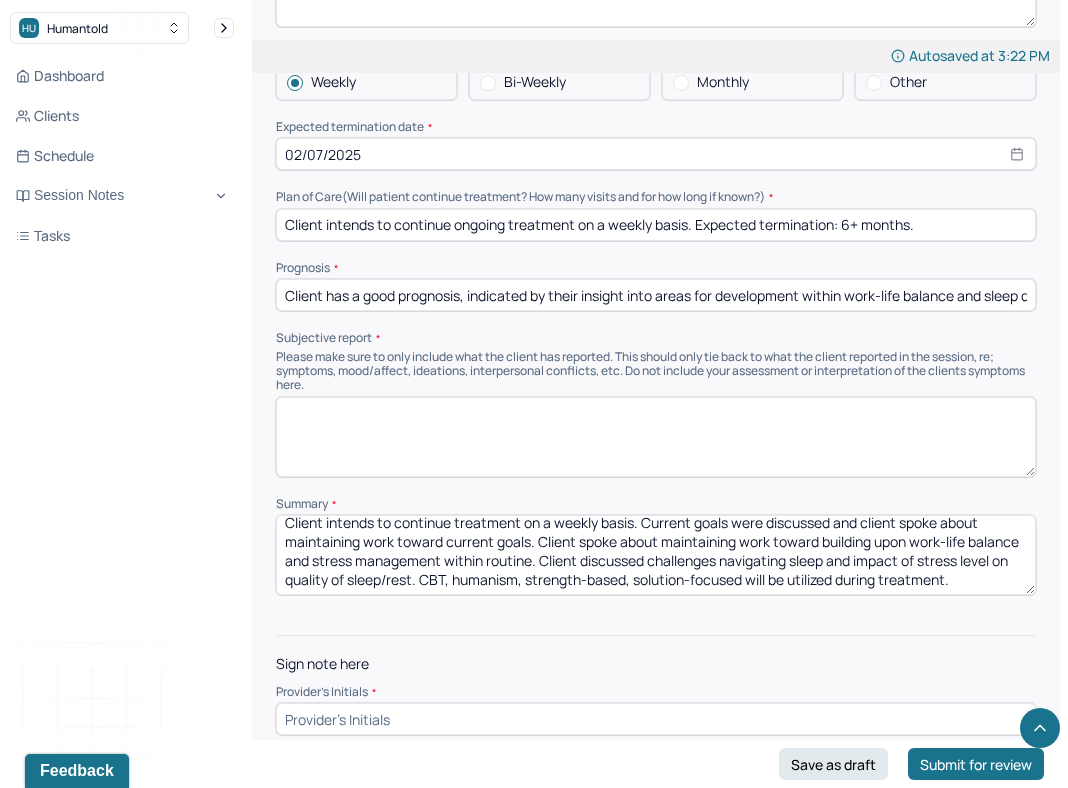 scroll, scrollTop: 0, scrollLeft: 0, axis: both 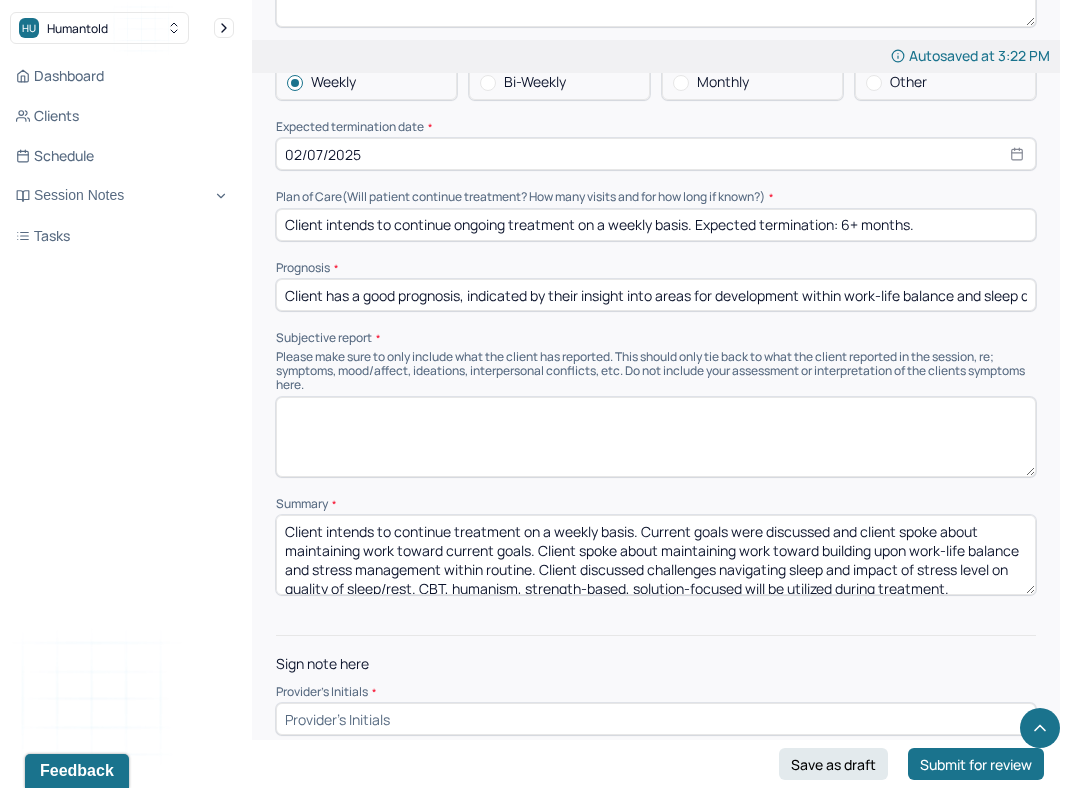 type on "Client intends to continue treatment on a weekly basis. Current goals were discussed and client spoke about maintaining work toward current goals. Client spoke about maintaining work toward building upon work-life balance and stress management within routine. Client discussed challenges navigating sleep and impact of stress level on quality of sleep/rest. CBT, humanism, strength-based, solution-focused will be utilized during treatment." 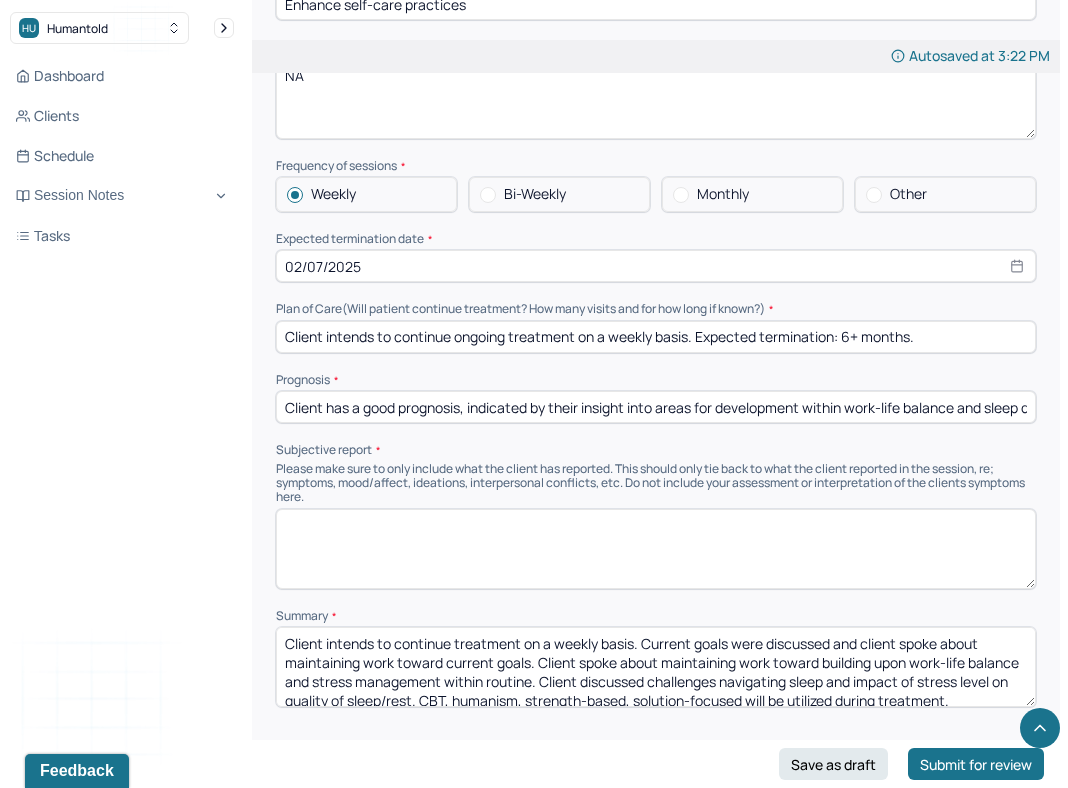 scroll, scrollTop: 4490, scrollLeft: 0, axis: vertical 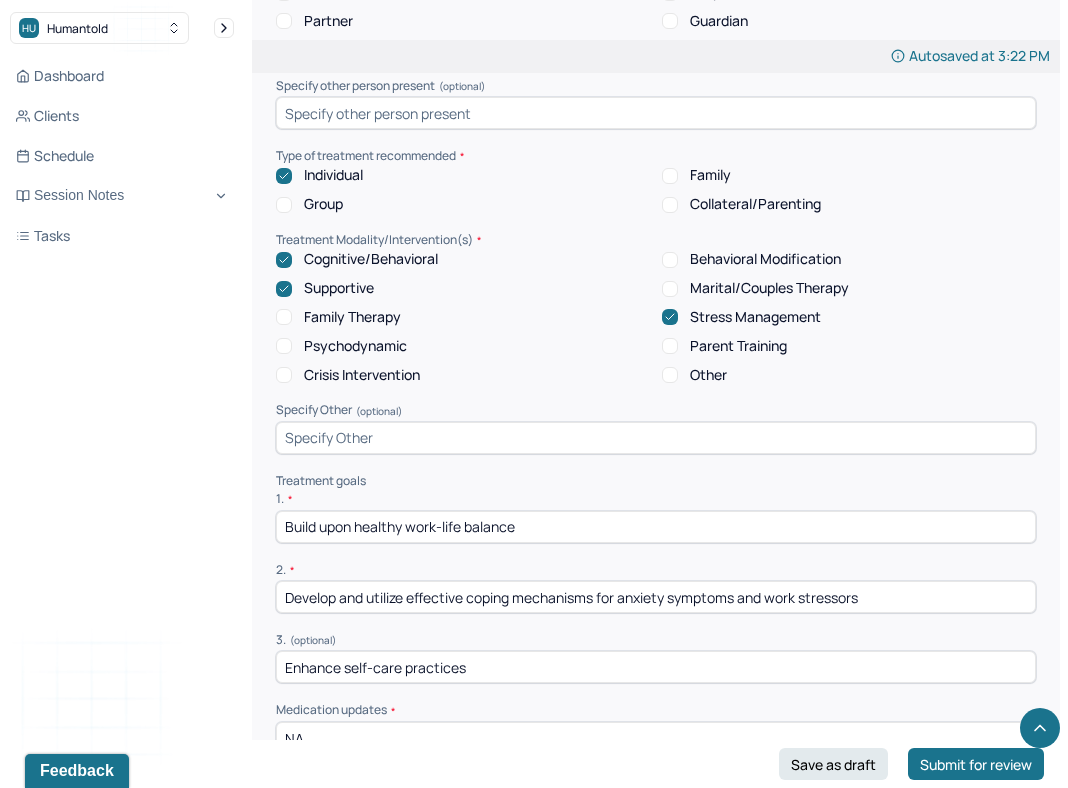 click on "Develop and utilize effective coping mechanisms for anxiety symptoms and work stressors" at bounding box center [656, 597] 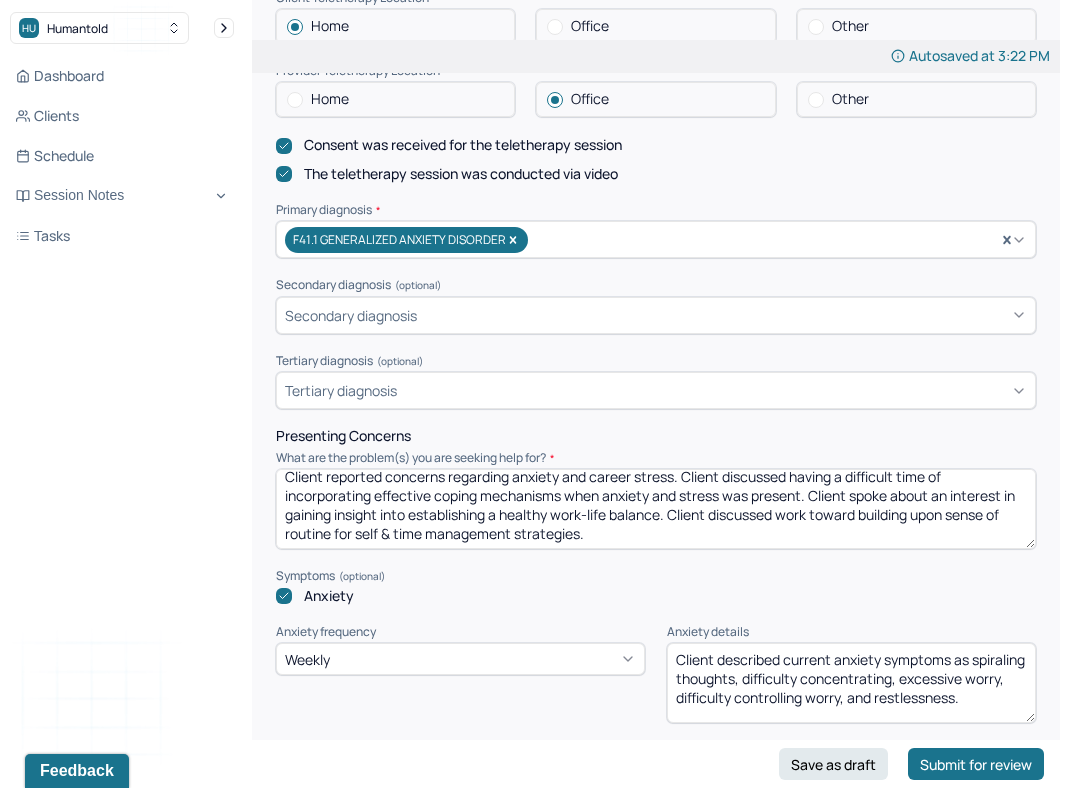 scroll, scrollTop: 585, scrollLeft: 0, axis: vertical 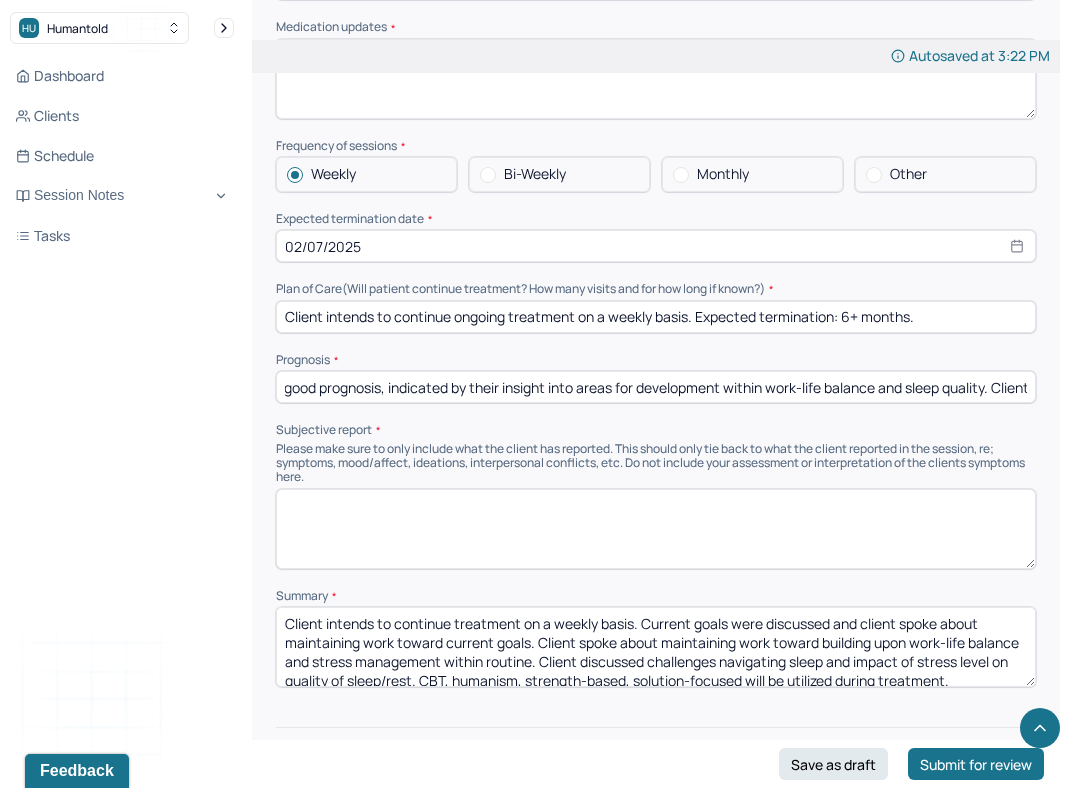 click at bounding box center (656, 529) 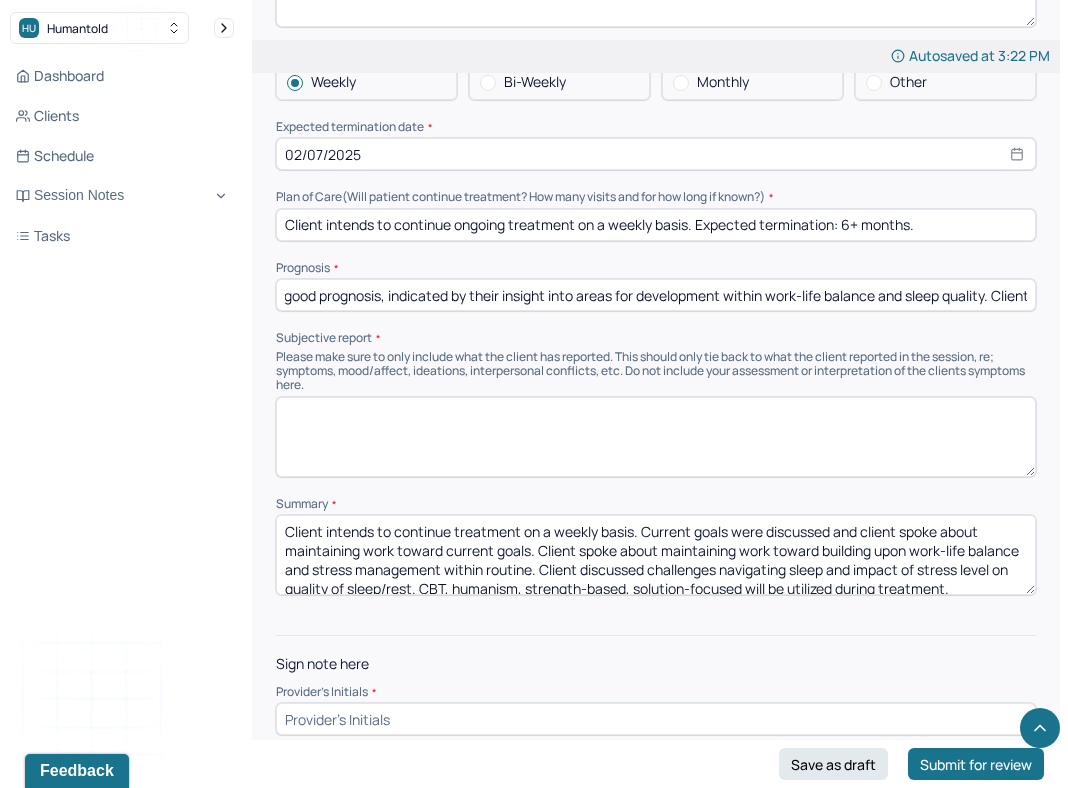 scroll, scrollTop: 4612, scrollLeft: 0, axis: vertical 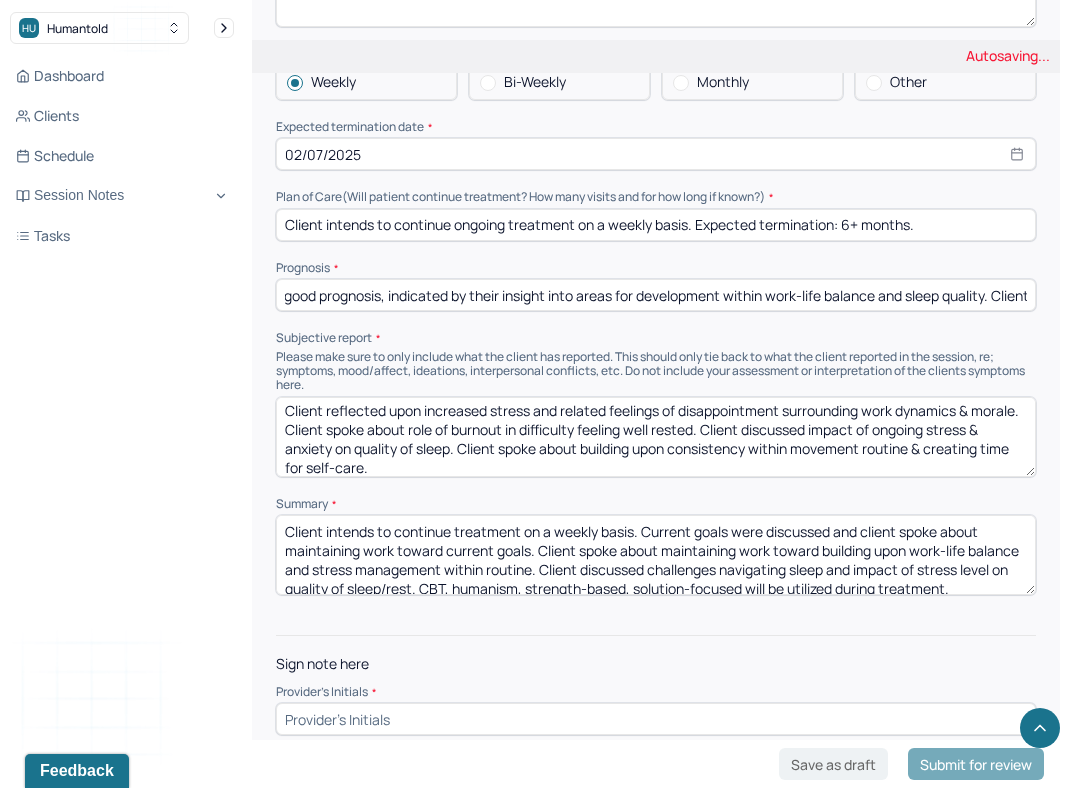 click on "Client reflected upon increased stress and related feelings of disappointment surrounding work dynamics & morale. Client spoke about role of burnout in difficulty feeling well rested. Client discussed impact of ongoing stress & anxiety on quality of sleep. Client spoke about building upon consistency within movement routine & creating time for self-care" at bounding box center [656, 437] 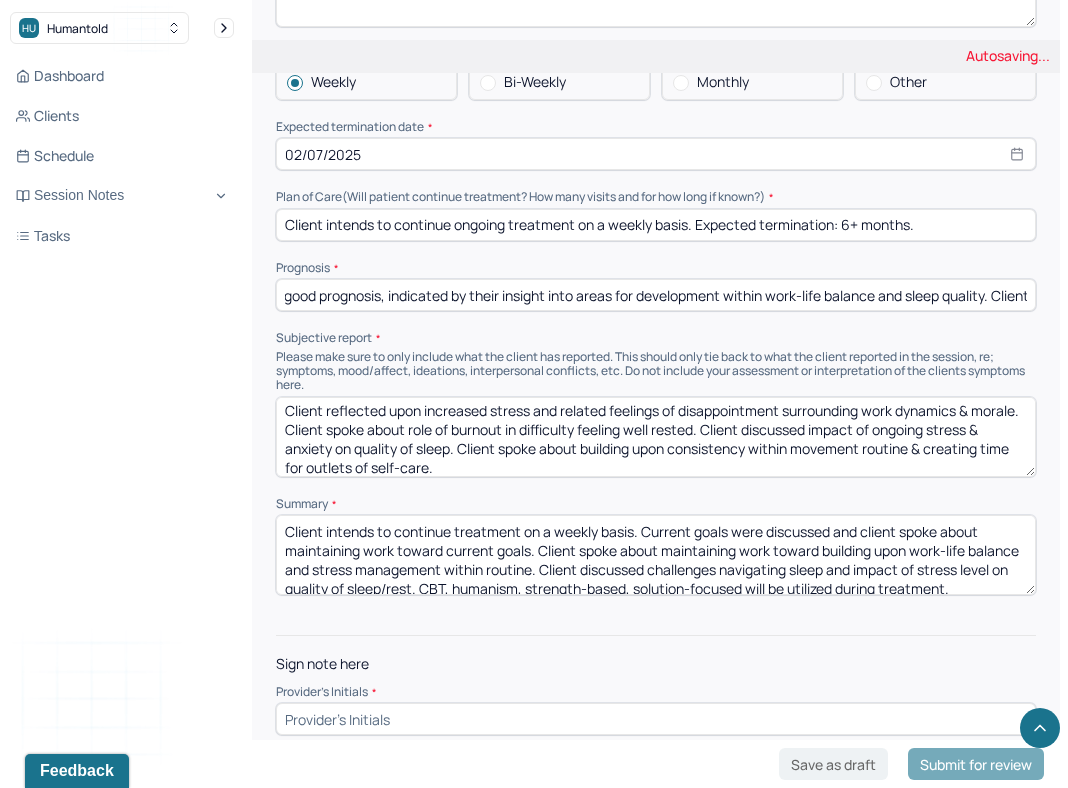 click on "Client reflected upon increased stress and related feelings of disappointment surrounding work dynamics & morale. Client spoke about role of burnout in difficulty feeling well rested. Client discussed impact of ongoing stress & anxiety on quality of sleep. Client spoke about building upon consistency within movement routine & creating time for self-care." at bounding box center (656, 437) 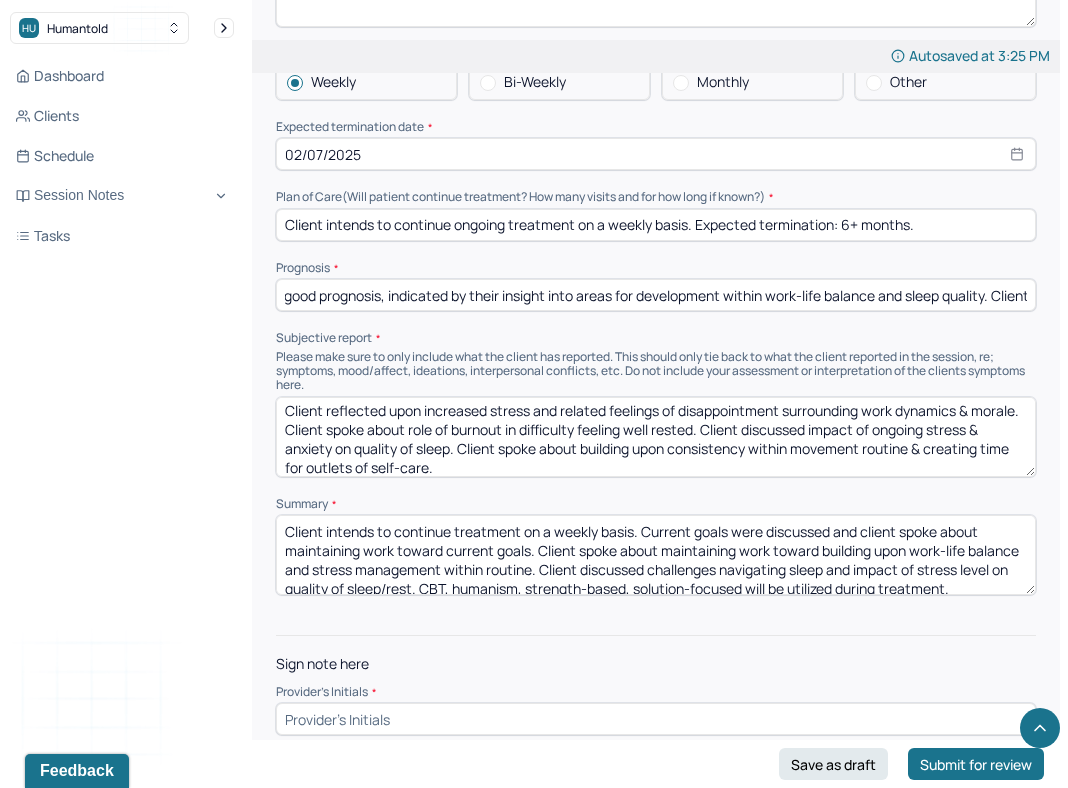 click on "Summary Present at session Patient Mother Stepfather Spouse Father Stepmother Partner Guardian Other Specify other person present (optional) Type of treatment recommended Individual Family Group Collateral/Parenting Treatment Modality/Intervention(s) Cognitive/Behavioral Behavioral Modification Supportive Marital/Couples Therapy Family Therapy Stress Management Psychodynamic Parent Training Crisis Intervention Other Specify Other (optional) Treatment goals 1. * Build upon healthy work-life balance 2. * Develop and utilize effective coping mechanisms for anxiety symptoms and work stressors 3. (optional) Enhance self-care practices Medication updates * NA Frequency of sessions Weekly Bi-Weekly Monthly Other Expected termination date * 02/07/2025 Plan of Care (Will patient continue treatment? How many visits and for how long if known?) Client intends to continue ongoing treatment on a weekly basis. Expected termination: 6+ months. Prognosis Subjective report   Summary" at bounding box center [656, -147] 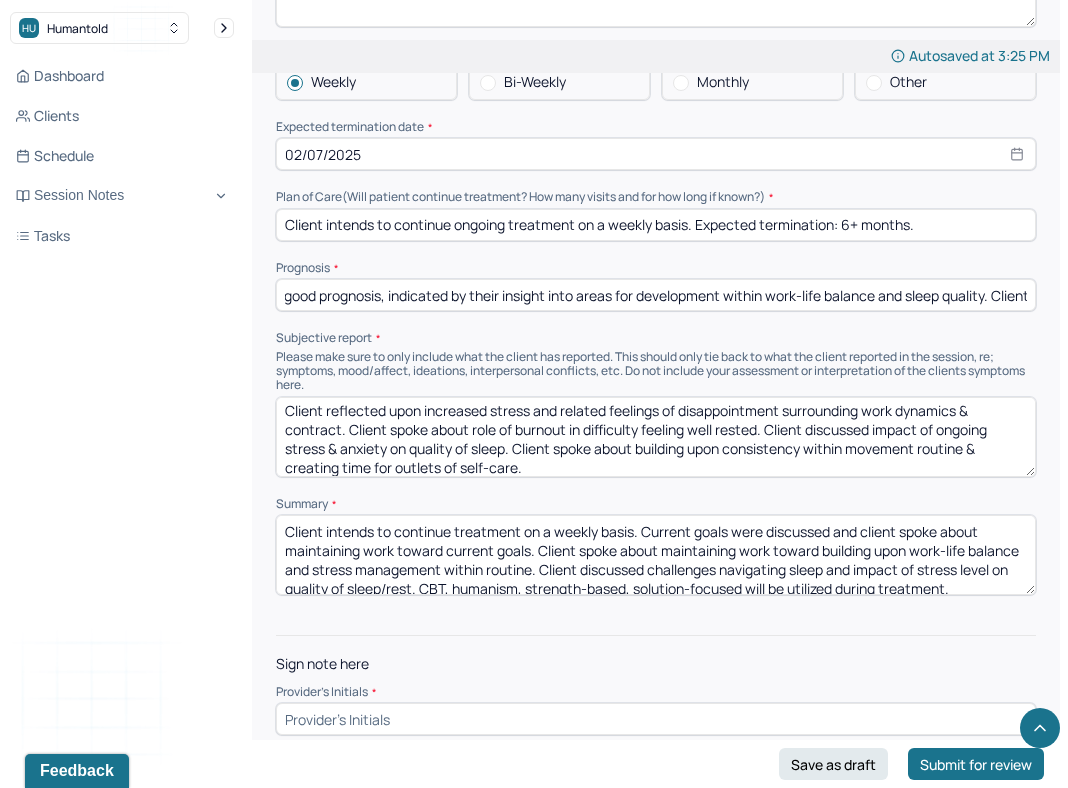 type on "Client reflected upon increased stress and related feelings of disappointment surrounding work dynamics & contract. Client spoke about role of burnout in difficulty feeling well rested. Client discussed impact of ongoing stress & anxiety on quality of sleep. Client spoke about building upon consistency within movement routine & creating time for outlets of self-care." 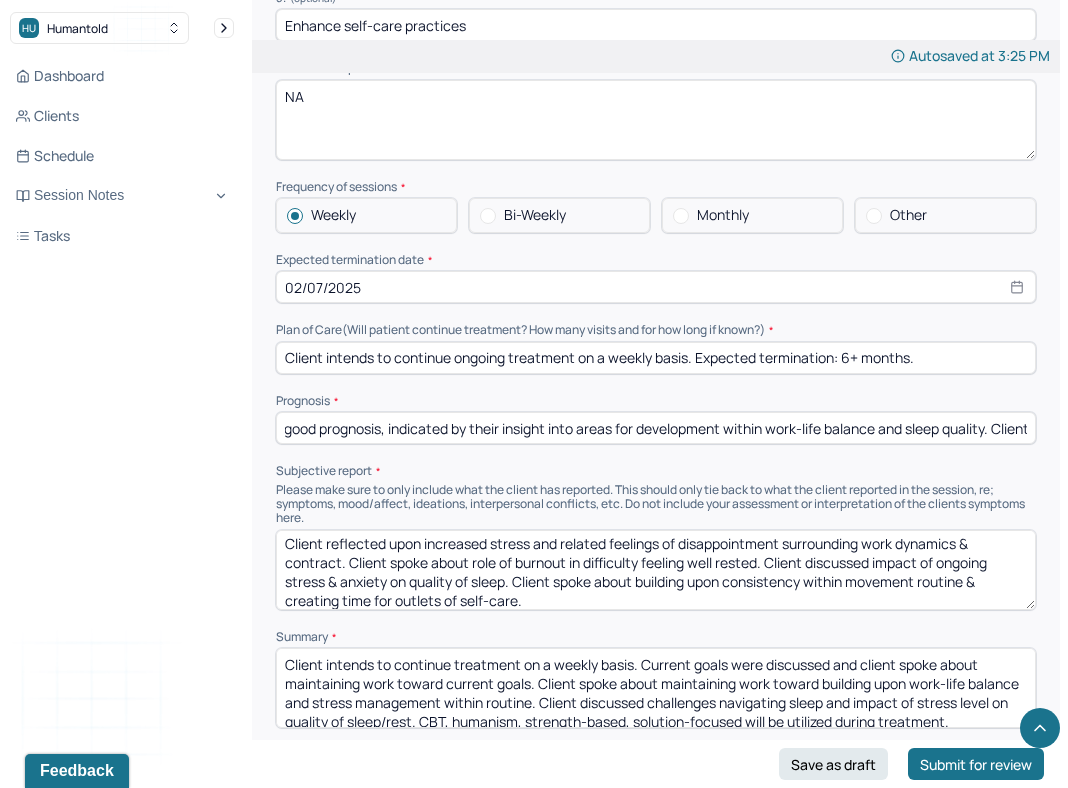 scroll, scrollTop: 4470, scrollLeft: 0, axis: vertical 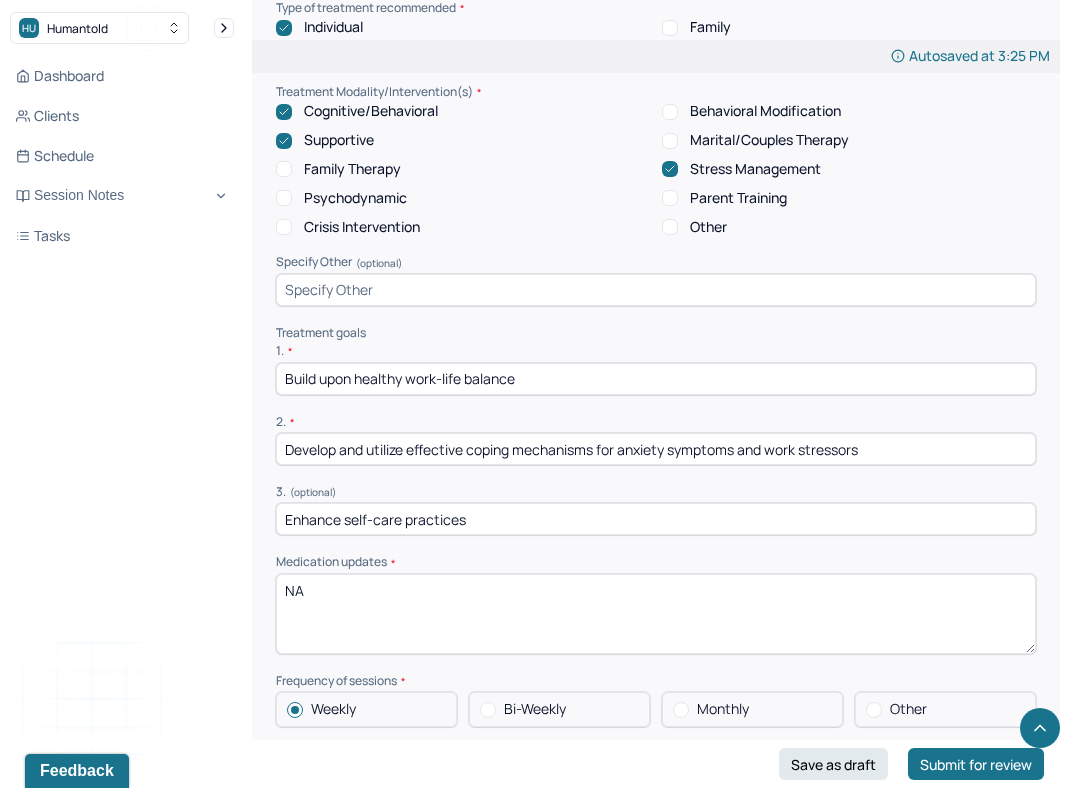 click on "Enhance self-care practices" at bounding box center [656, 519] 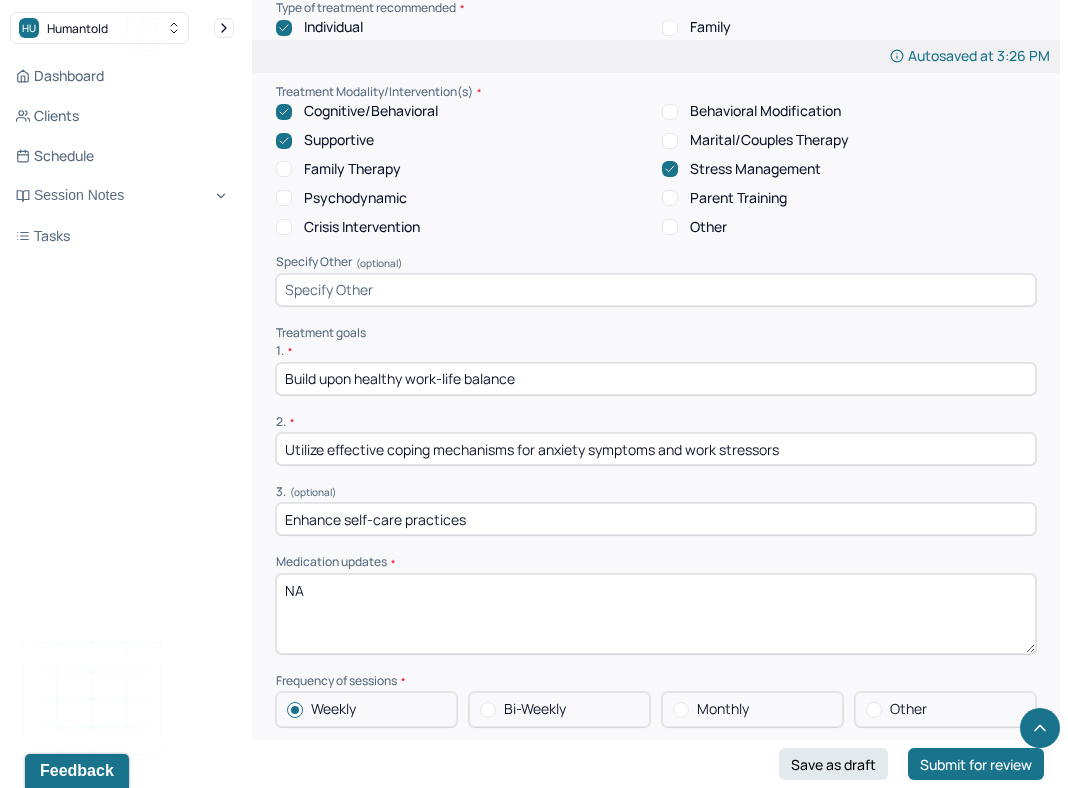 click on "Utilize effective coping mechanisms for anxiety symptoms and work stressors" at bounding box center [656, 449] 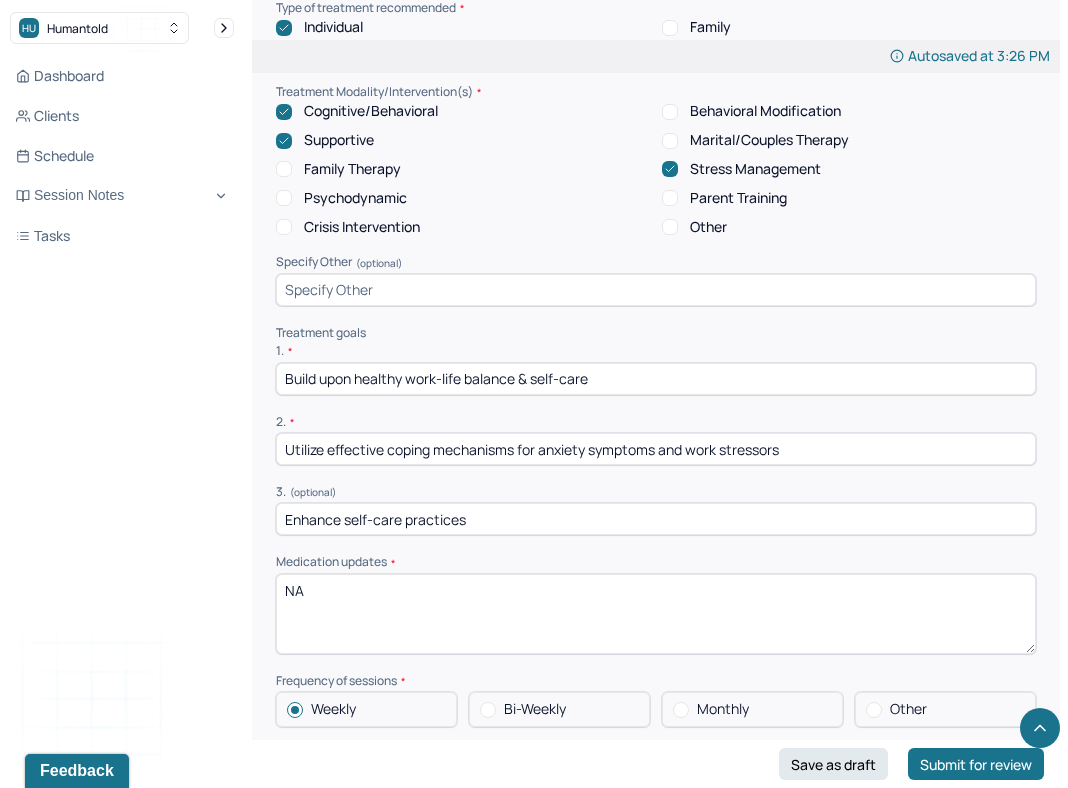 click on "Enhance self-care practices" at bounding box center (656, 519) 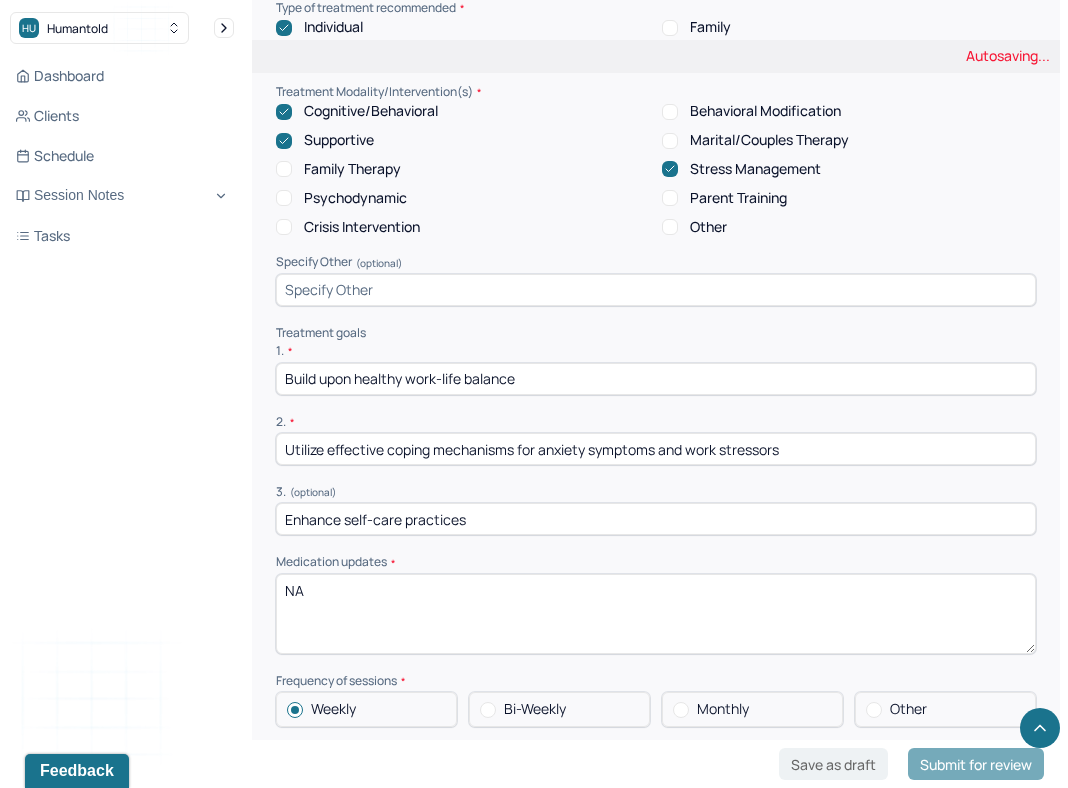 type on "Build upon healthy work-life balance" 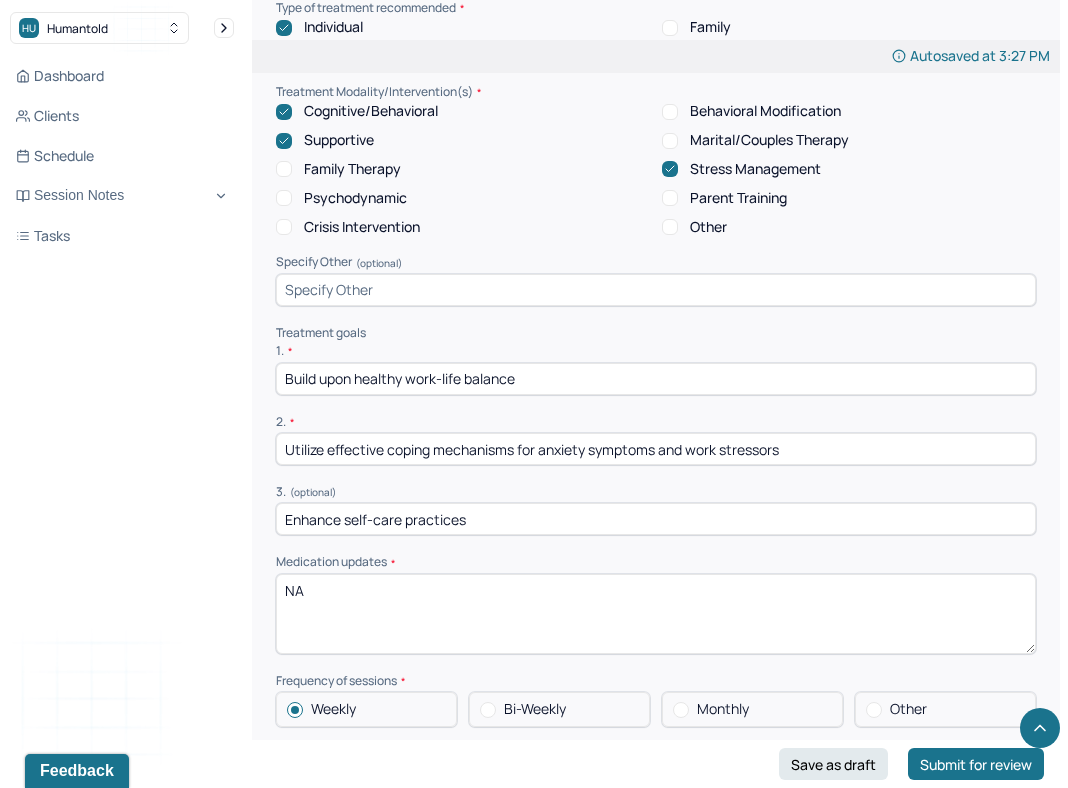 drag, startPoint x: 488, startPoint y: 494, endPoint x: 349, endPoint y: 495, distance: 139.0036 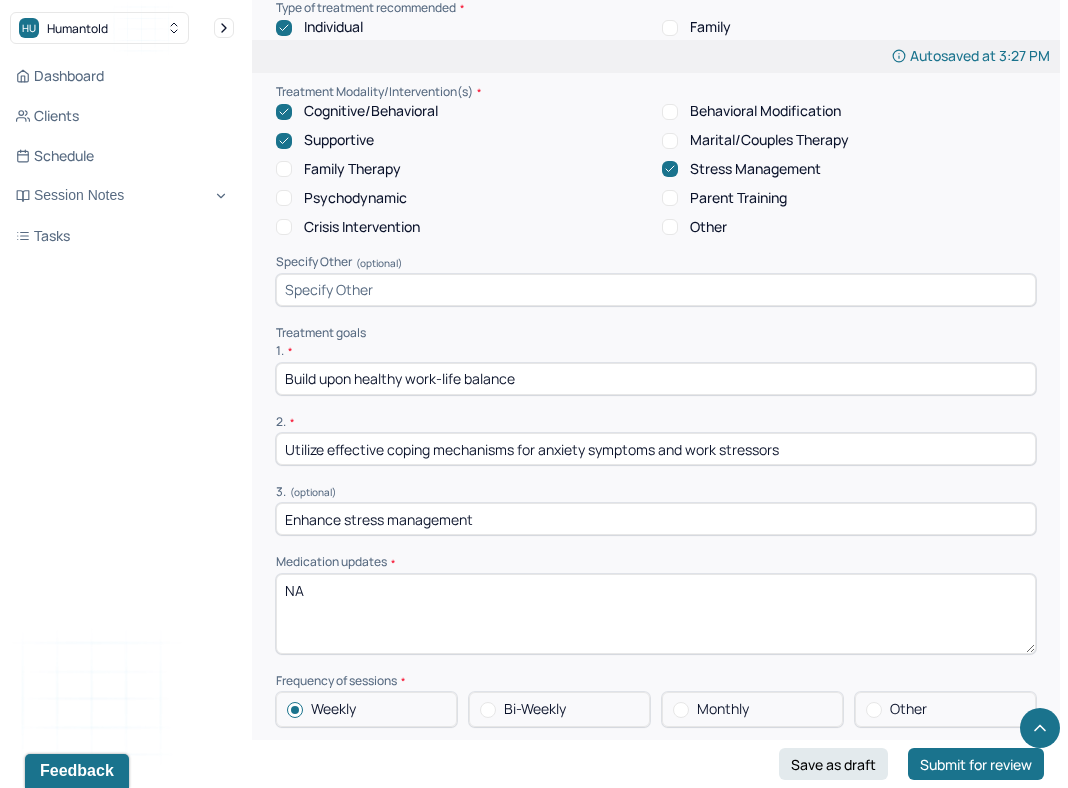 type on "Enhance stress management" 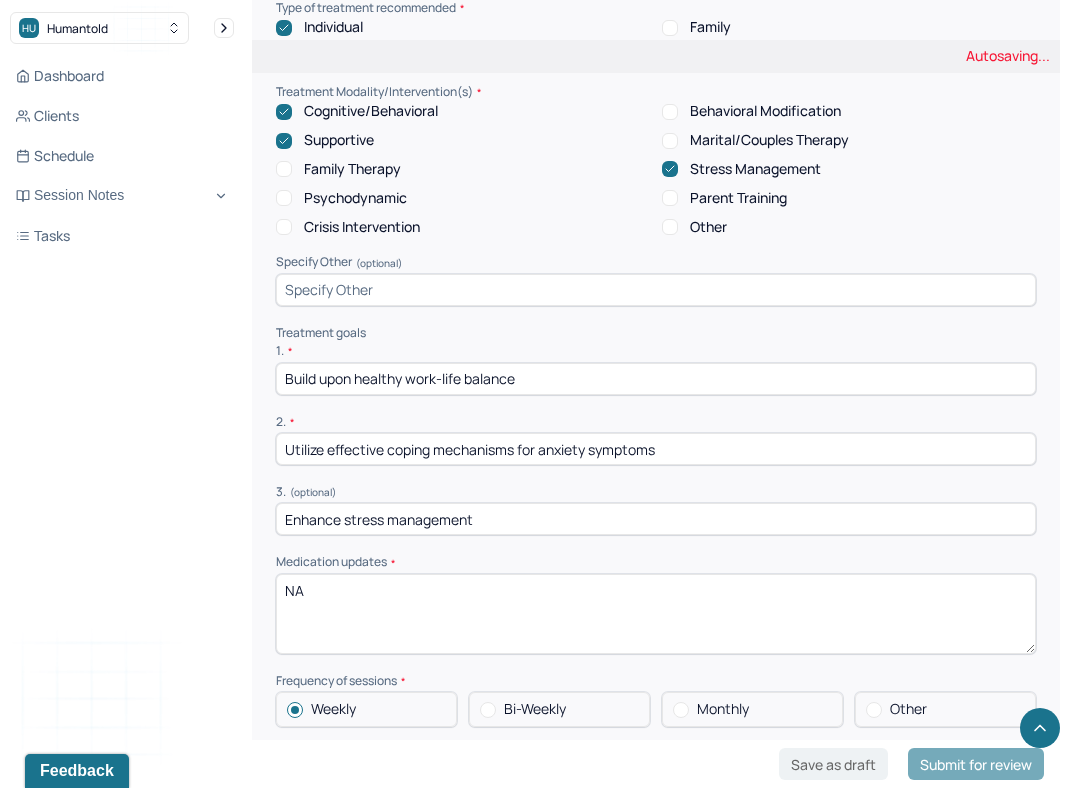 type on "Utilize effective coping mechanisms for anxiety symptoms" 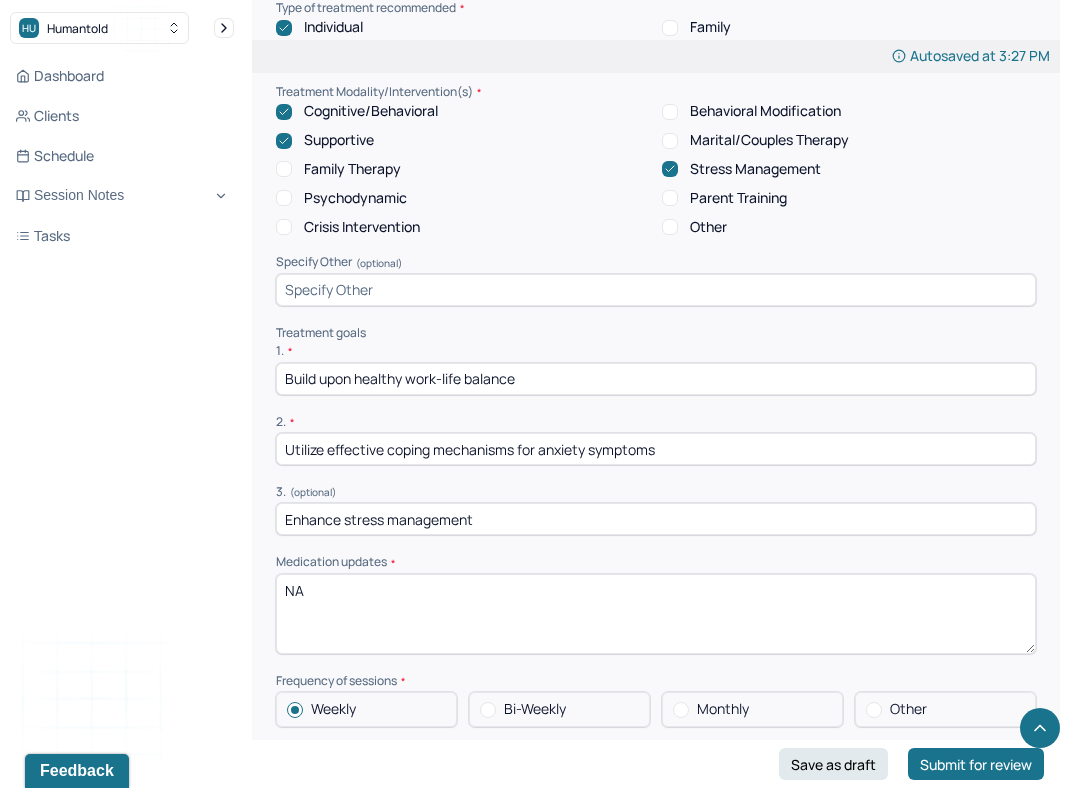 click on "Build upon healthy work-life balance" at bounding box center [656, 379] 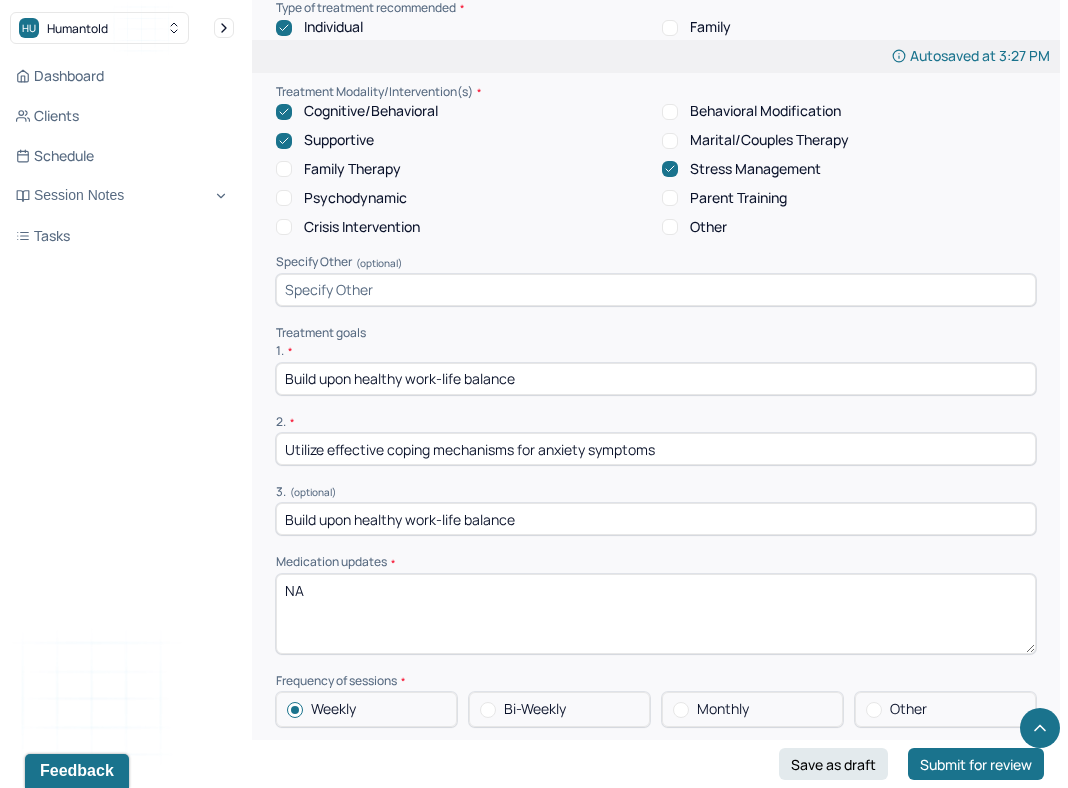 type on "Build upon healthy work-life balance" 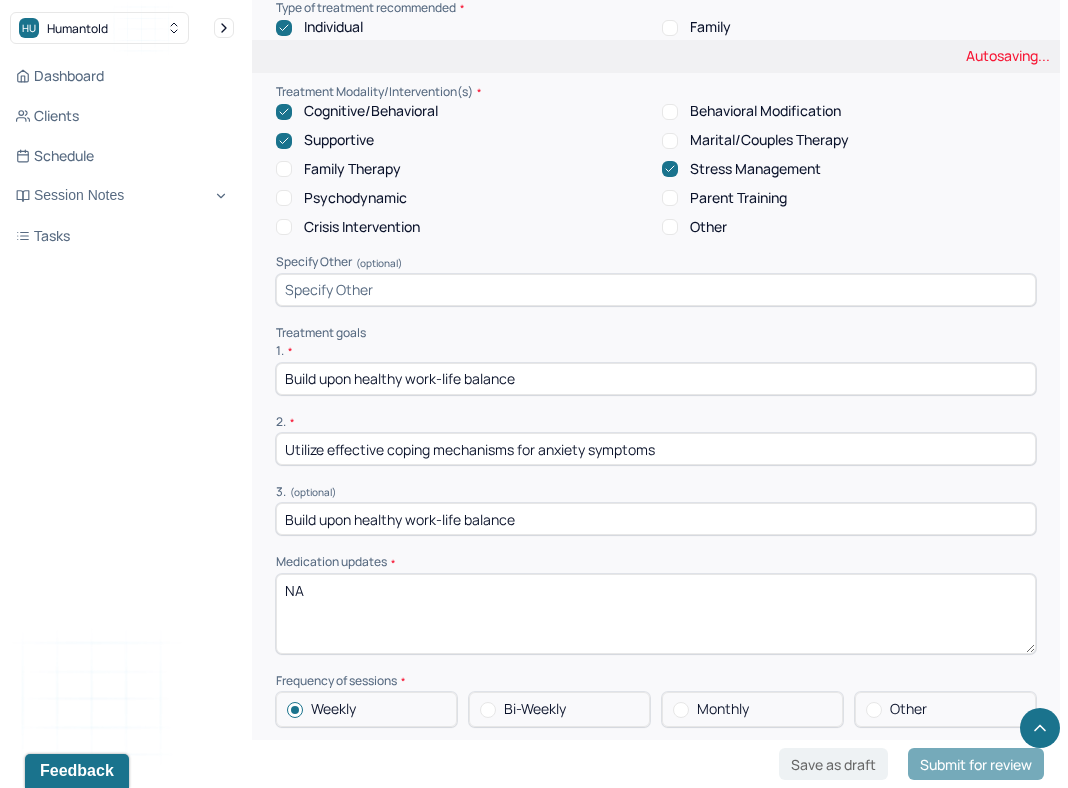 click on "Build upon healthy work-life balance" at bounding box center [656, 379] 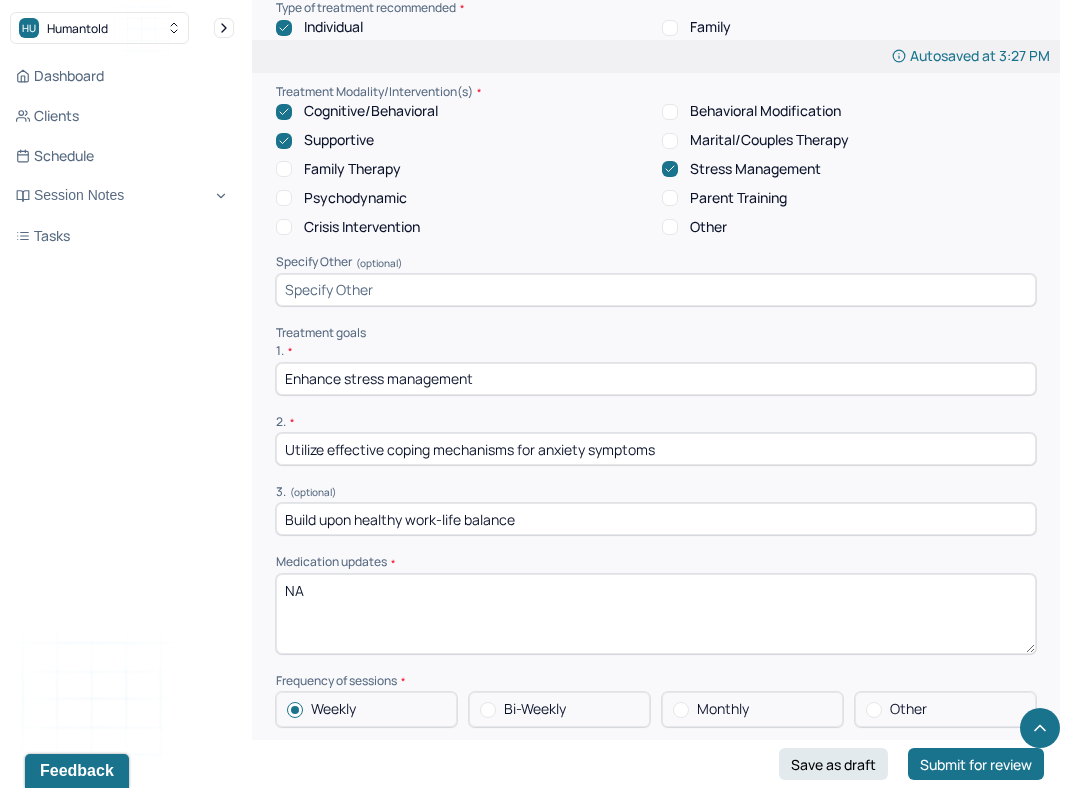 type on "Enhance stress management" 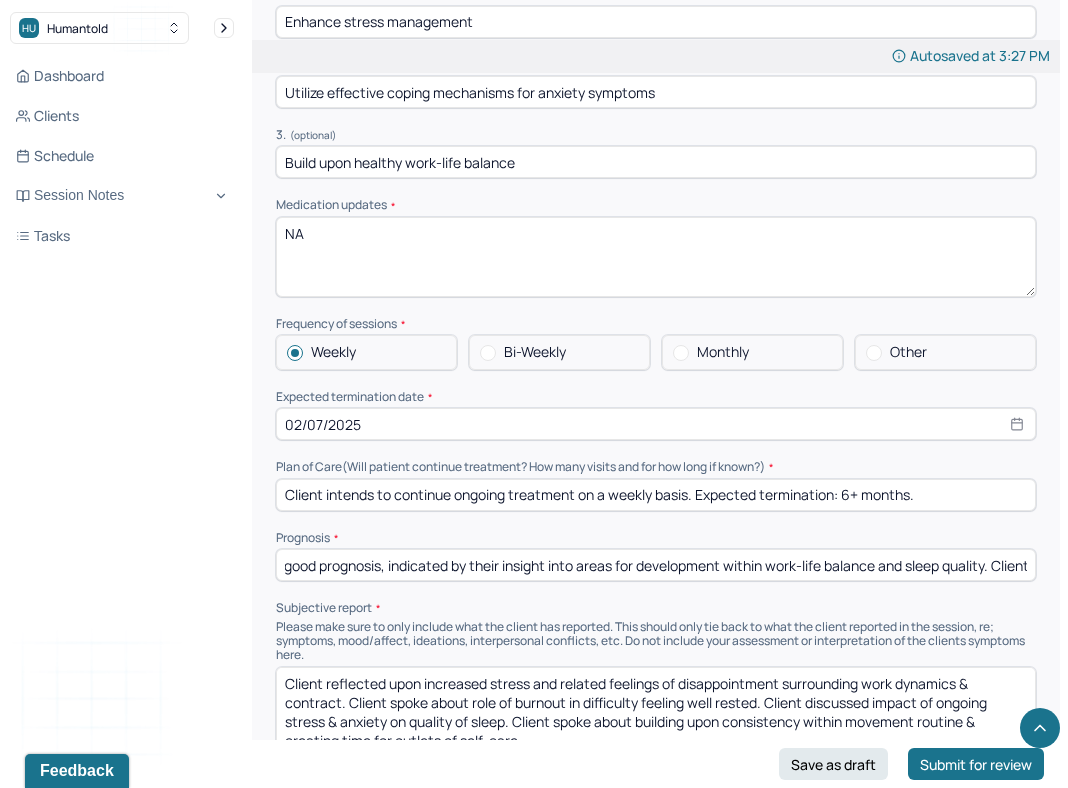 scroll, scrollTop: 4612, scrollLeft: 0, axis: vertical 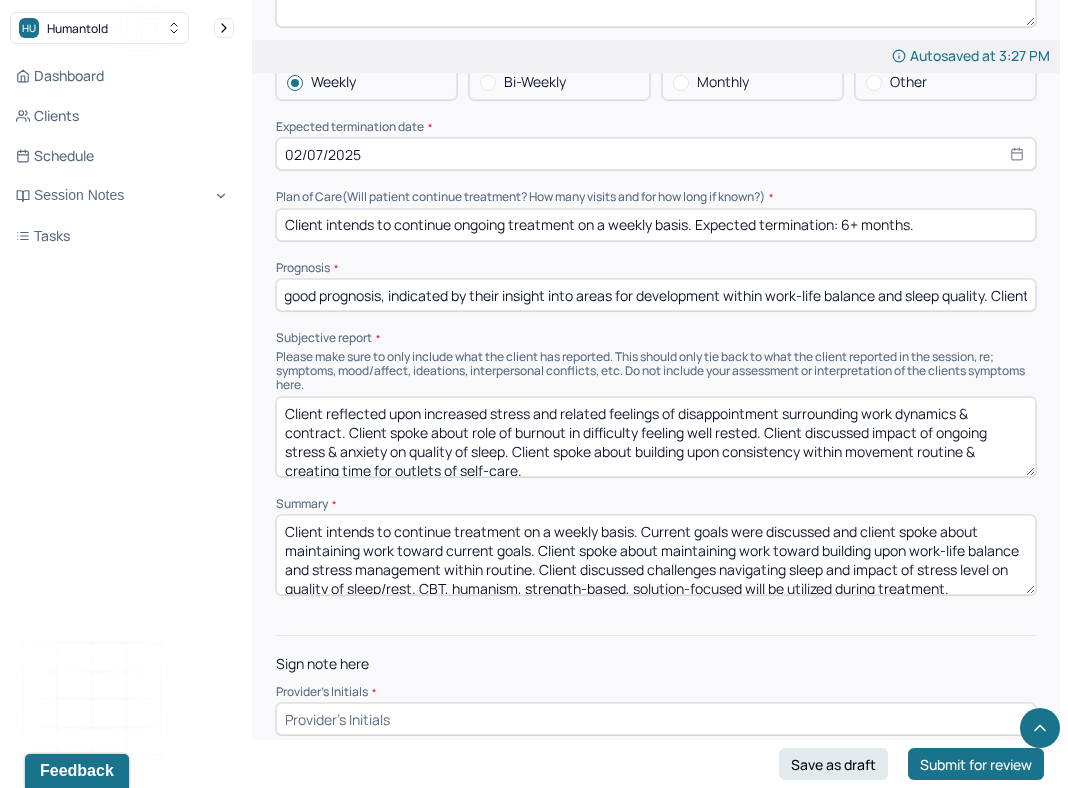 click at bounding box center (656, 719) 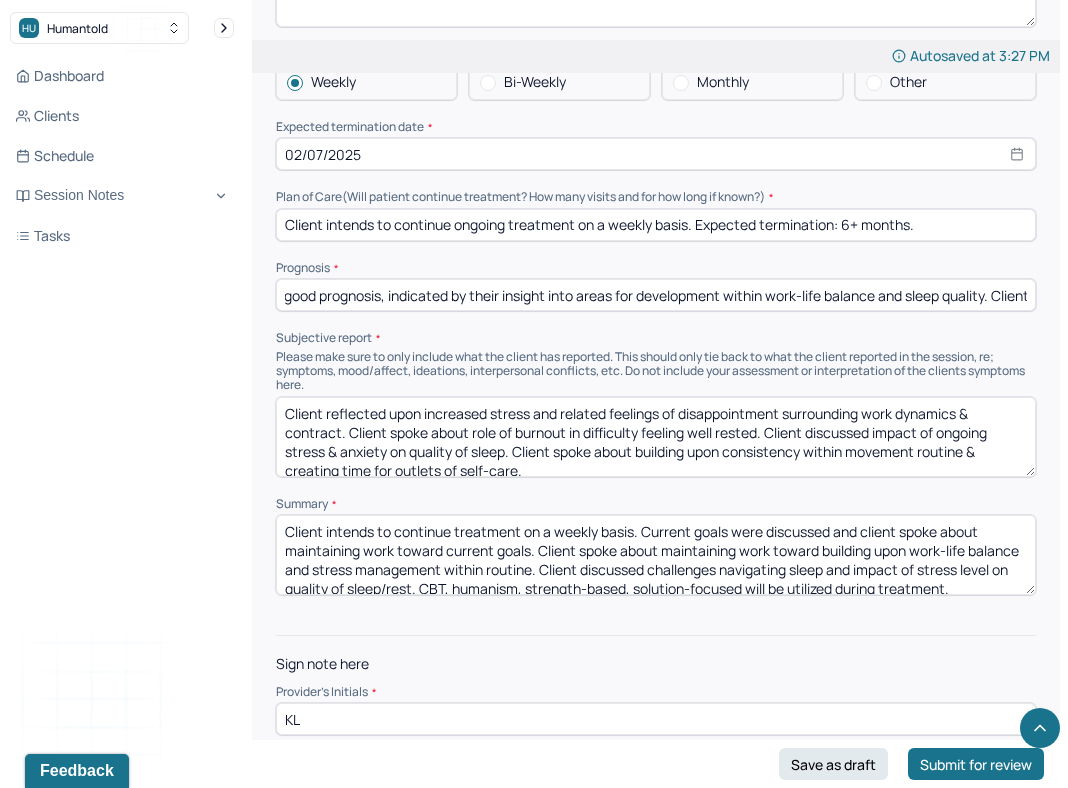 type on "KL" 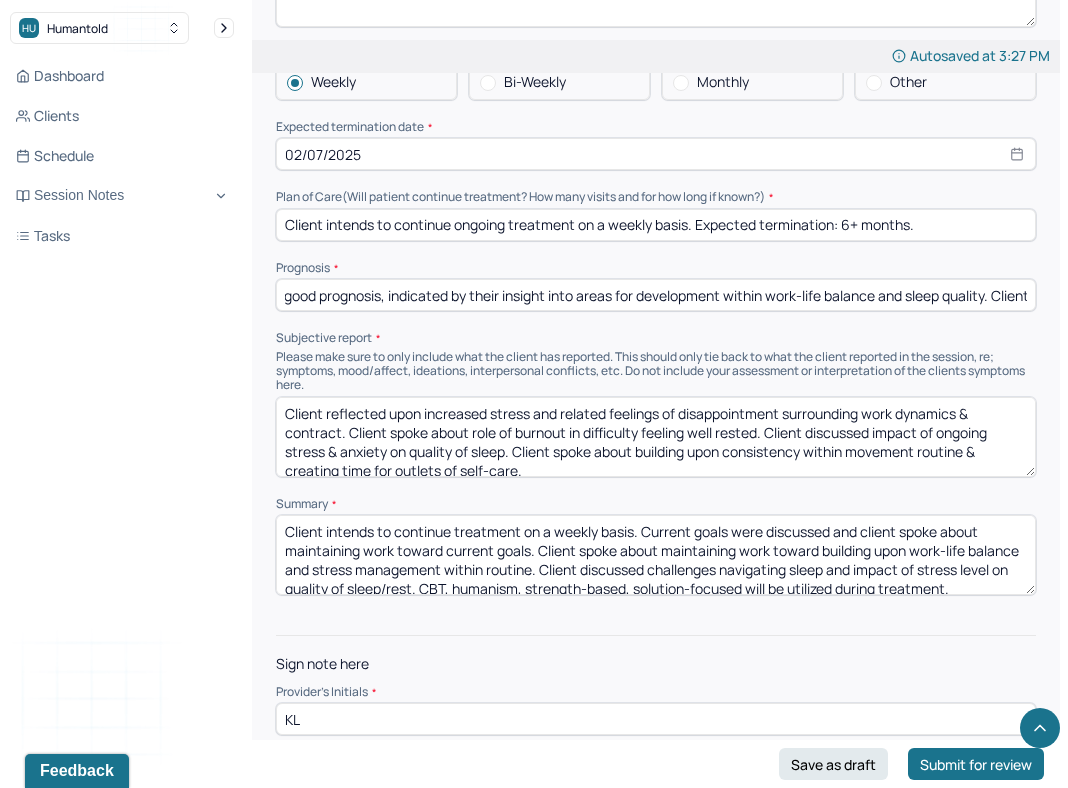 click on "Instructions The fields marked with an asterisk ( * ) are required before you can submit your notes. Before you can submit your session notes, they must be signed. You have the option to save your notes as a draft before making a submission. Appointment location * Teletherapy Client Teletherapy Location Home Office Other Provider Teletherapy Location Home Office Other Consent was received for the teletherapy session The teletherapy session was conducted via video Primary diagnosis * F41.1 GENERALIZED ANXIETY DISORDER Secondary diagnosis (optional) Secondary diagnosis Tertiary diagnosis (optional) Tertiary diagnosis Presenting Concerns What are the problem(s) you are seeking help for? Symptoms Anxiety Anxiety frequency Weekly Anxiety details Client described current anxiety symptoms as spiraling thoughts, difficulty concentrating, excessive worry, difficulty controlling worry, and restlessness. Panic attacks Depression Easily distracted Impulsive Paranoia Alcohol Anger outburst Unable to feel pleasure Tobacco" at bounding box center (656, -1745) 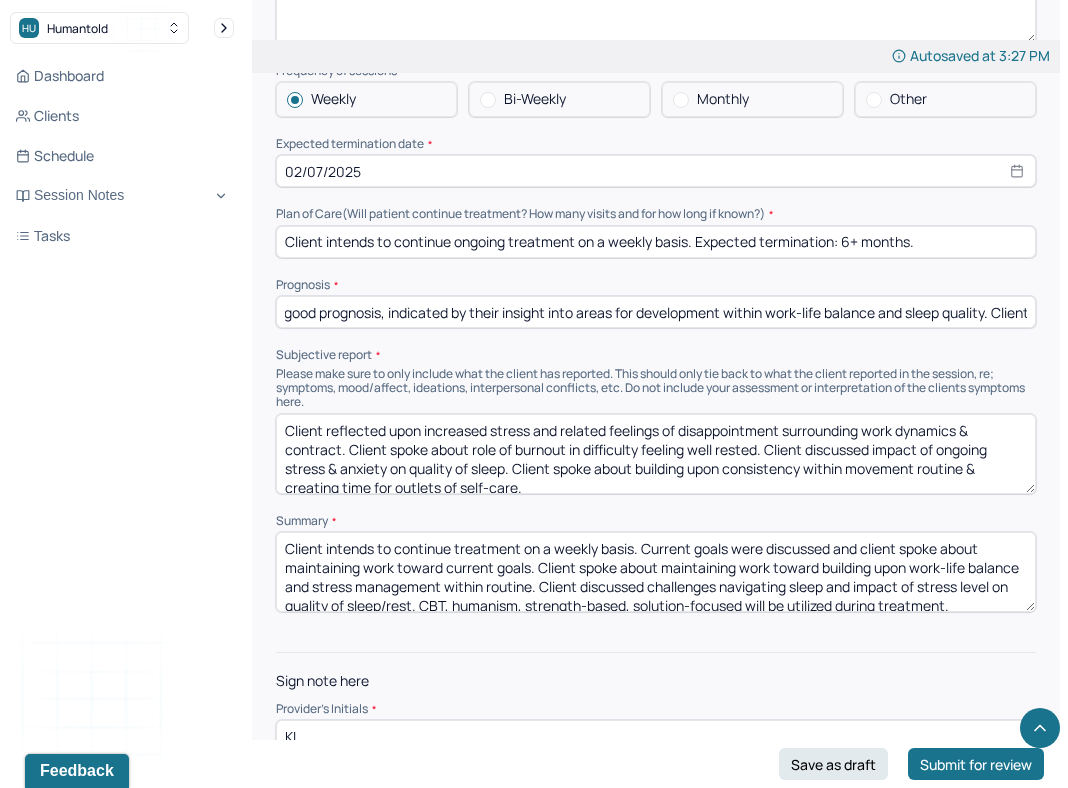 scroll, scrollTop: 4612, scrollLeft: 0, axis: vertical 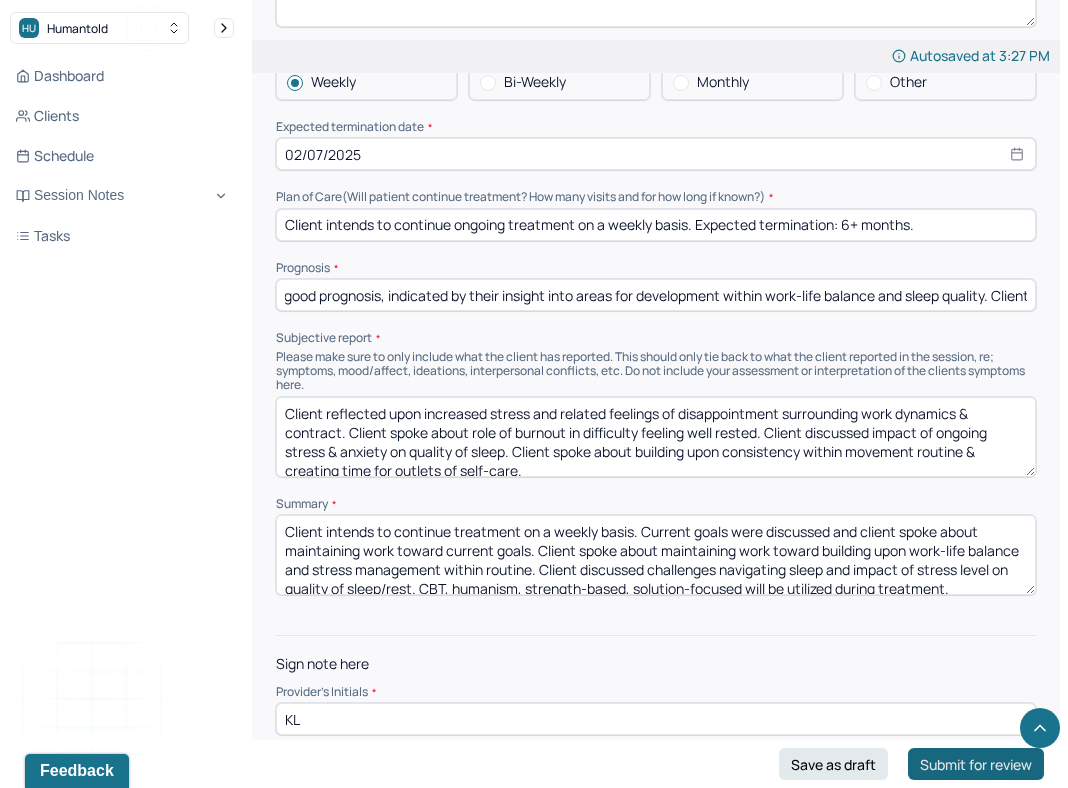 click on "Submit for review" at bounding box center [976, 764] 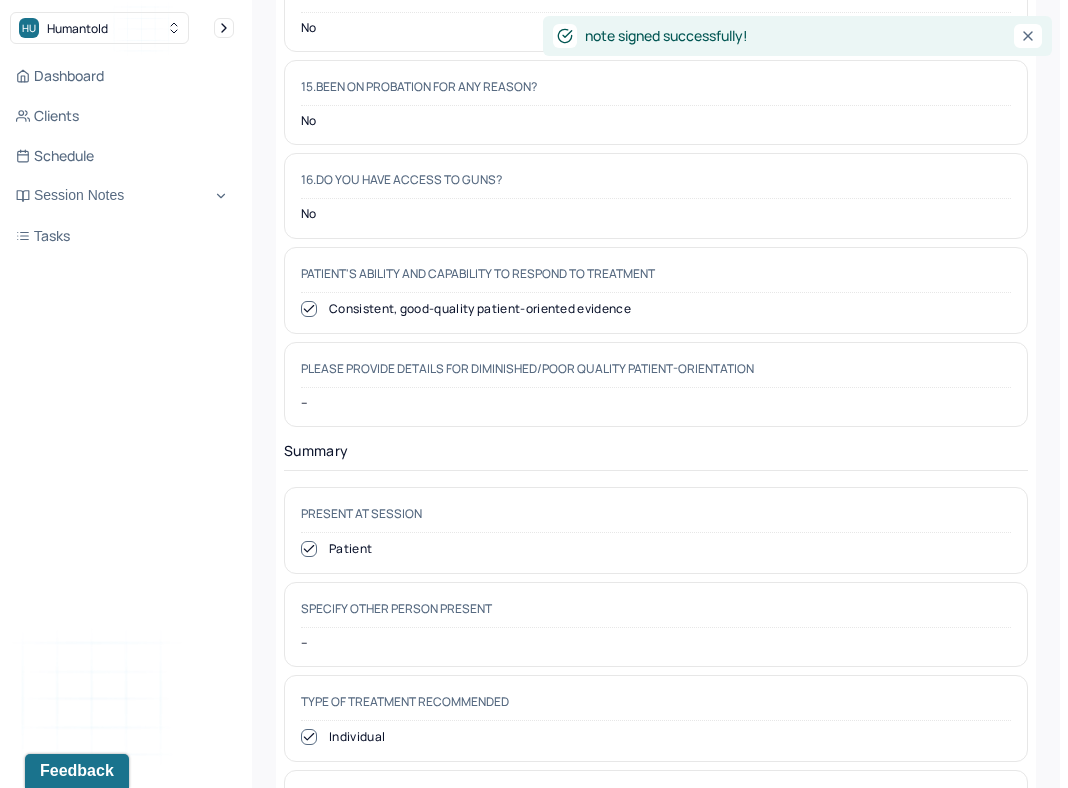 scroll, scrollTop: 0, scrollLeft: 0, axis: both 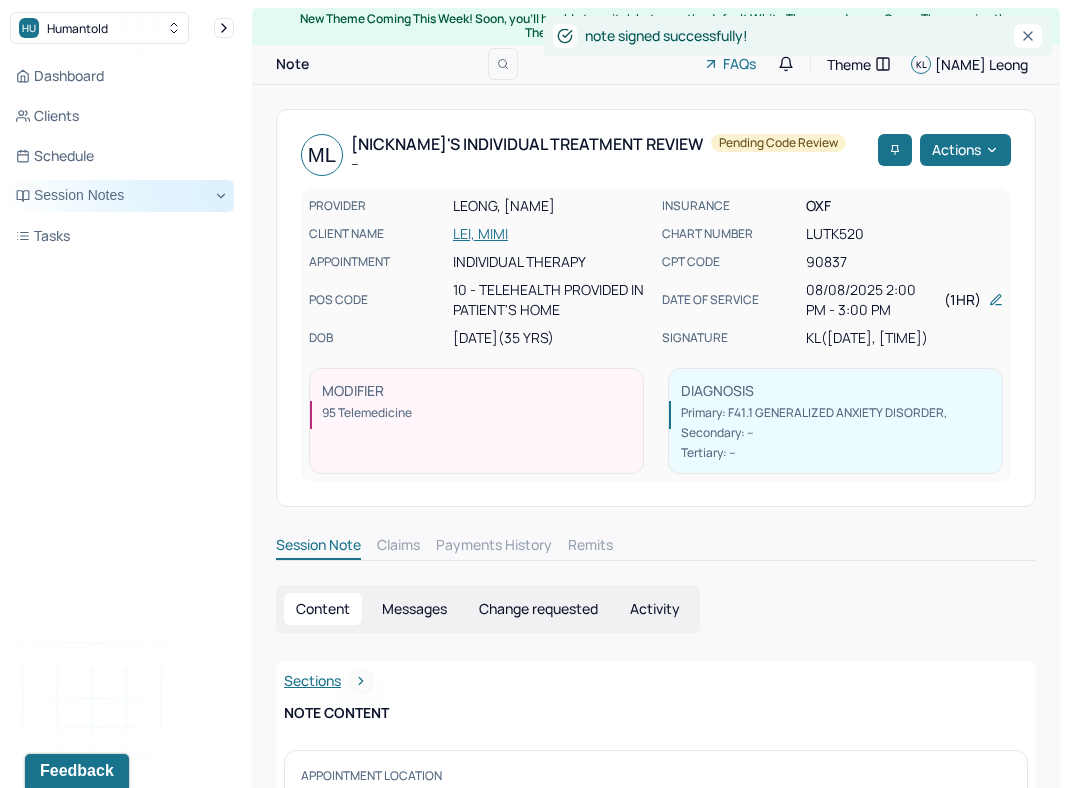 click on "Session Notes" at bounding box center (122, 196) 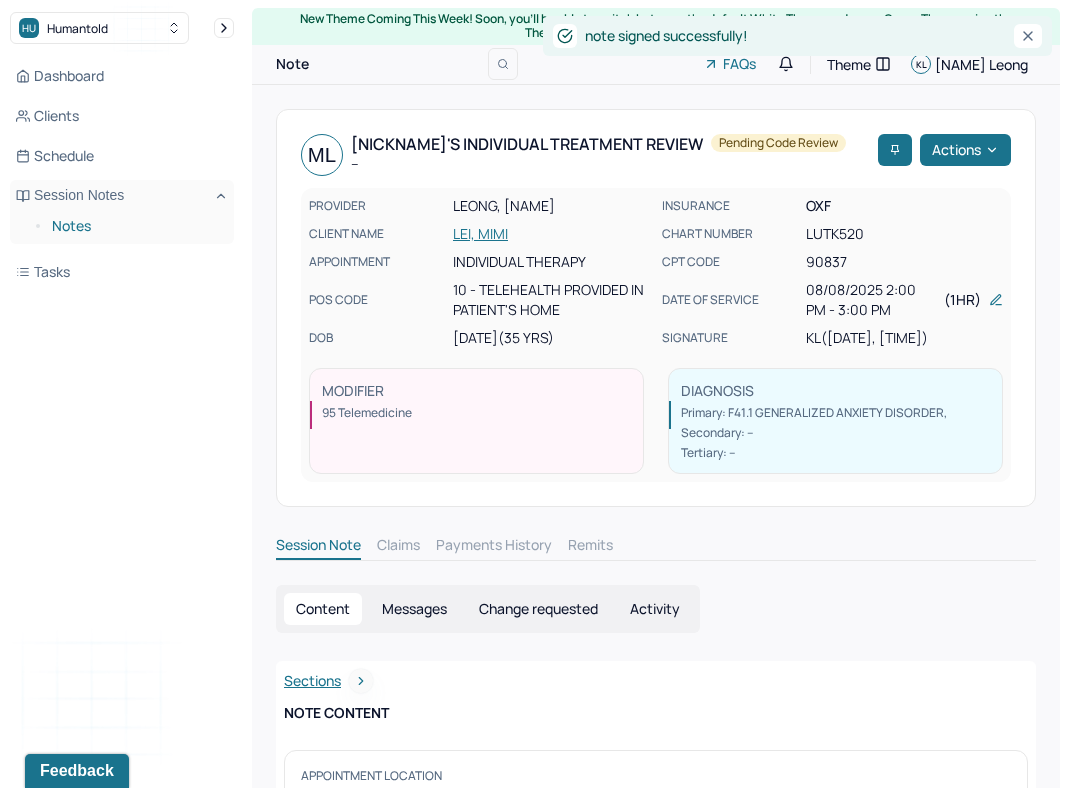 click on "Notes" at bounding box center (135, 226) 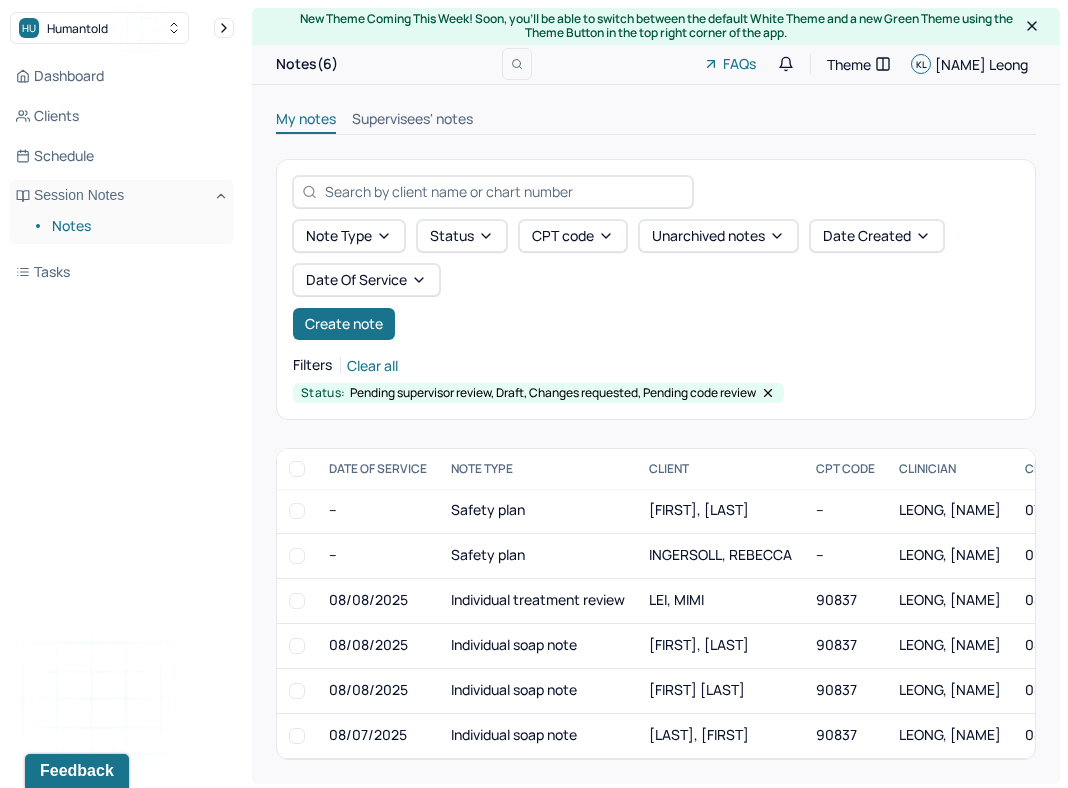 scroll, scrollTop: 2, scrollLeft: 0, axis: vertical 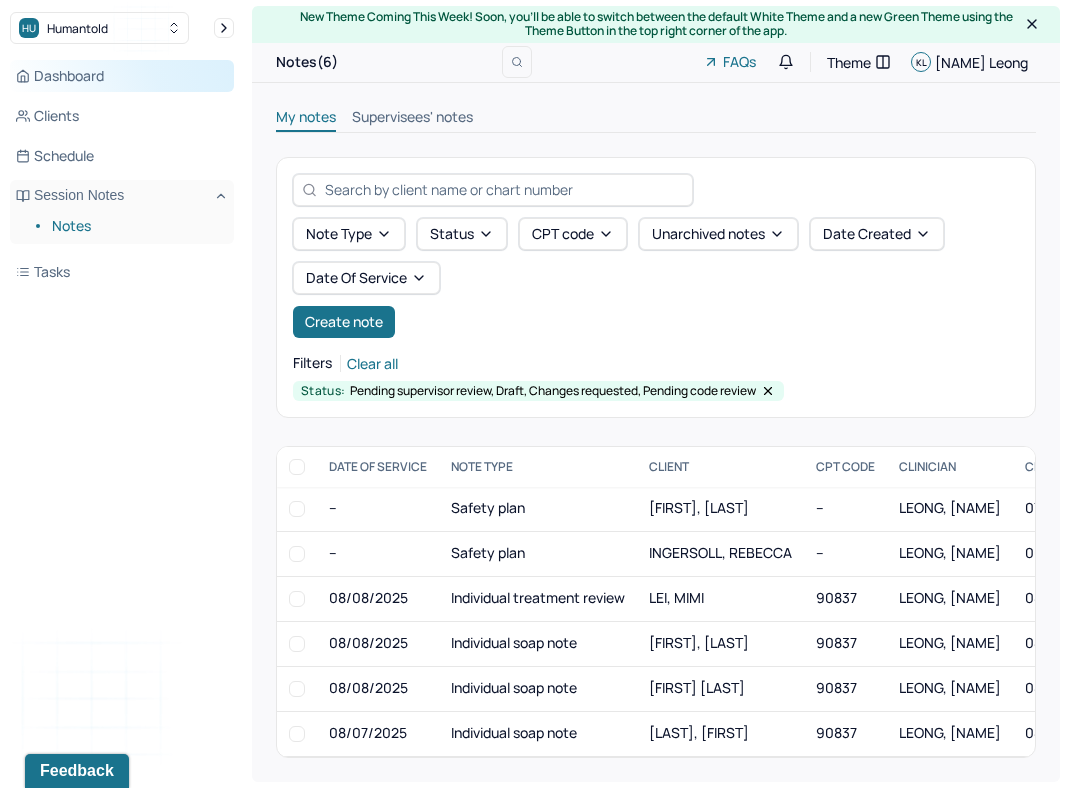 click on "Dashboard" at bounding box center [122, 76] 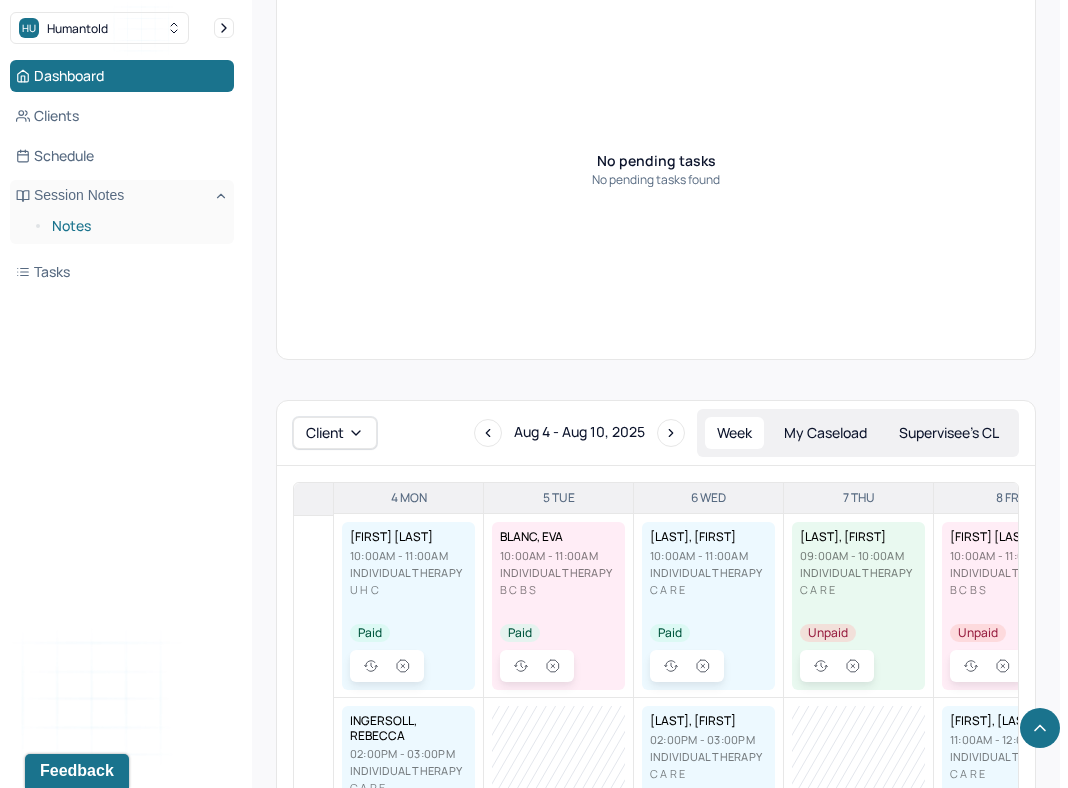 click on "Notes" at bounding box center [135, 226] 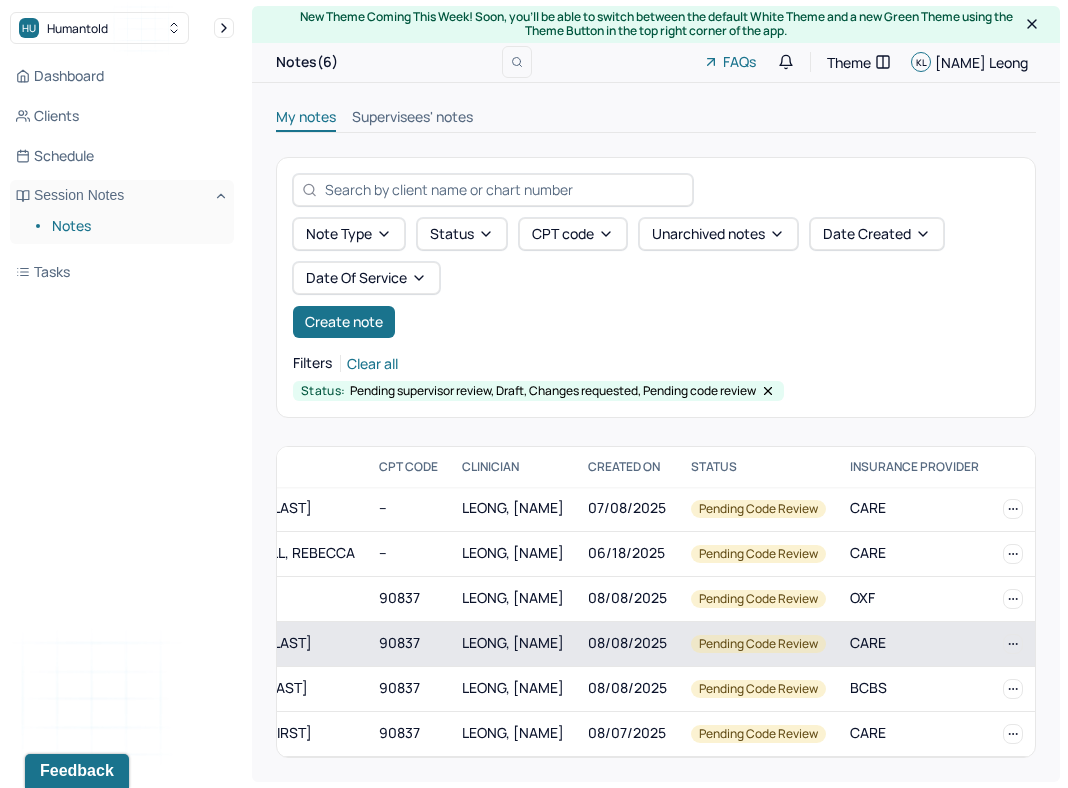 scroll, scrollTop: 0, scrollLeft: 0, axis: both 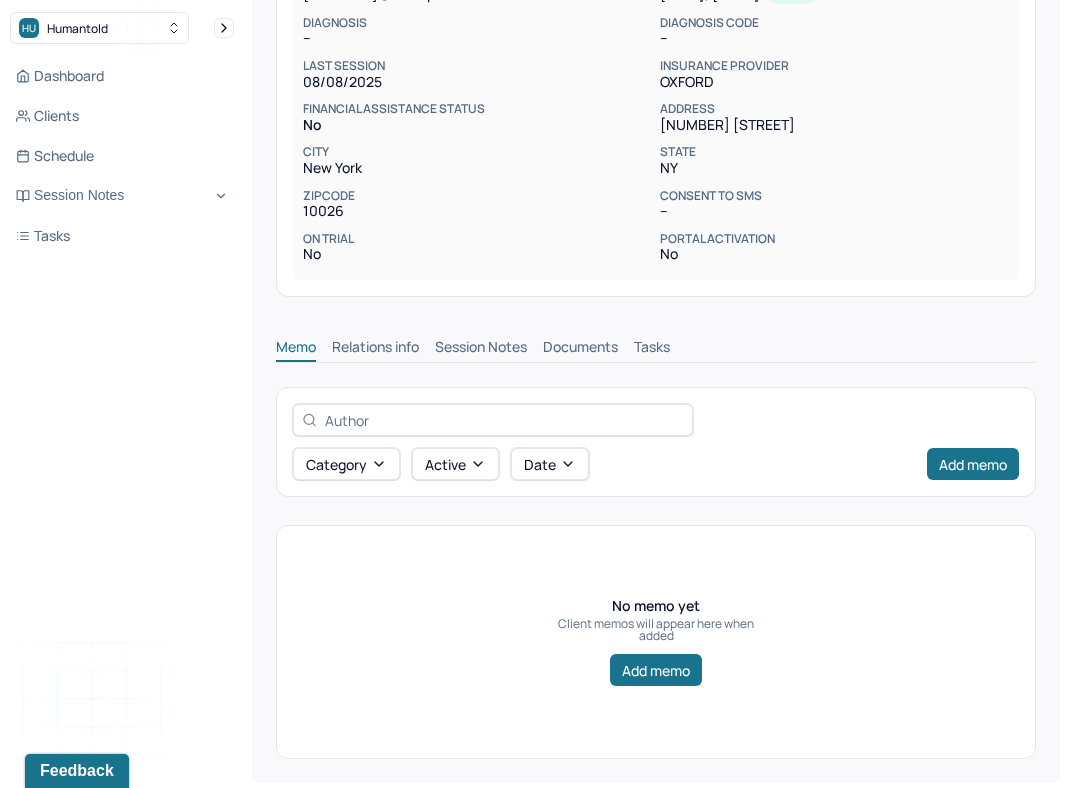 click on "Session Notes" at bounding box center (481, 349) 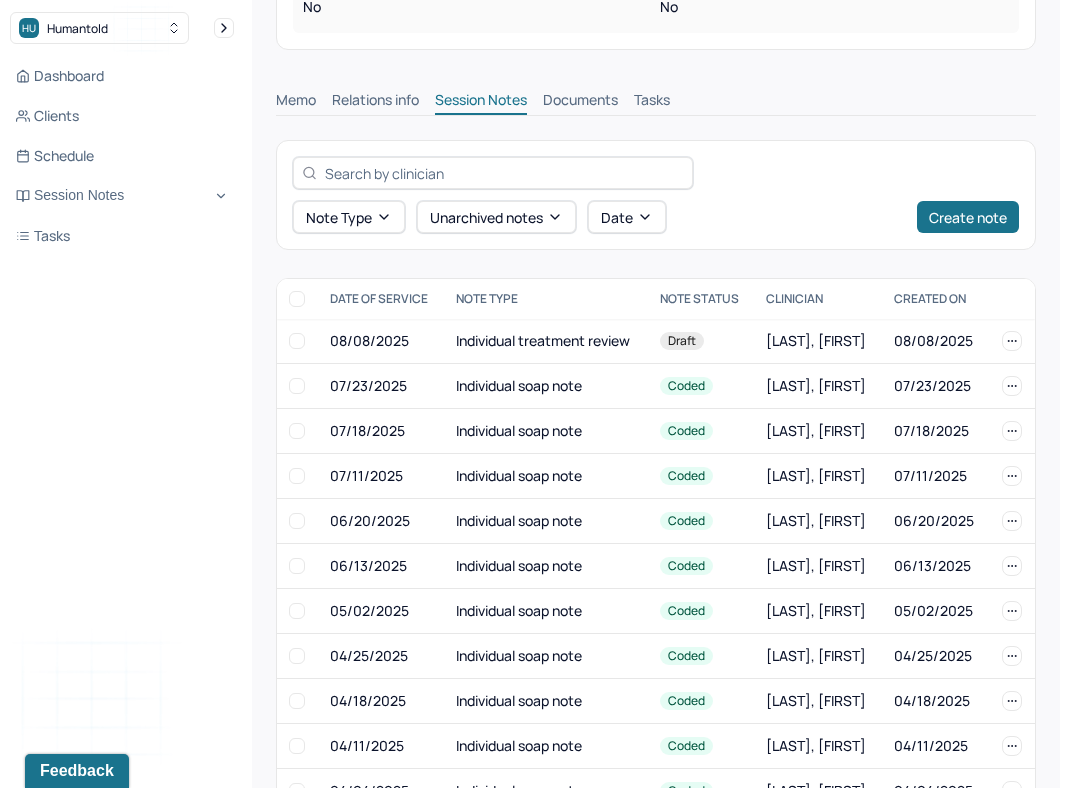 scroll, scrollTop: 636, scrollLeft: 0, axis: vertical 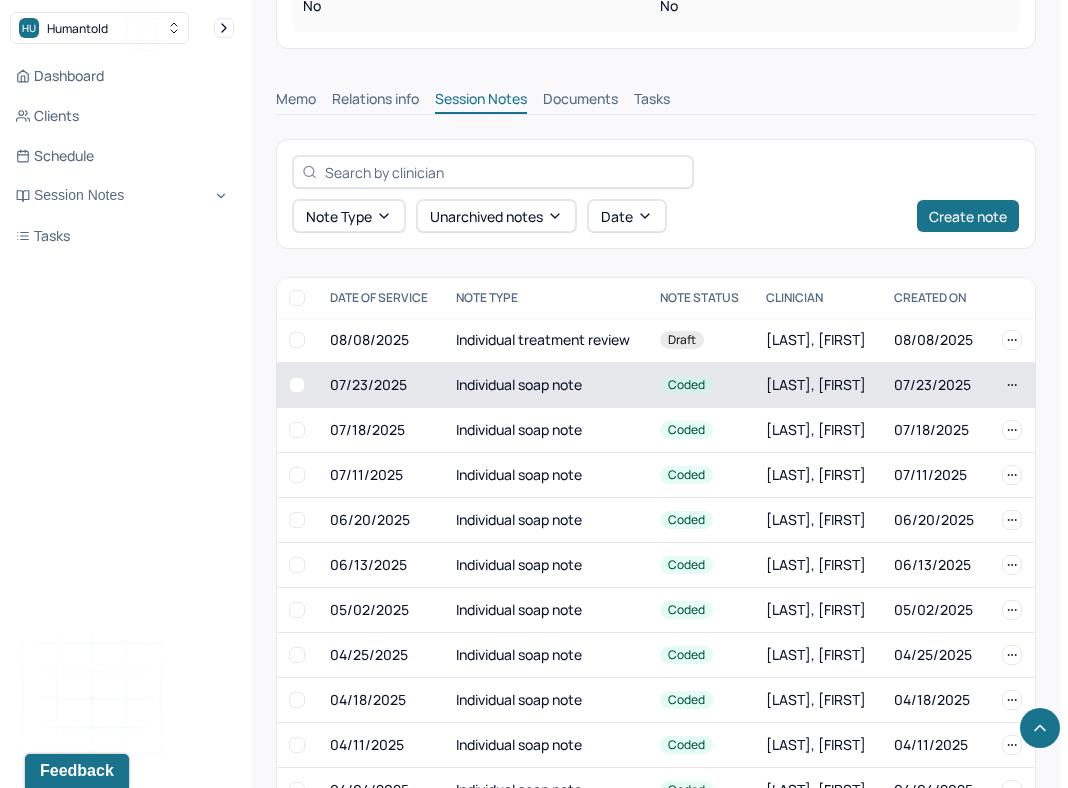 click on "Individual soap note" at bounding box center [546, 385] 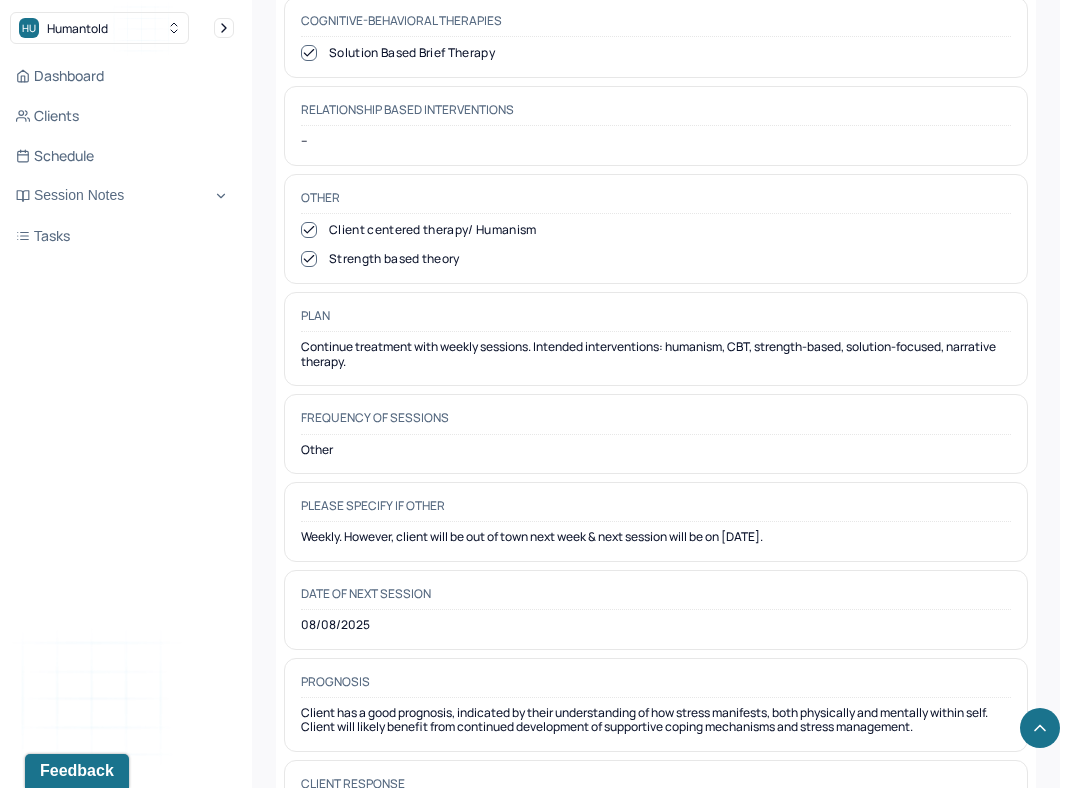 scroll, scrollTop: 2273, scrollLeft: 0, axis: vertical 